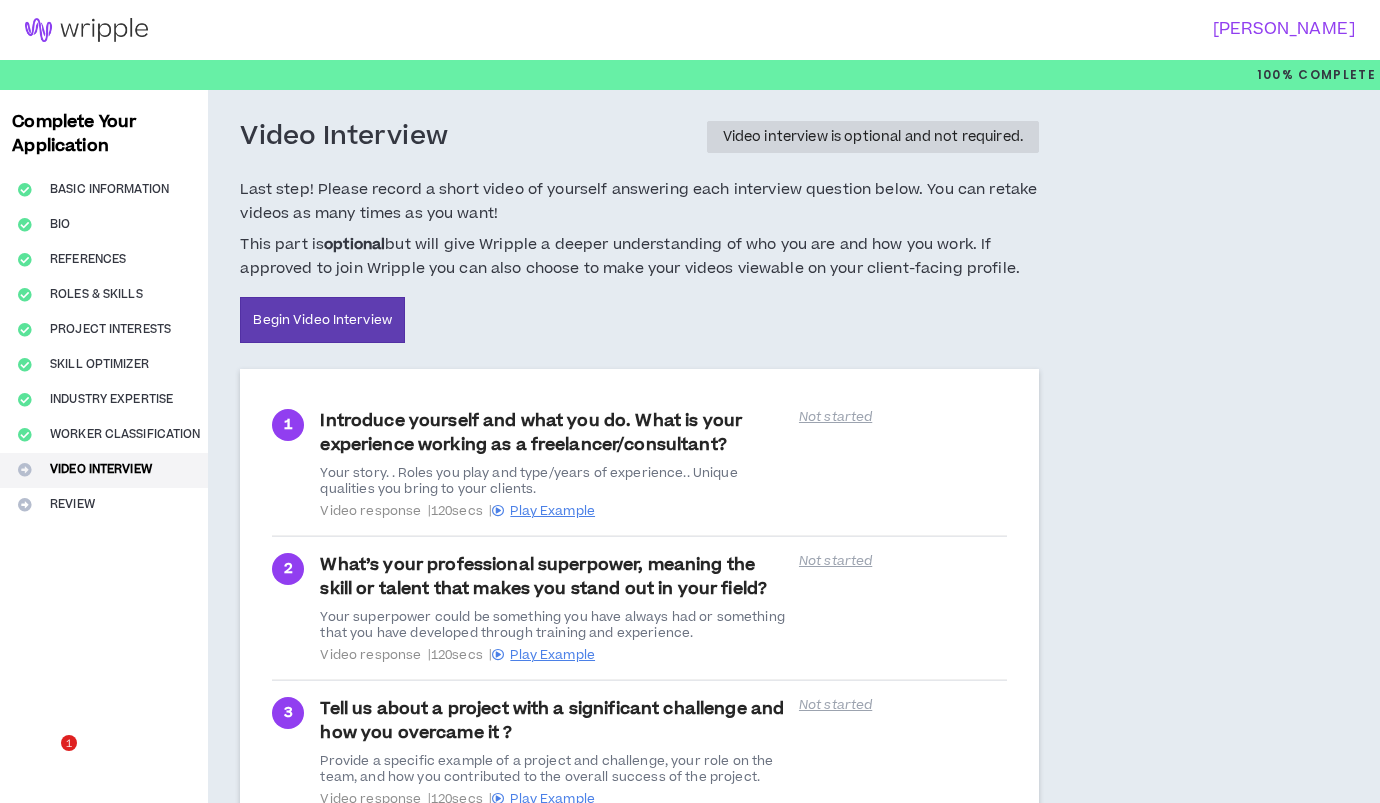 scroll, scrollTop: 113, scrollLeft: 0, axis: vertical 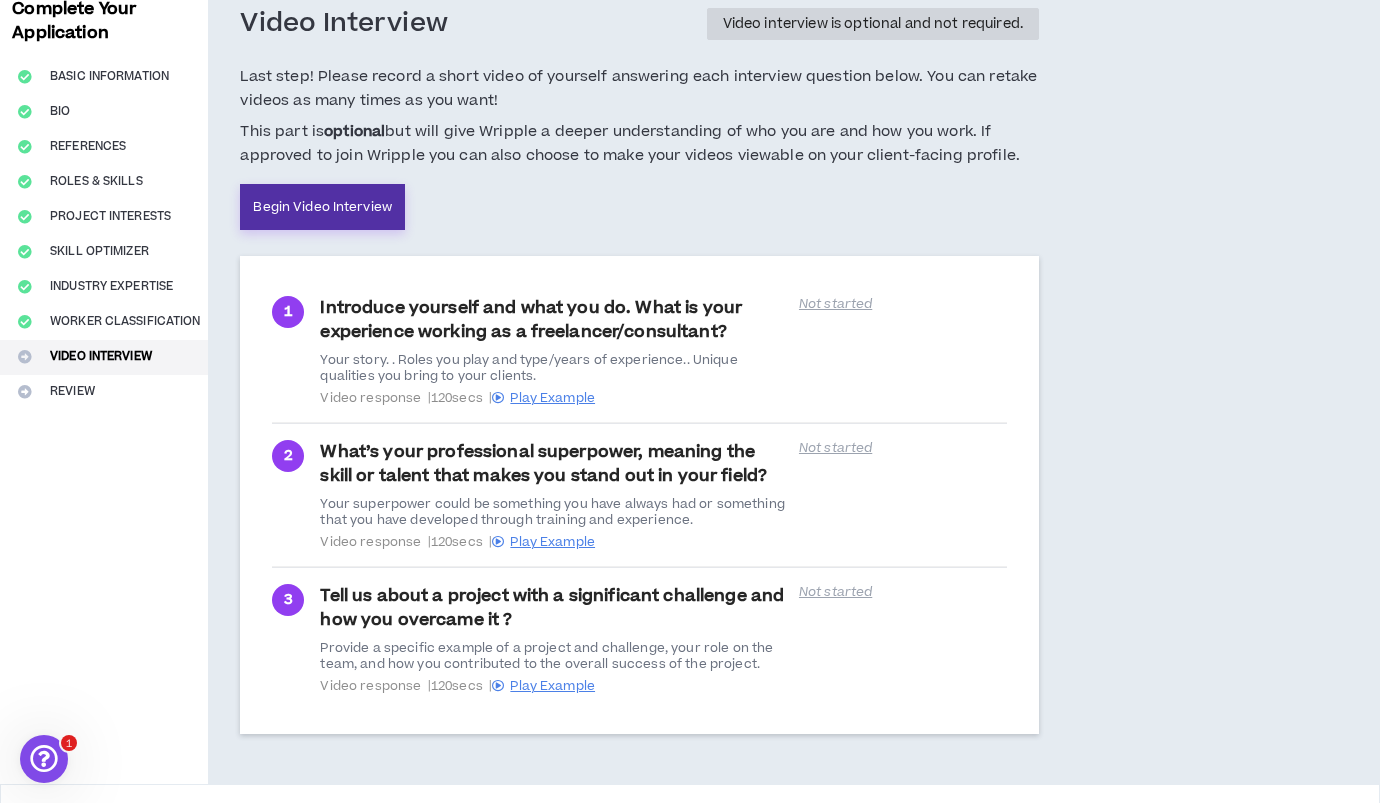 click on "Begin Video Interview" at bounding box center [322, 207] 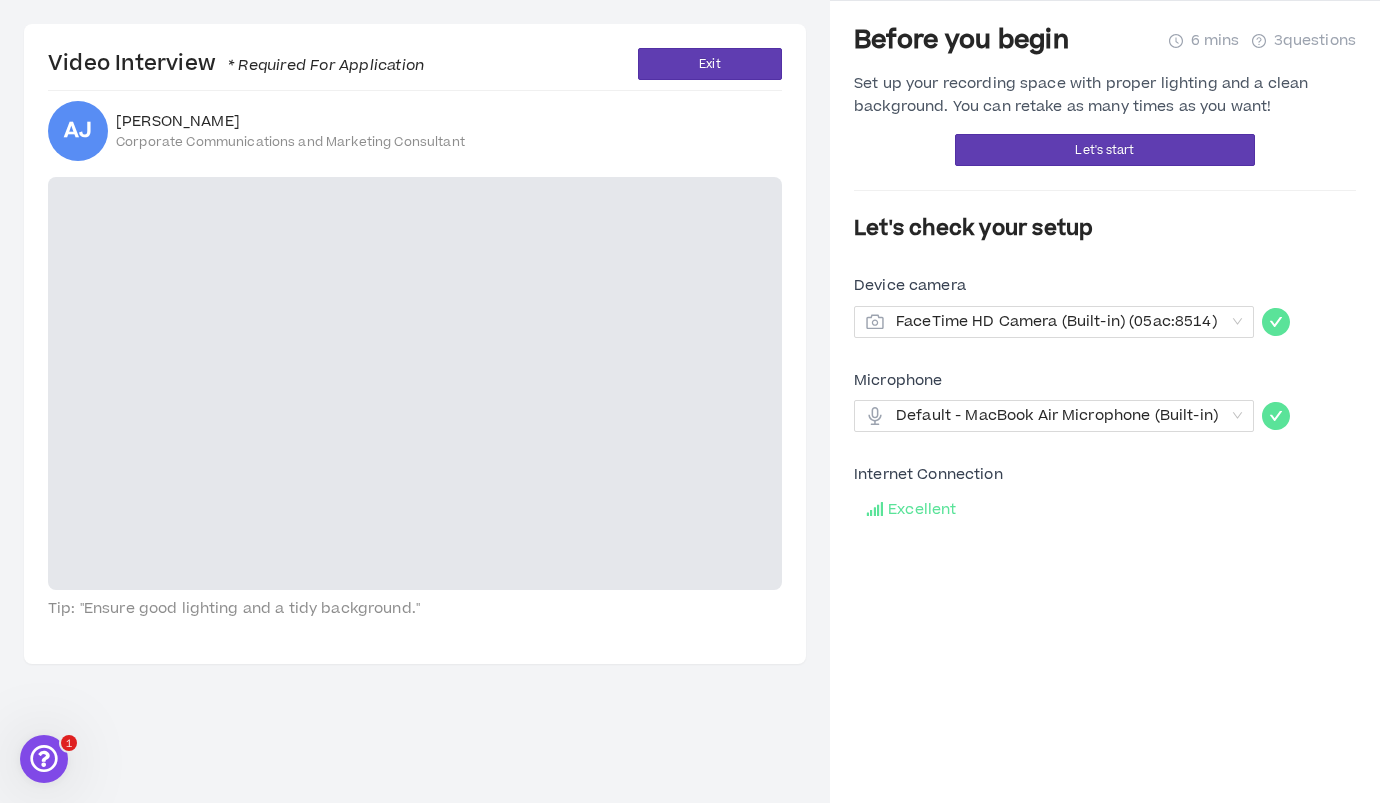 scroll, scrollTop: 0, scrollLeft: 0, axis: both 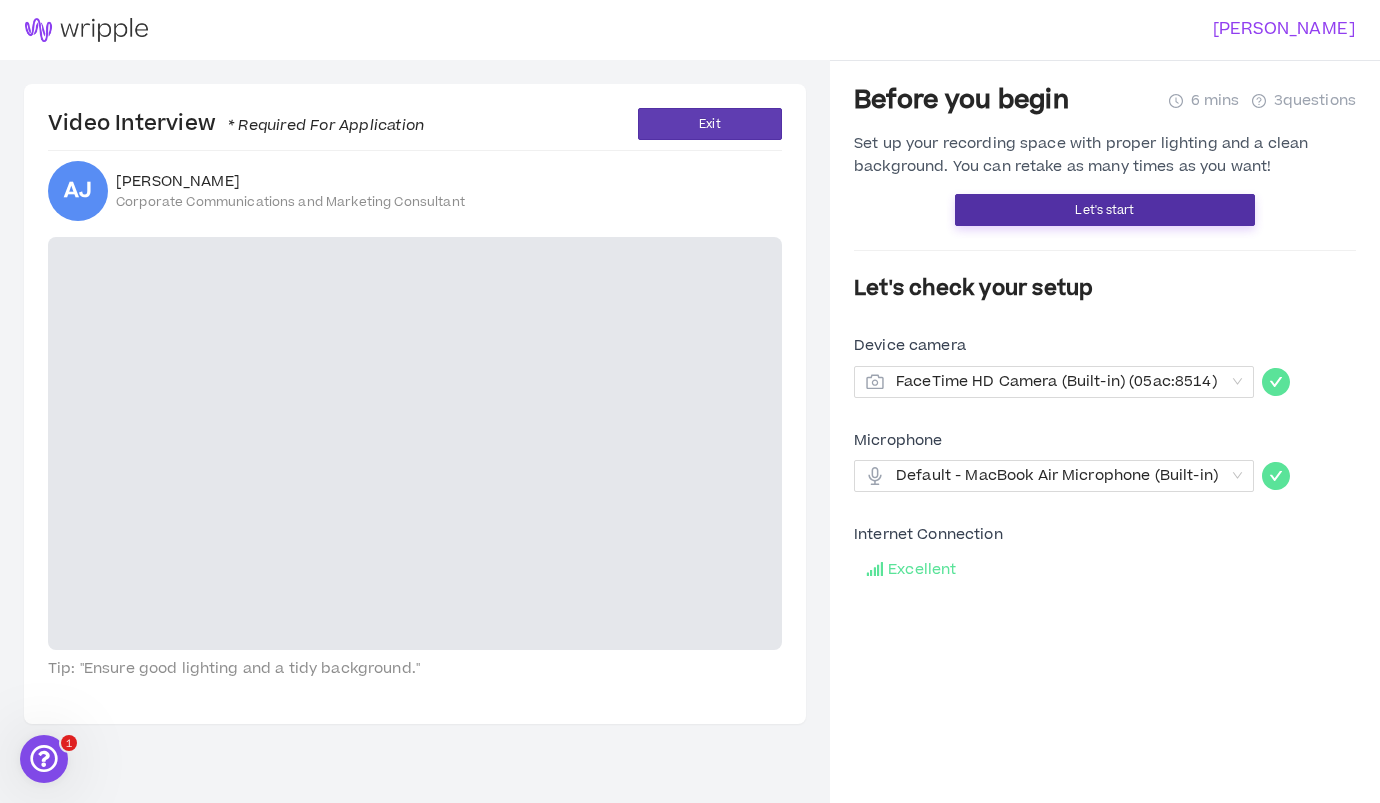 click on "Let's start" at bounding box center (1105, 210) 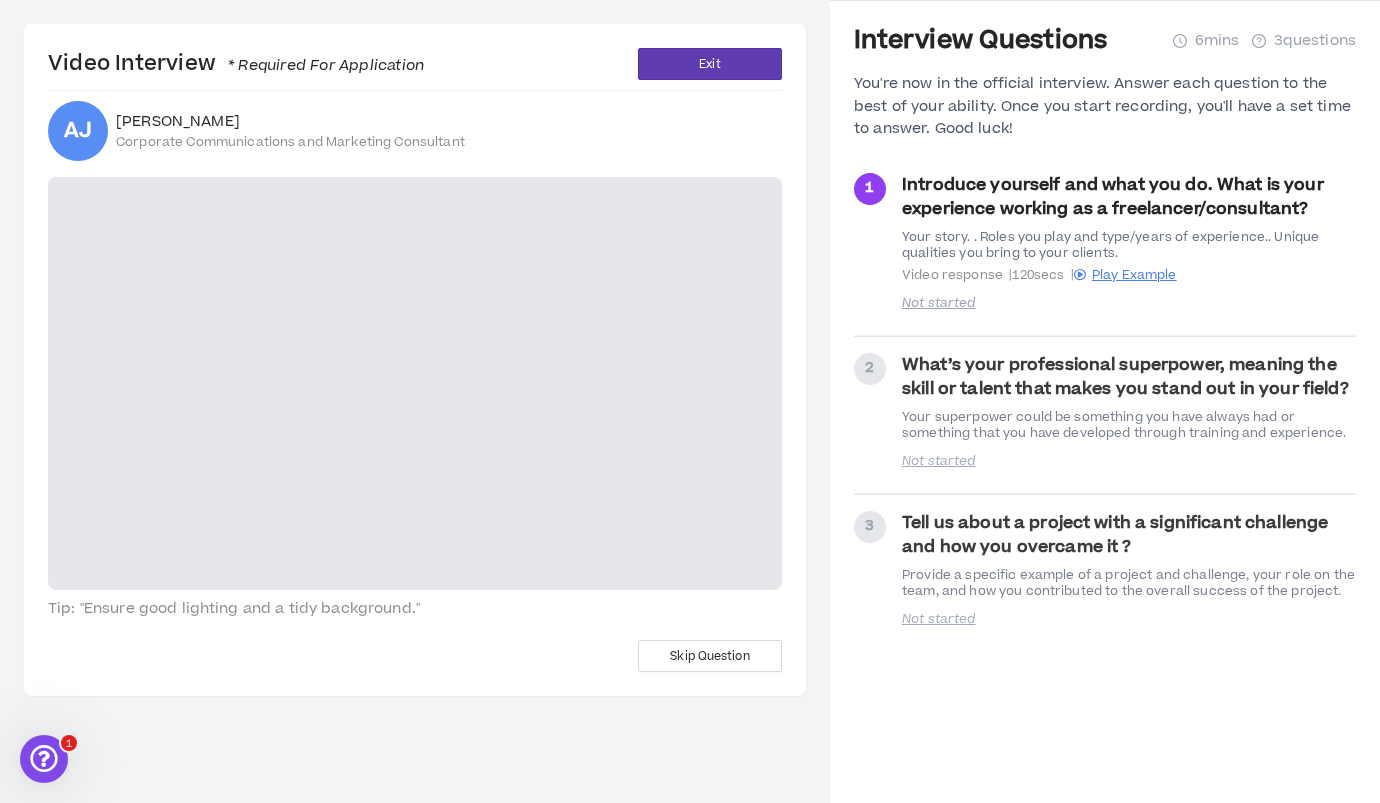 scroll, scrollTop: 0, scrollLeft: 0, axis: both 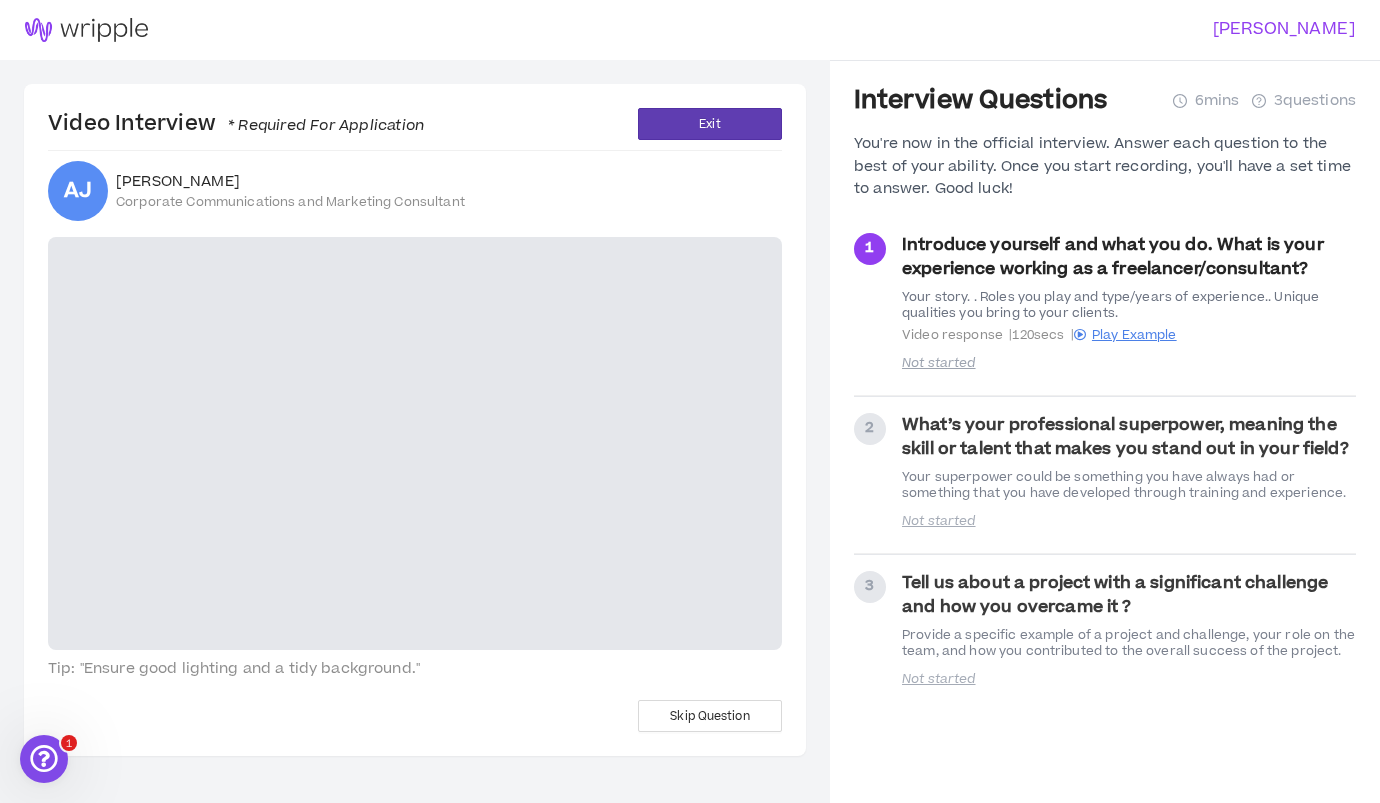 click at bounding box center [415, 443] 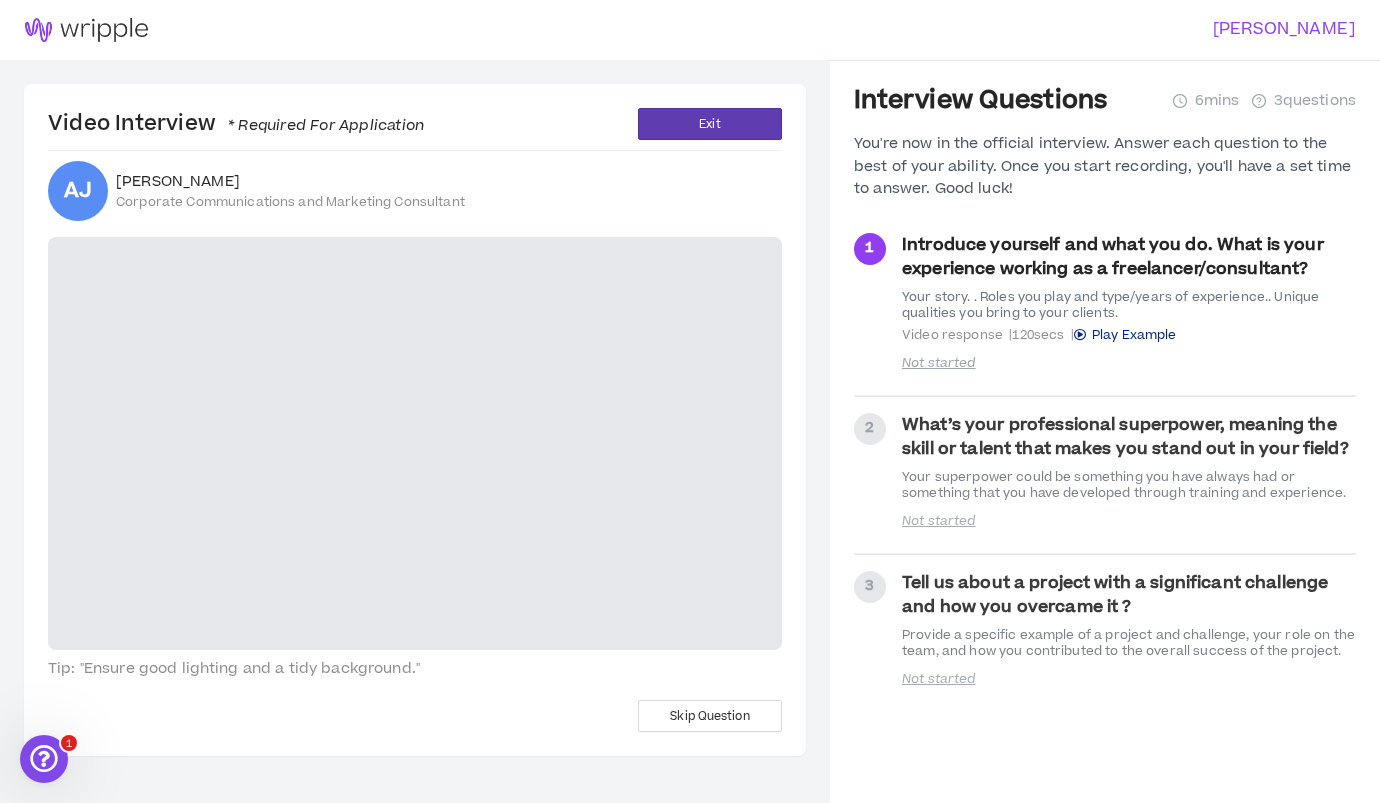 click on "Play Example" at bounding box center [1134, 335] 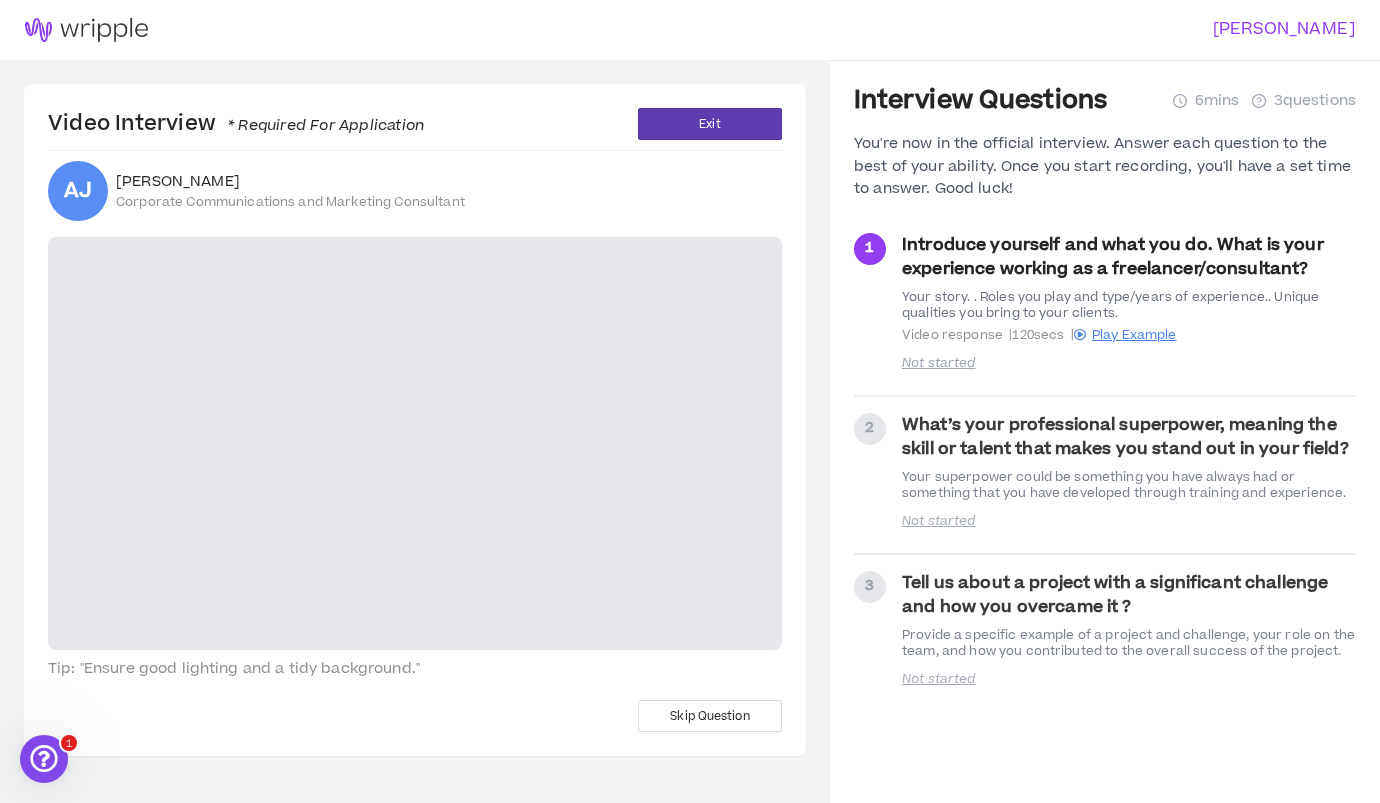 click on "Not started" at bounding box center [1006, 363] 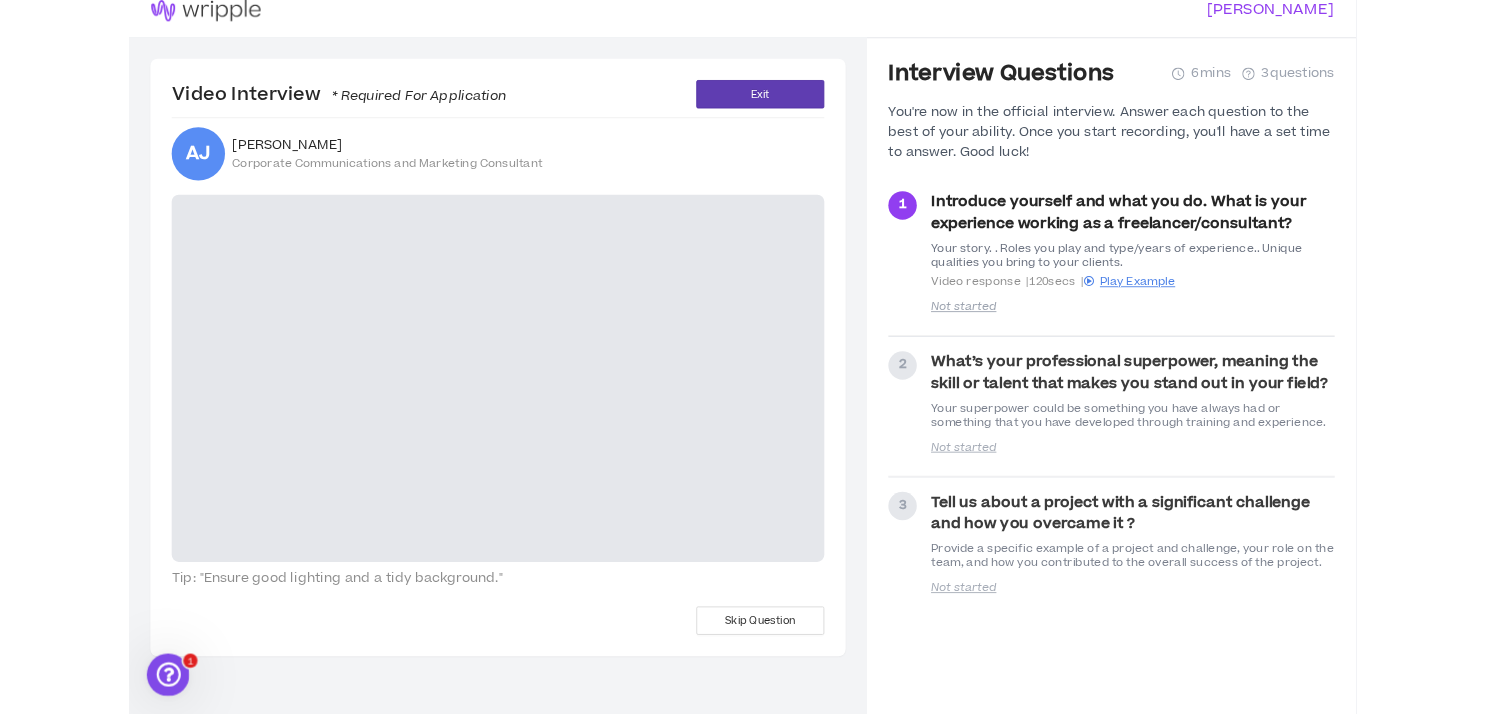 scroll, scrollTop: 0, scrollLeft: 0, axis: both 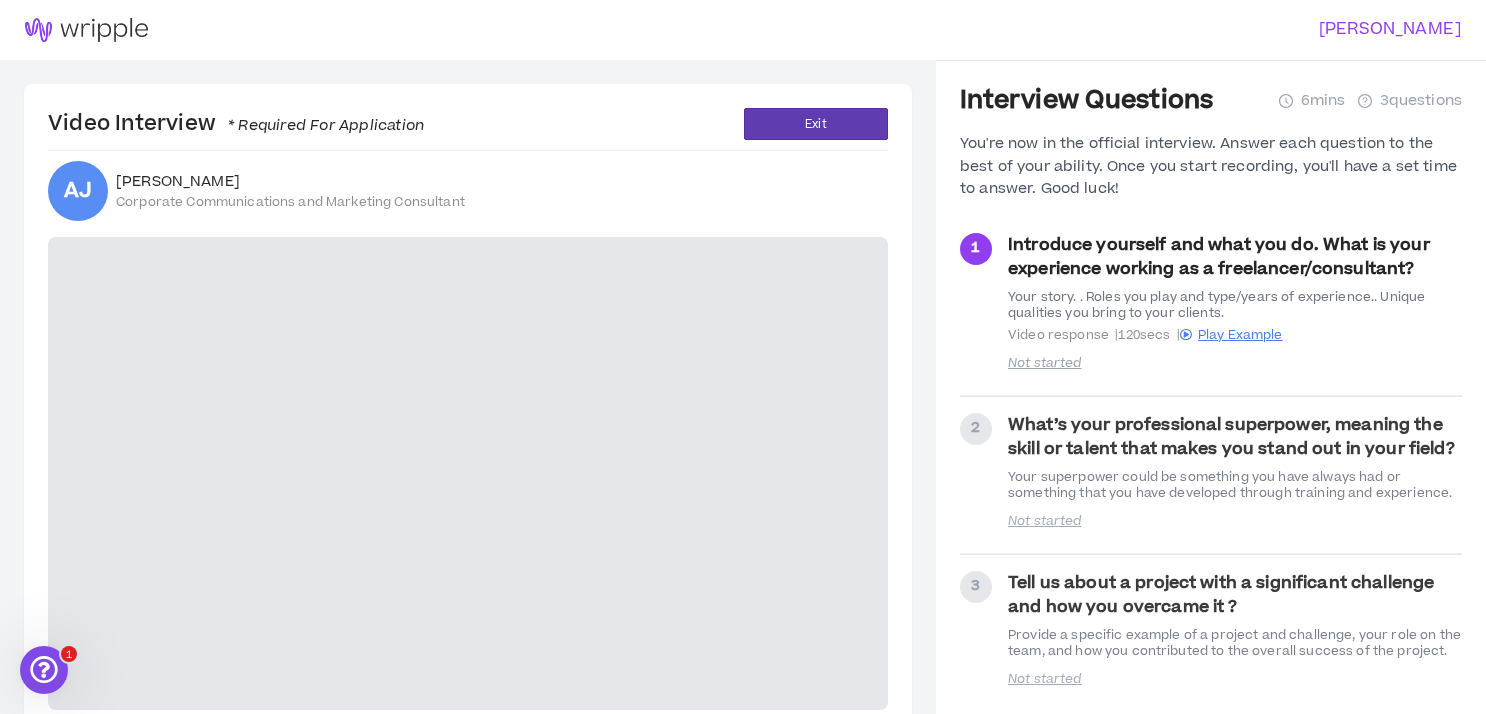 click at bounding box center (468, 473) 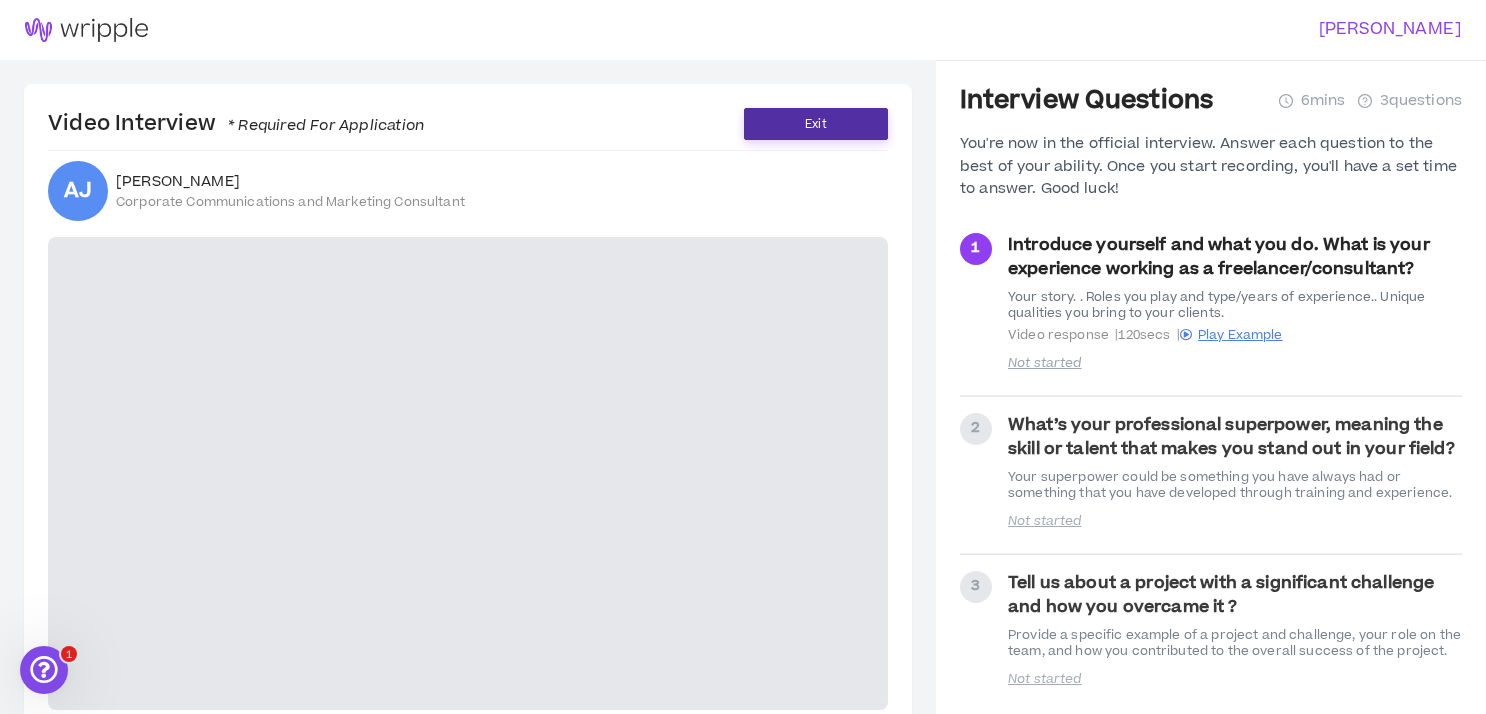 click on "Exit" at bounding box center (816, 124) 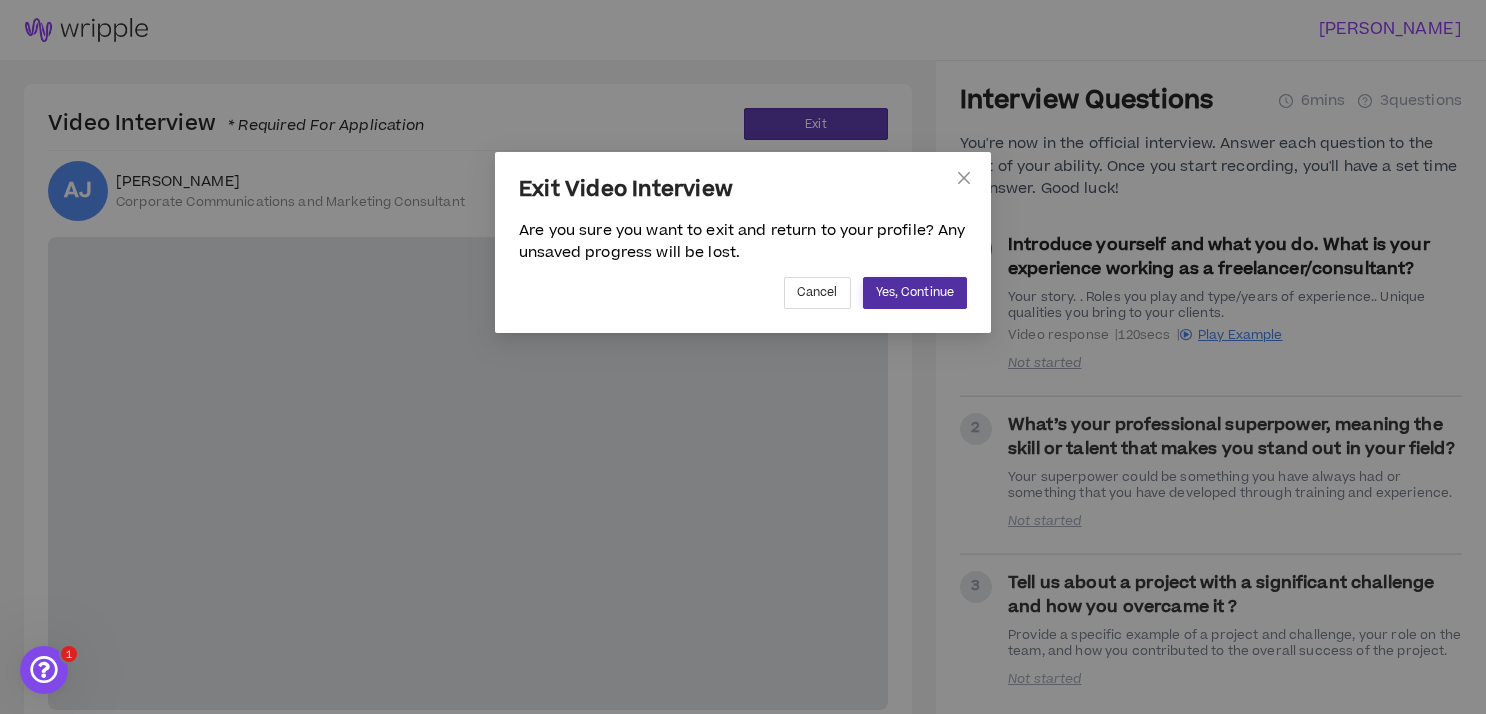 click on "Yes, Continue" at bounding box center (915, 292) 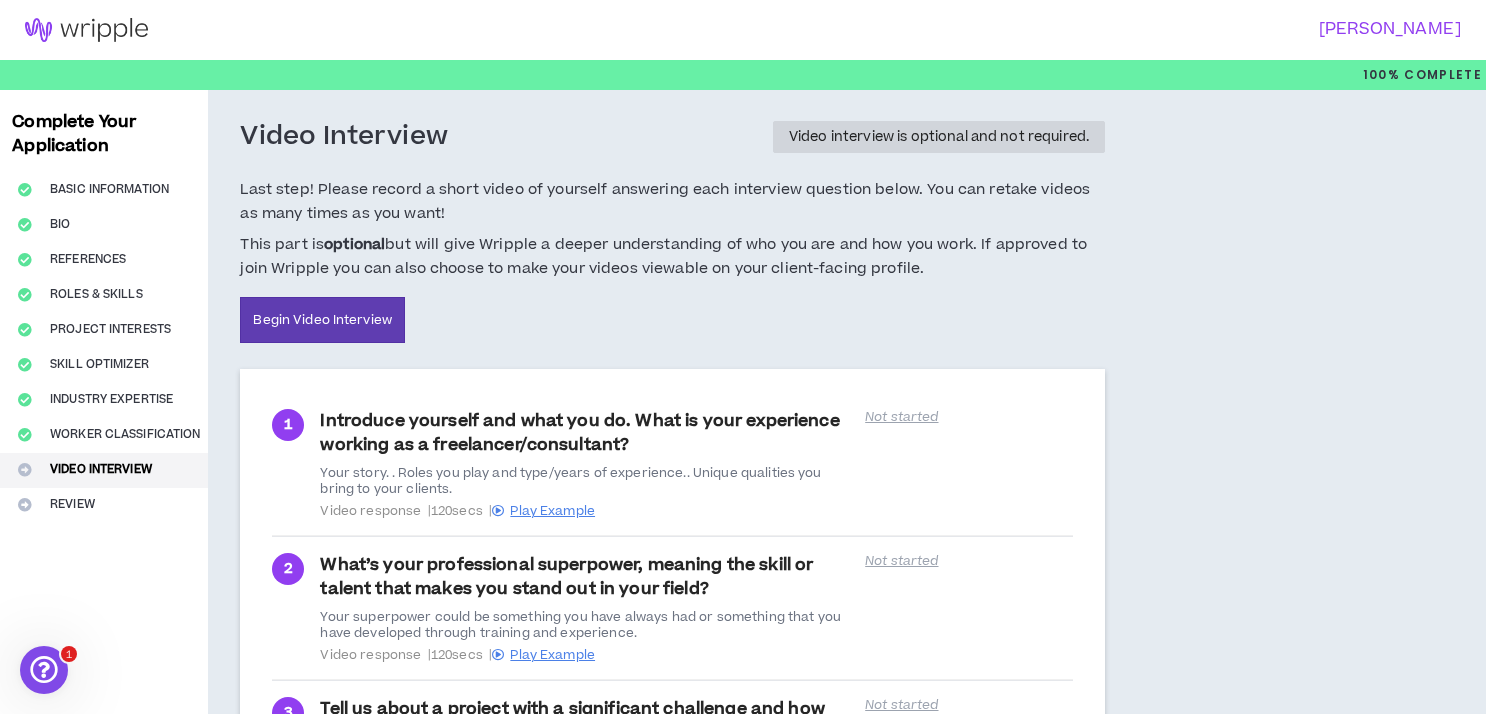 drag, startPoint x: 641, startPoint y: 308, endPoint x: 651, endPoint y: 312, distance: 10.770329 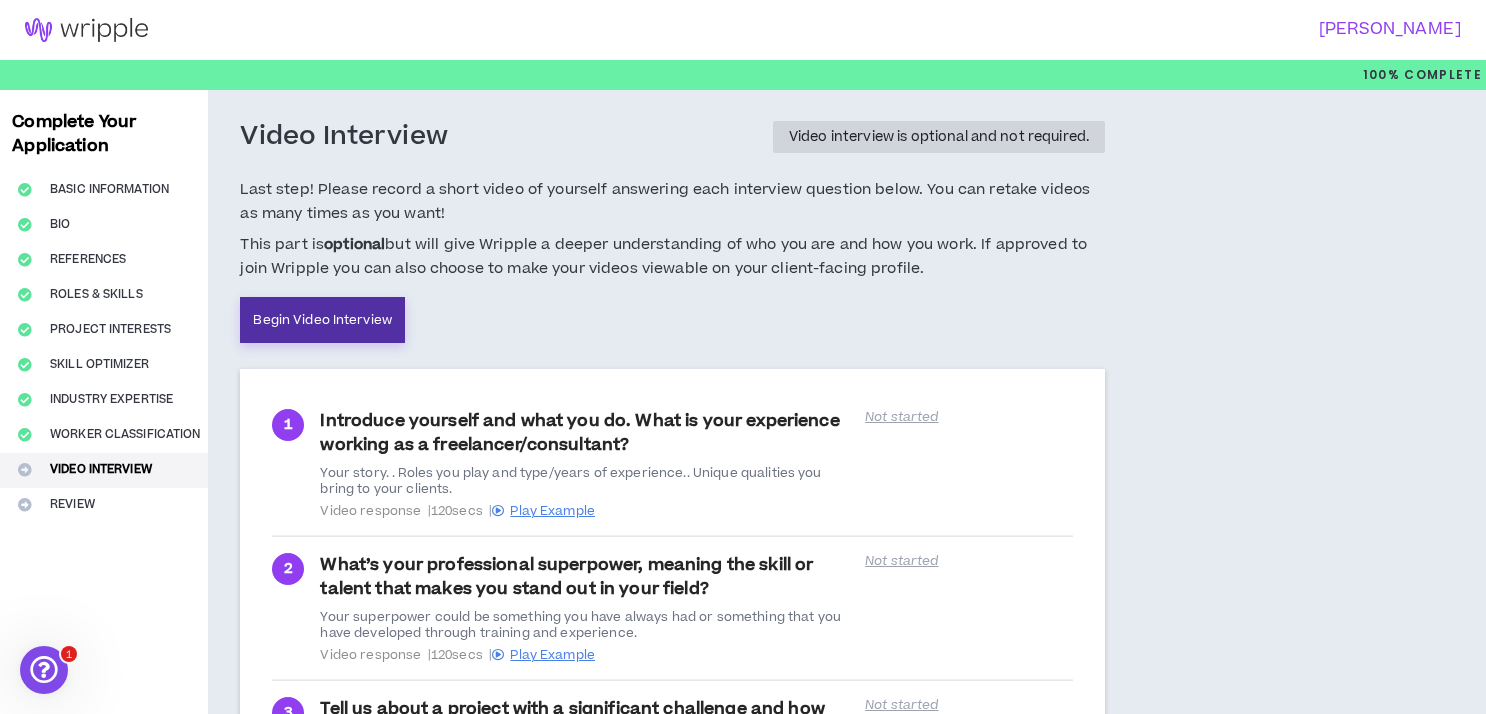 click on "Begin Video Interview" at bounding box center (322, 320) 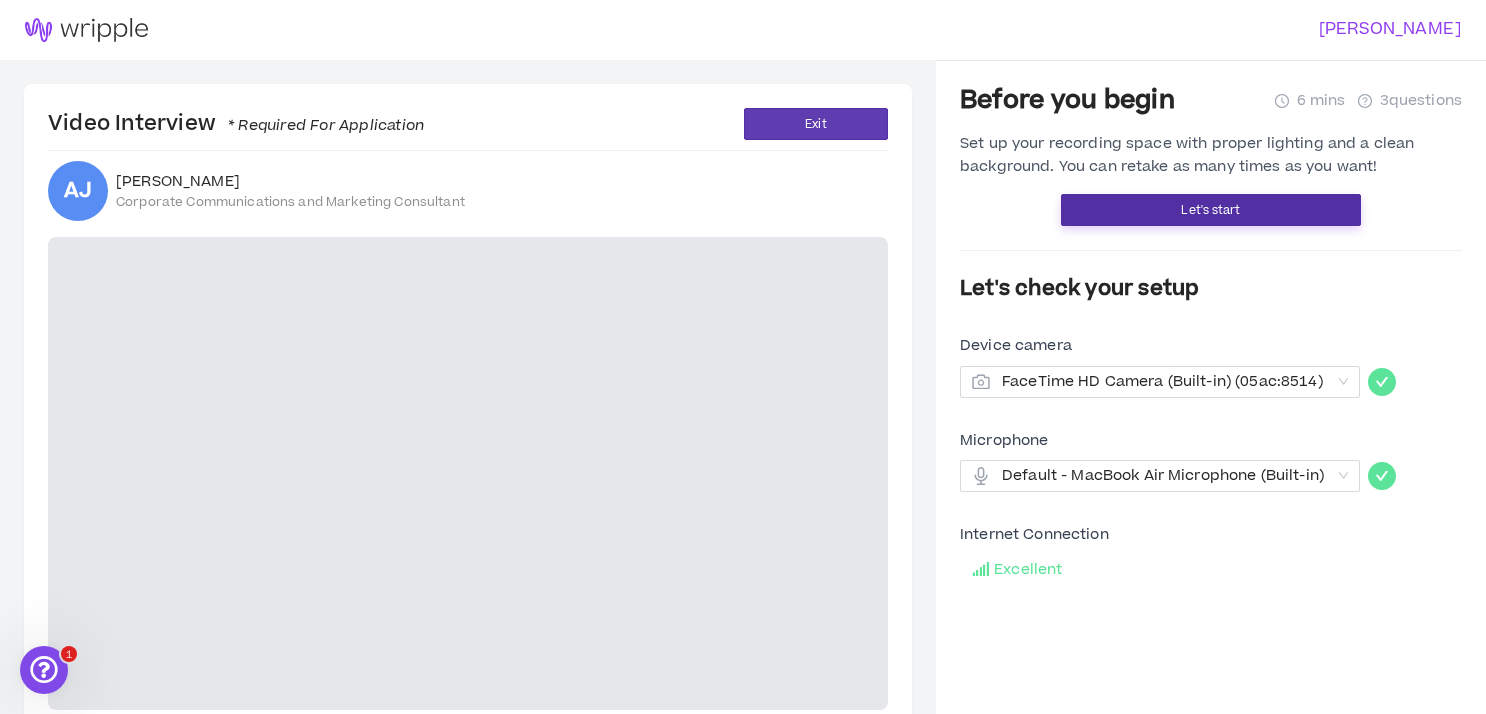 drag, startPoint x: 1207, startPoint y: 205, endPoint x: 1449, endPoint y: 319, distance: 267.50702 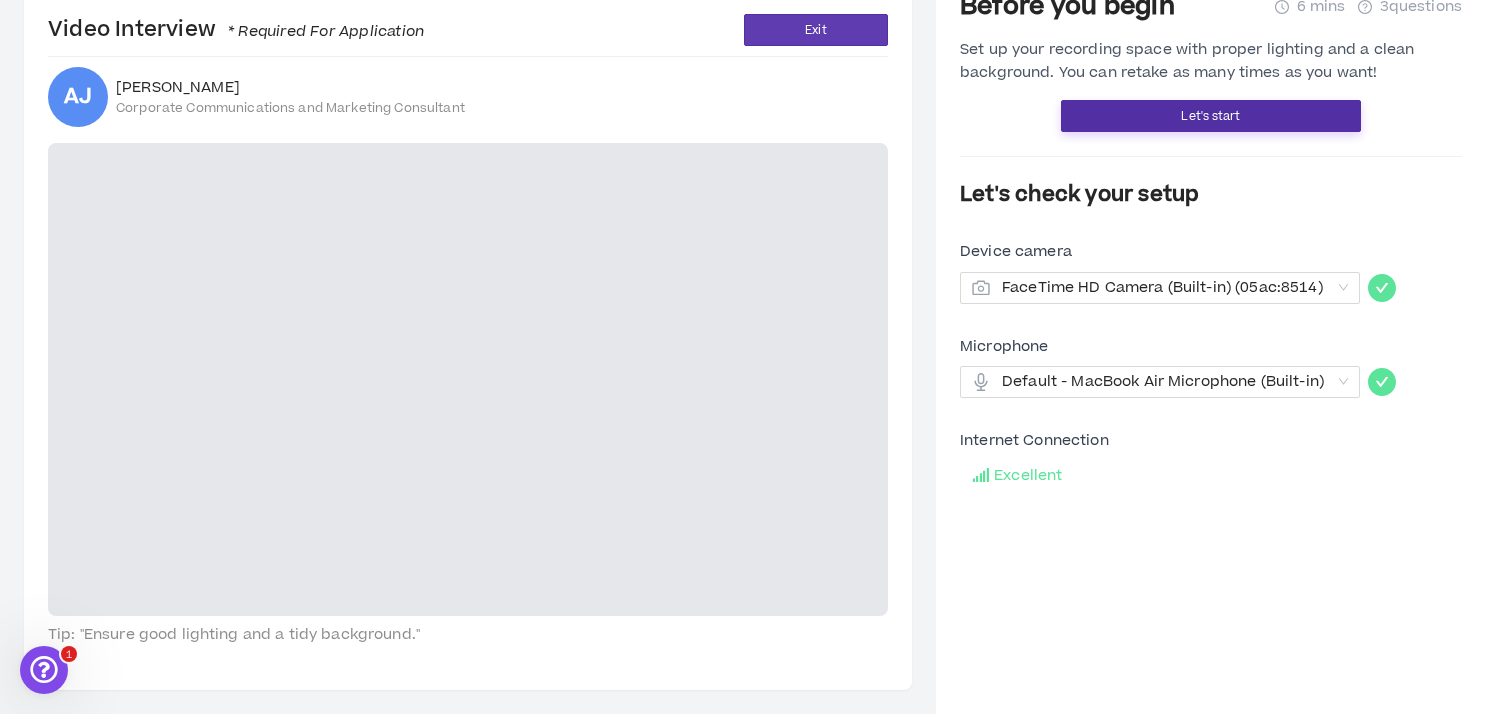scroll, scrollTop: 0, scrollLeft: 0, axis: both 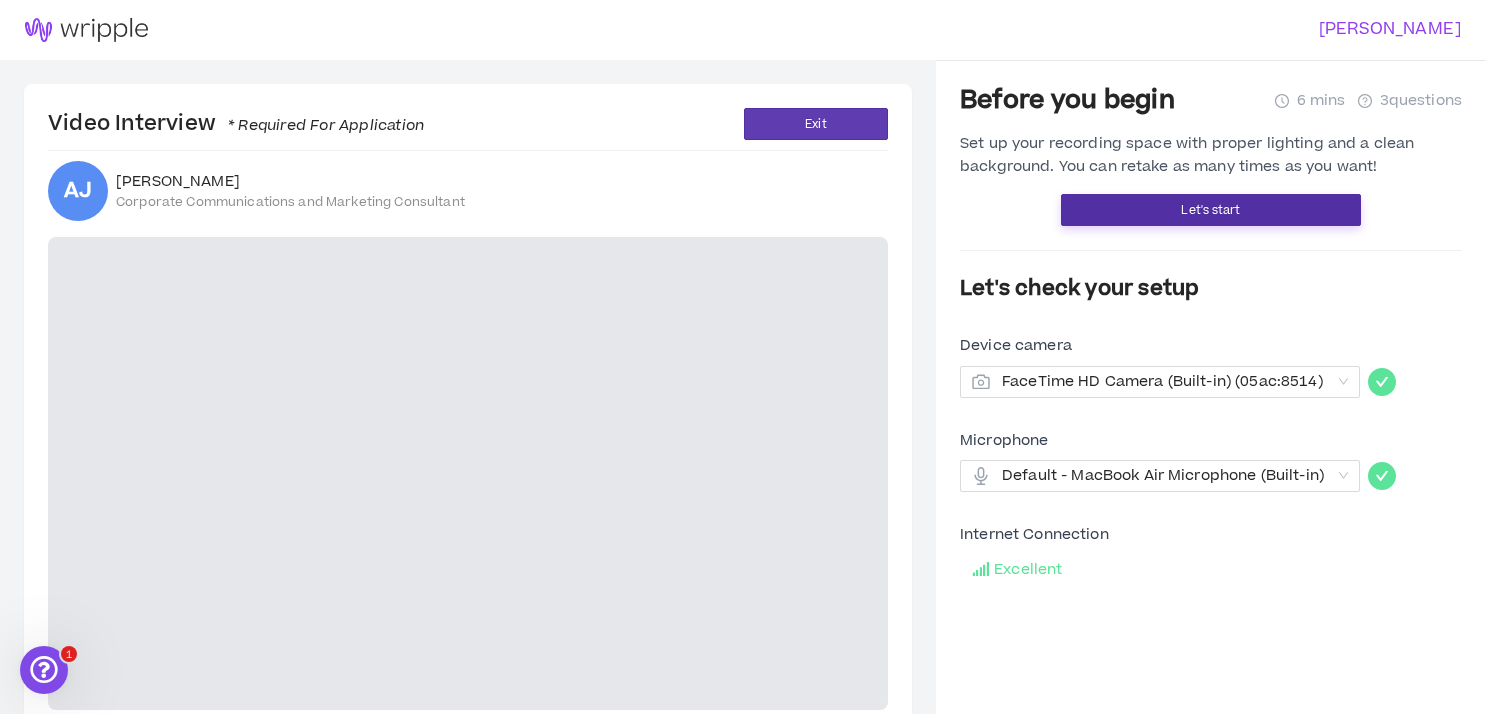 click on "Let's start" at bounding box center (1210, 210) 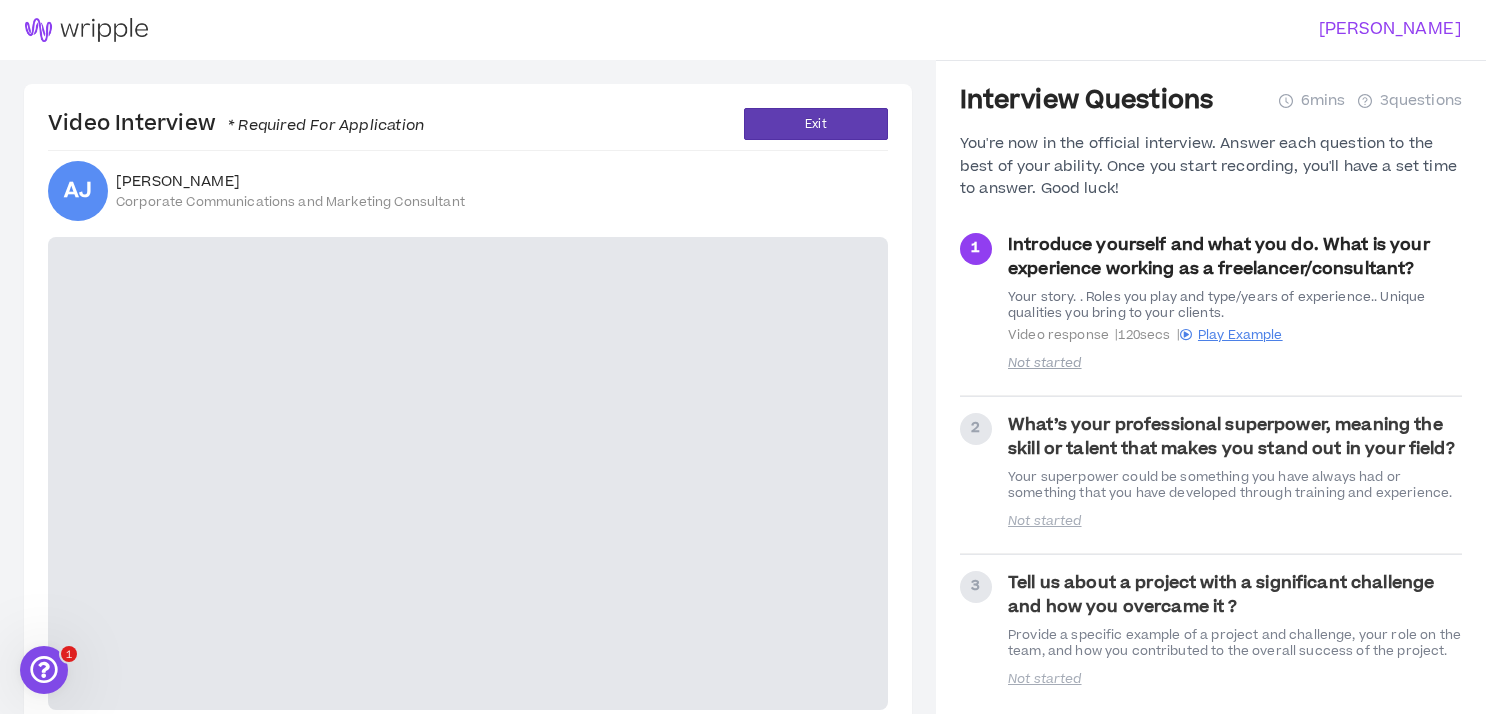 drag, startPoint x: 1065, startPoint y: 258, endPoint x: 1051, endPoint y: 256, distance: 14.142136 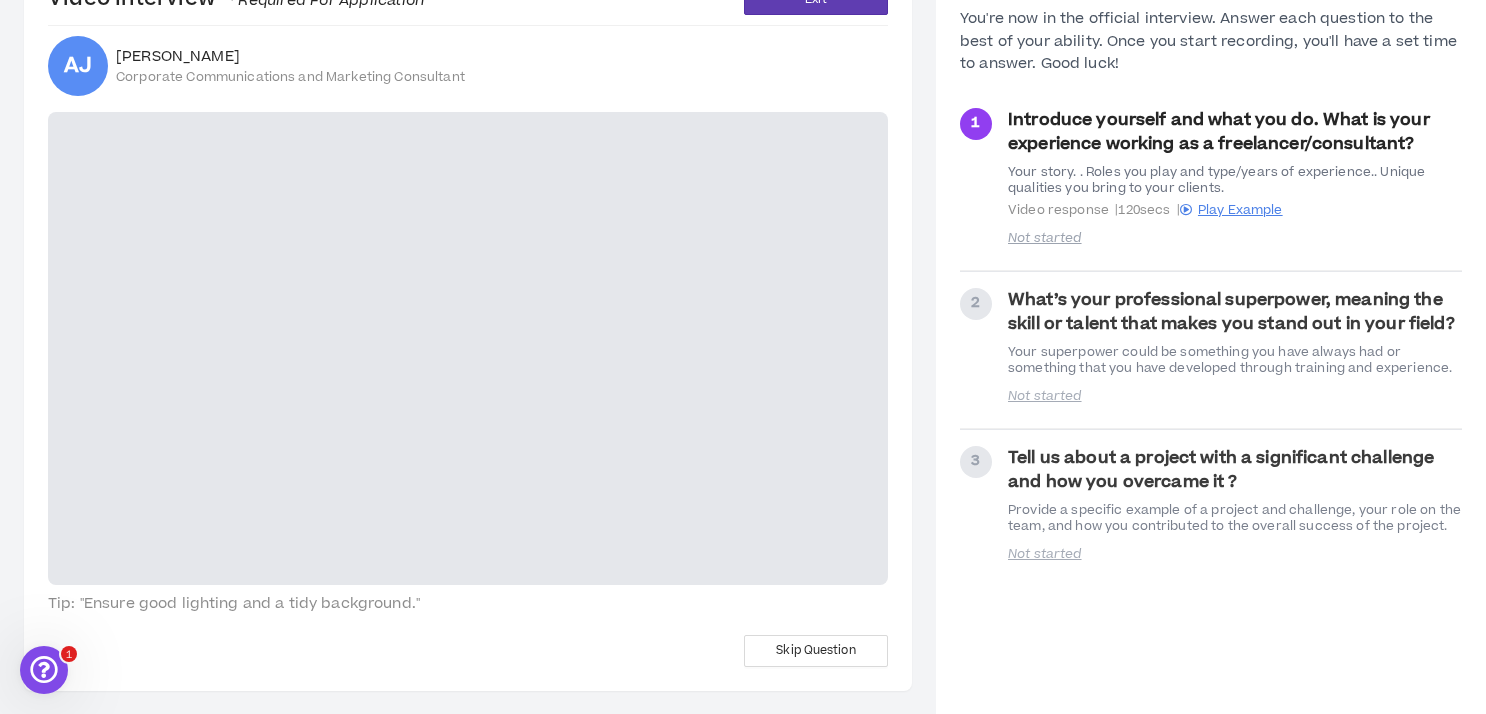 scroll, scrollTop: 126, scrollLeft: 0, axis: vertical 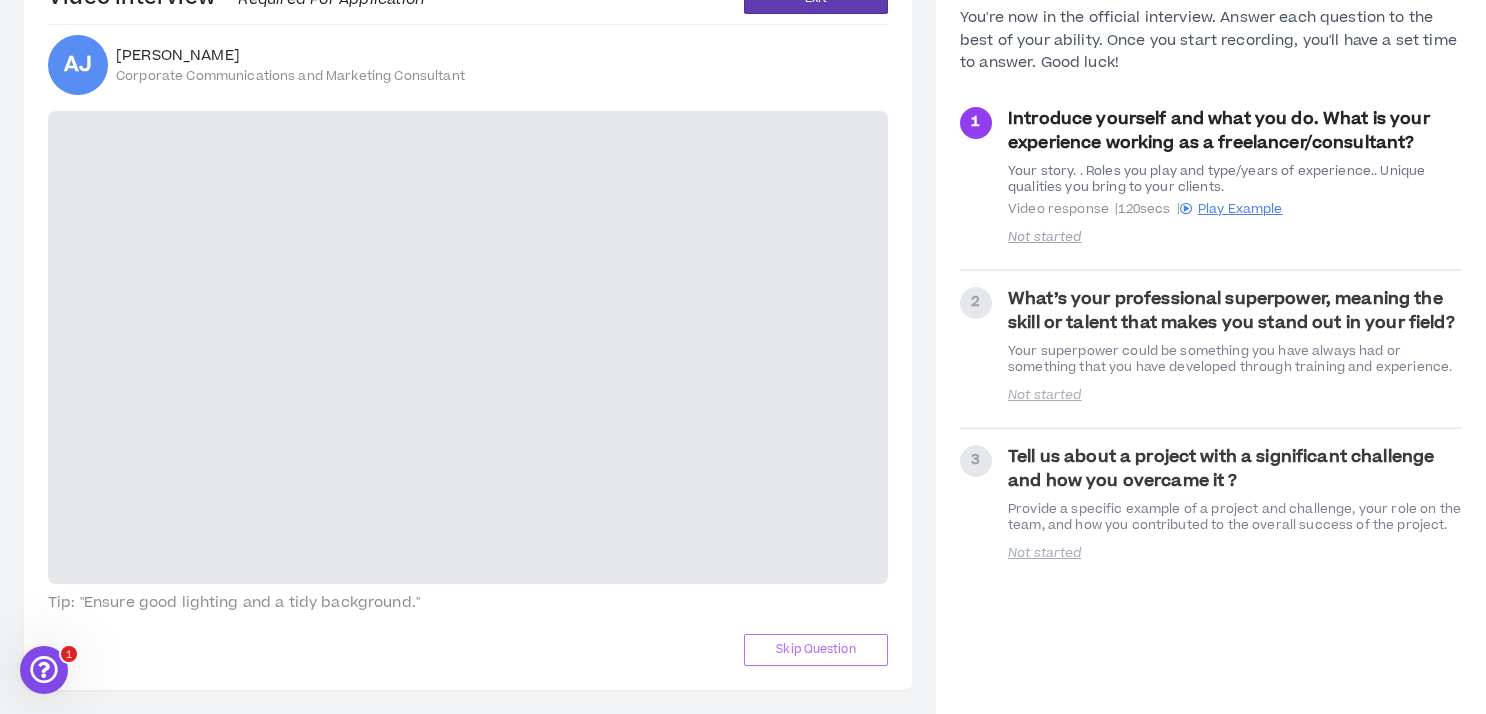 click on "Skip Question" at bounding box center (815, 649) 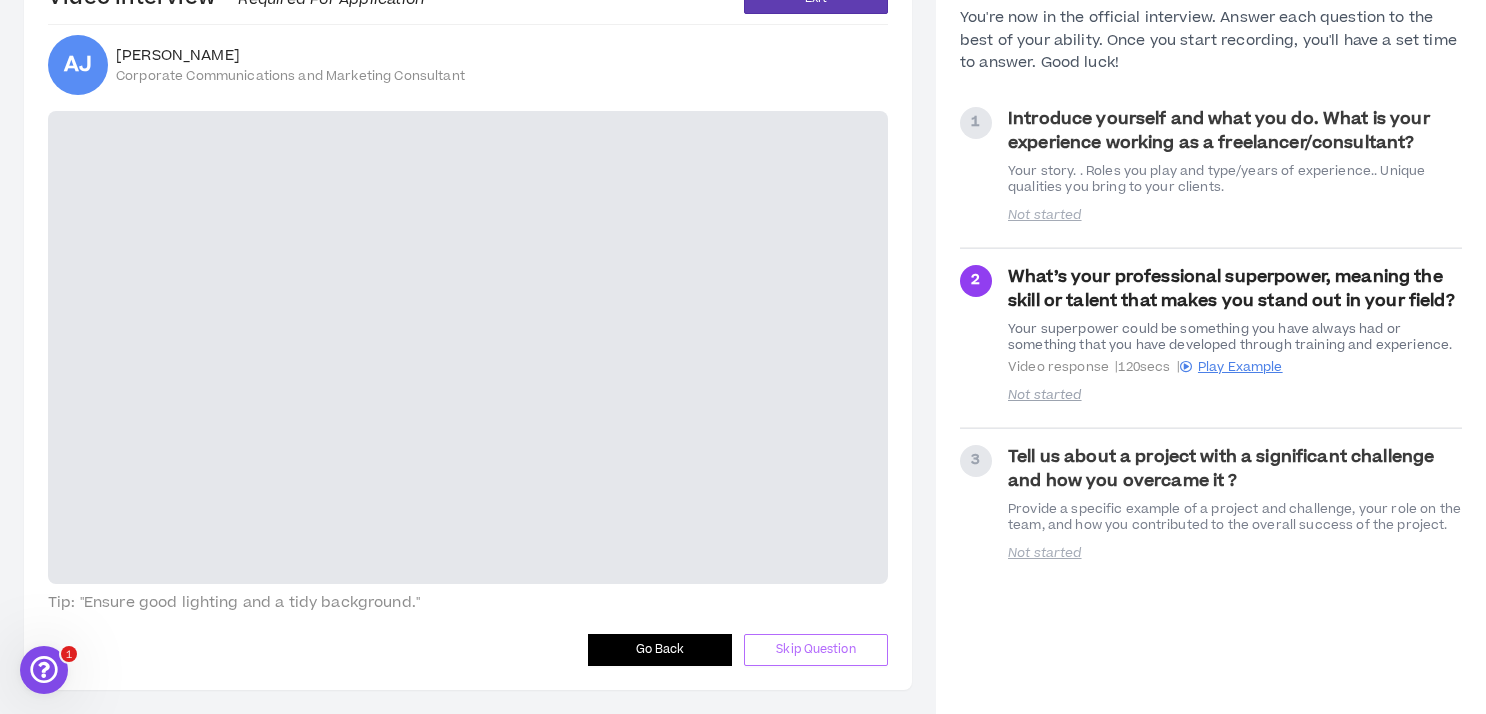 scroll, scrollTop: 0, scrollLeft: 0, axis: both 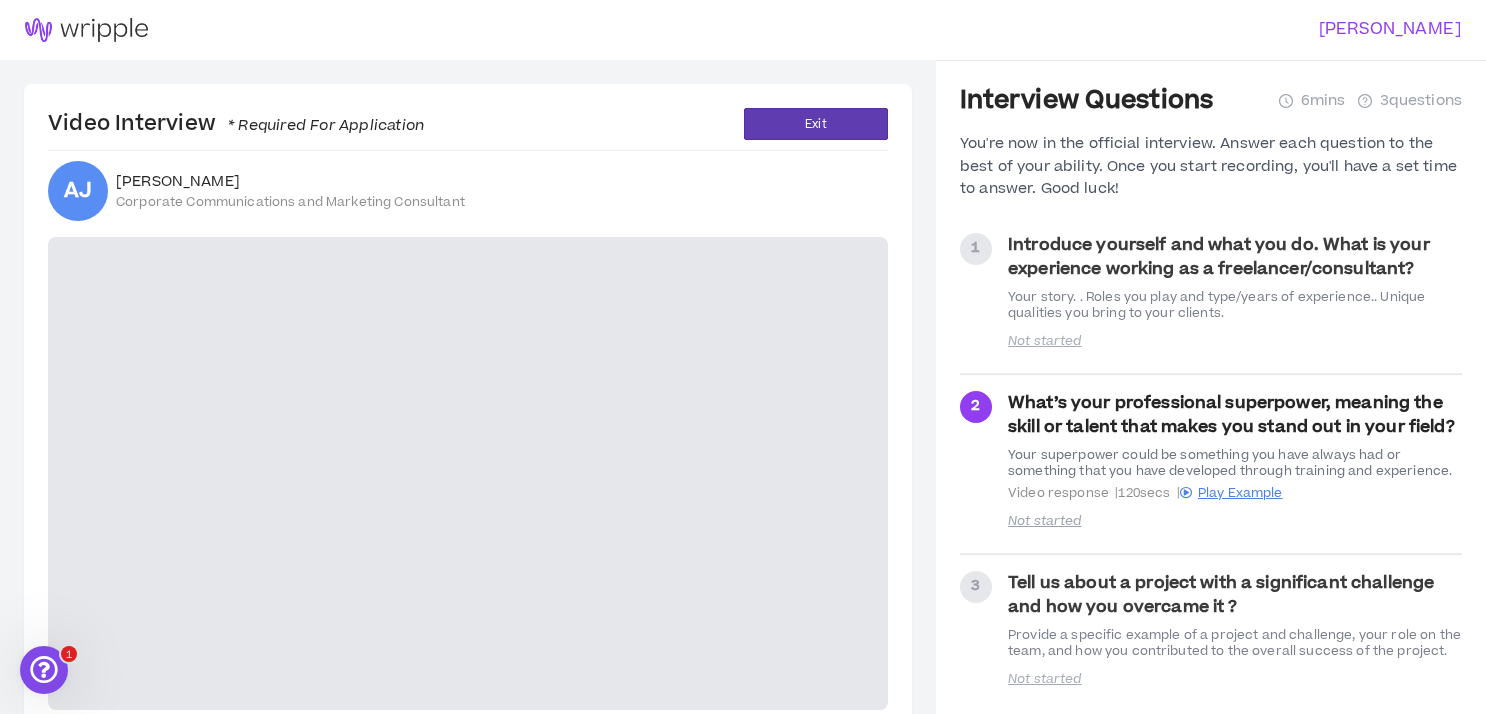 click on "Your story. . Roles you play and type/years of experience.. Unique qualities you bring to your clients." at bounding box center (1235, 305) 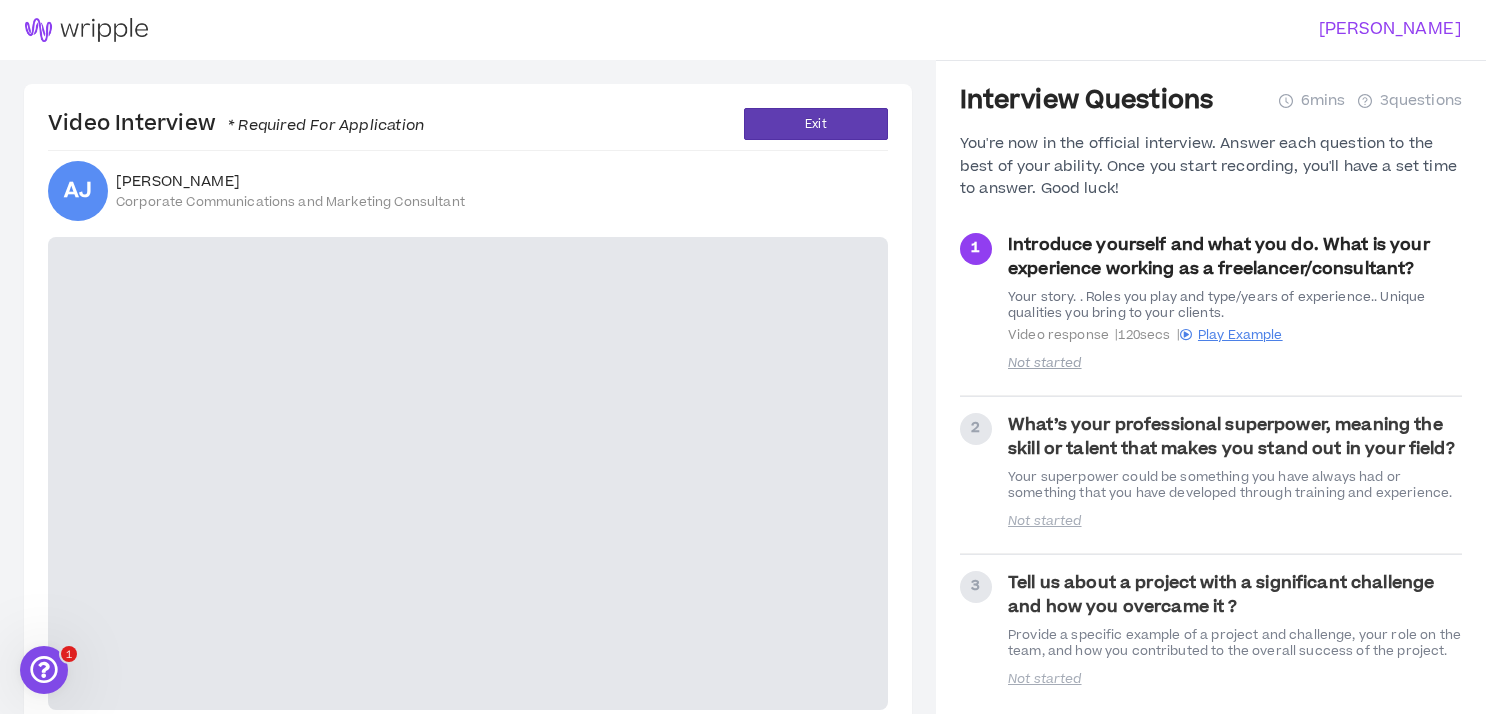 drag, startPoint x: 1048, startPoint y: 368, endPoint x: 1073, endPoint y: 296, distance: 76.2168 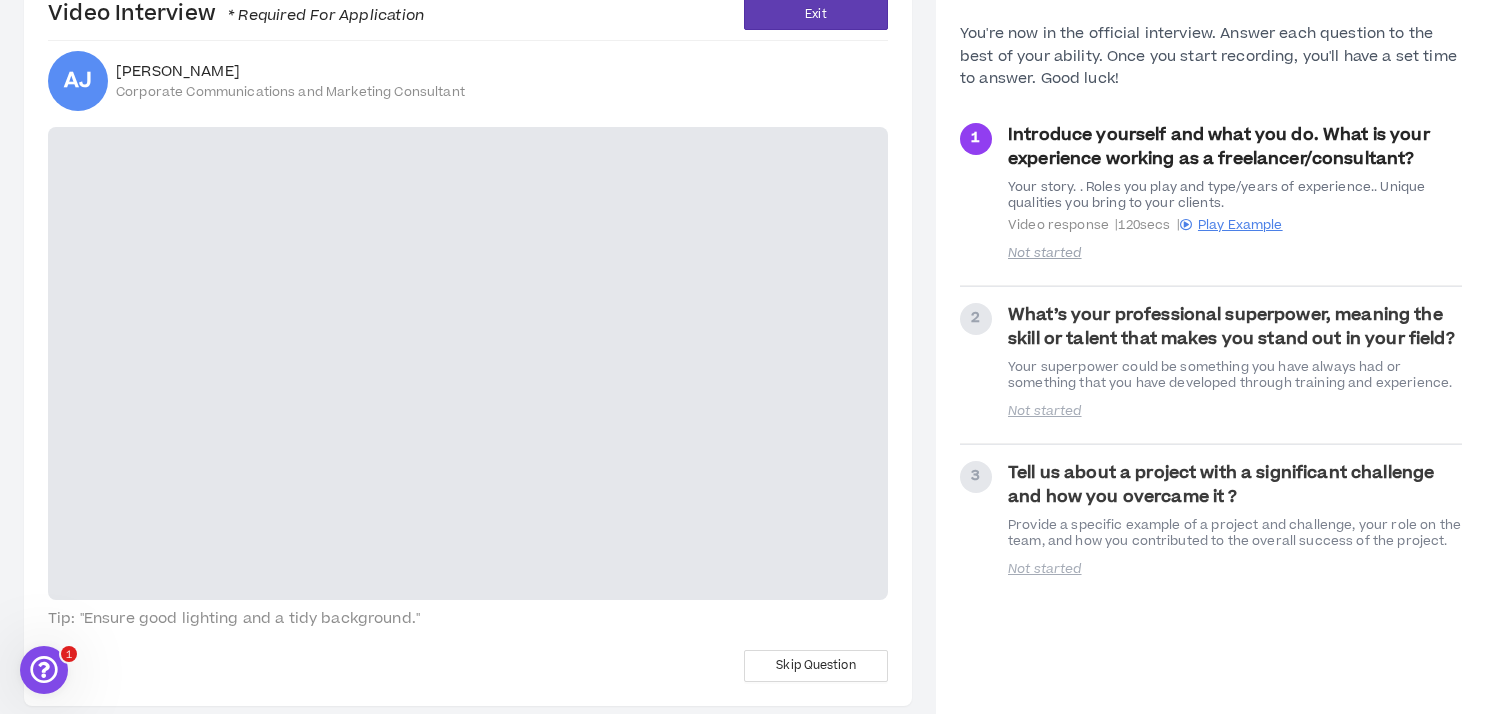 scroll, scrollTop: 126, scrollLeft: 0, axis: vertical 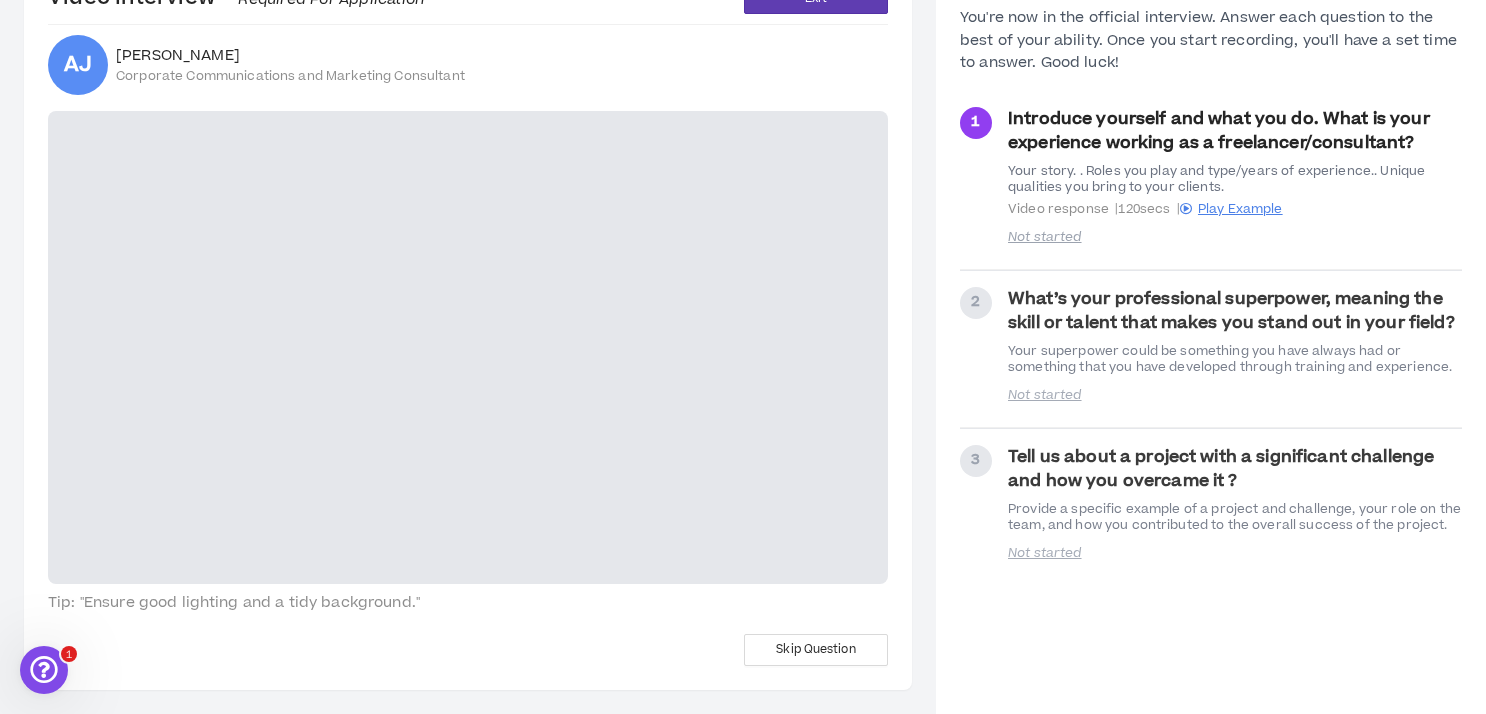 click 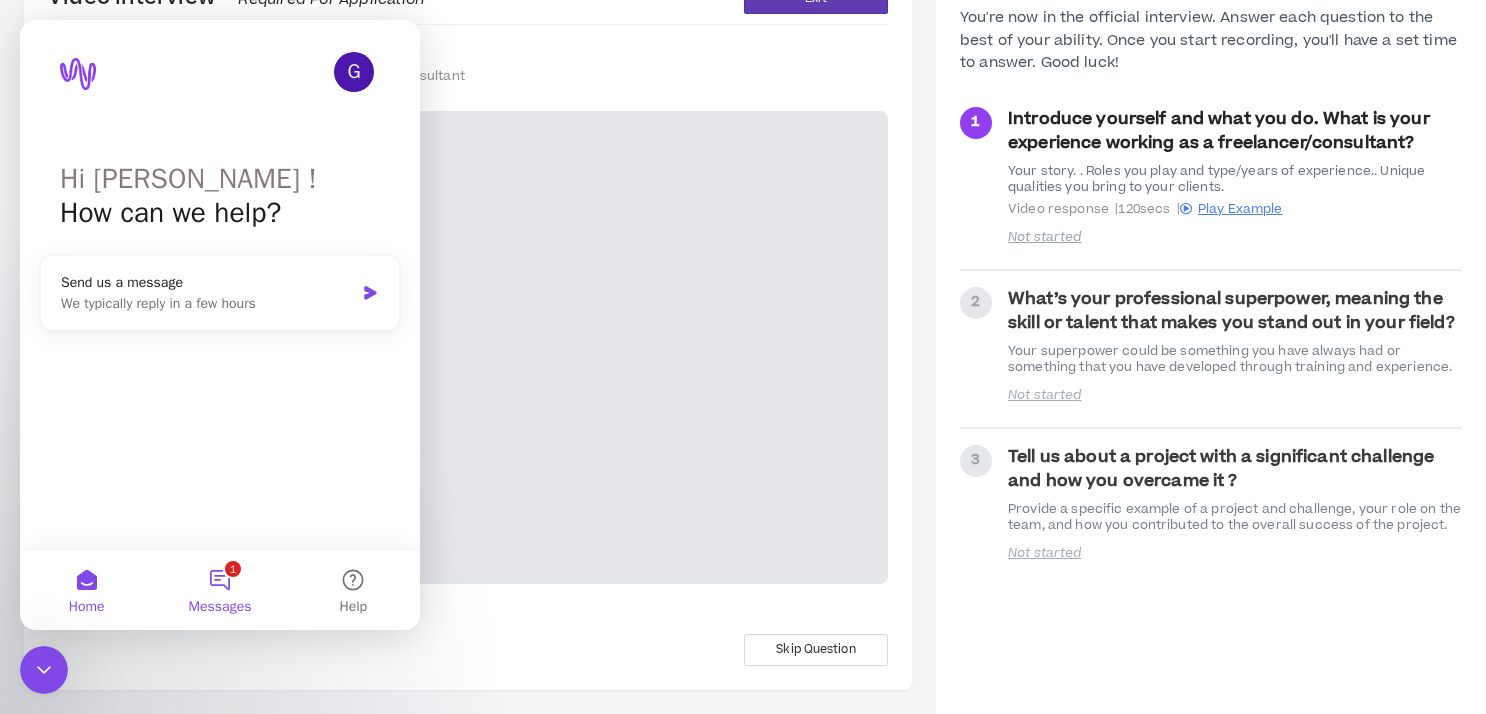 click on "1 Messages" at bounding box center [219, 590] 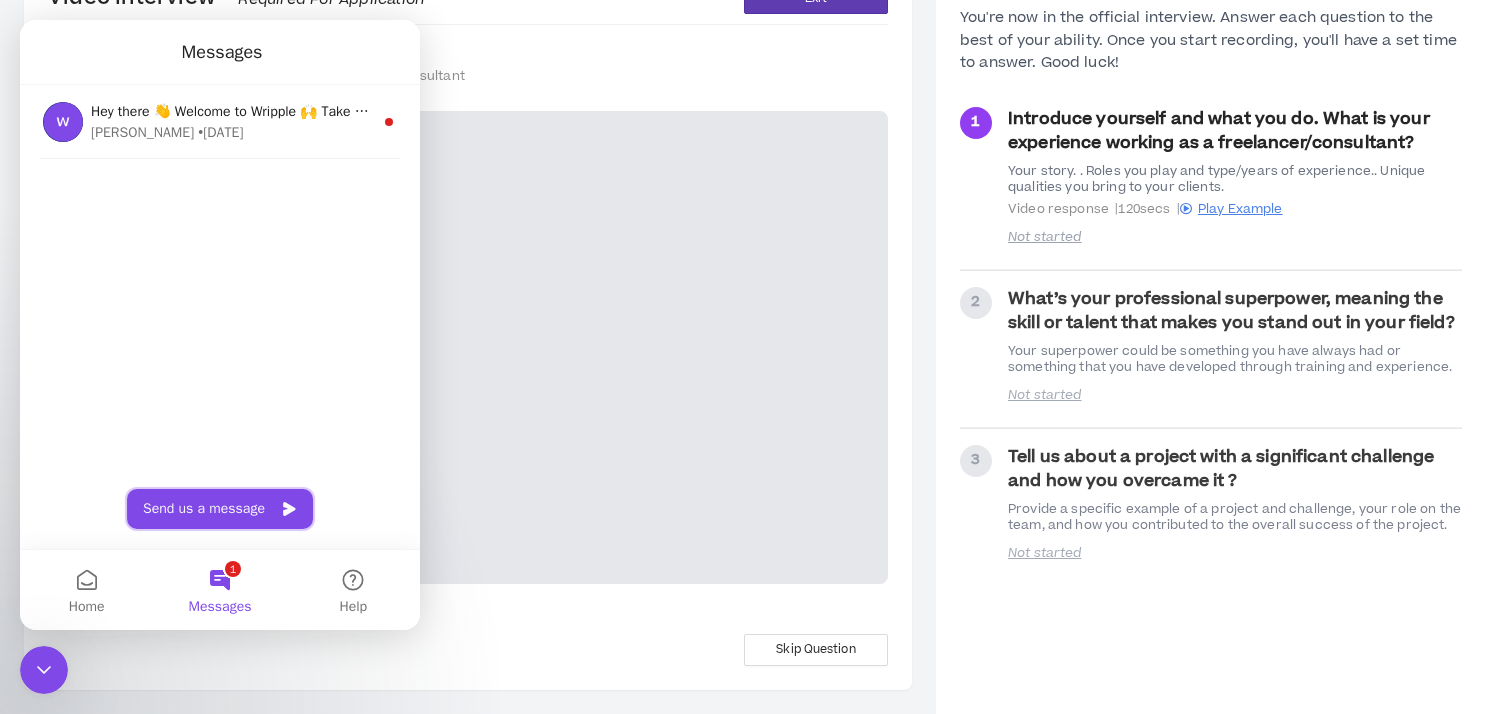 click on "Send us a message" at bounding box center [220, 509] 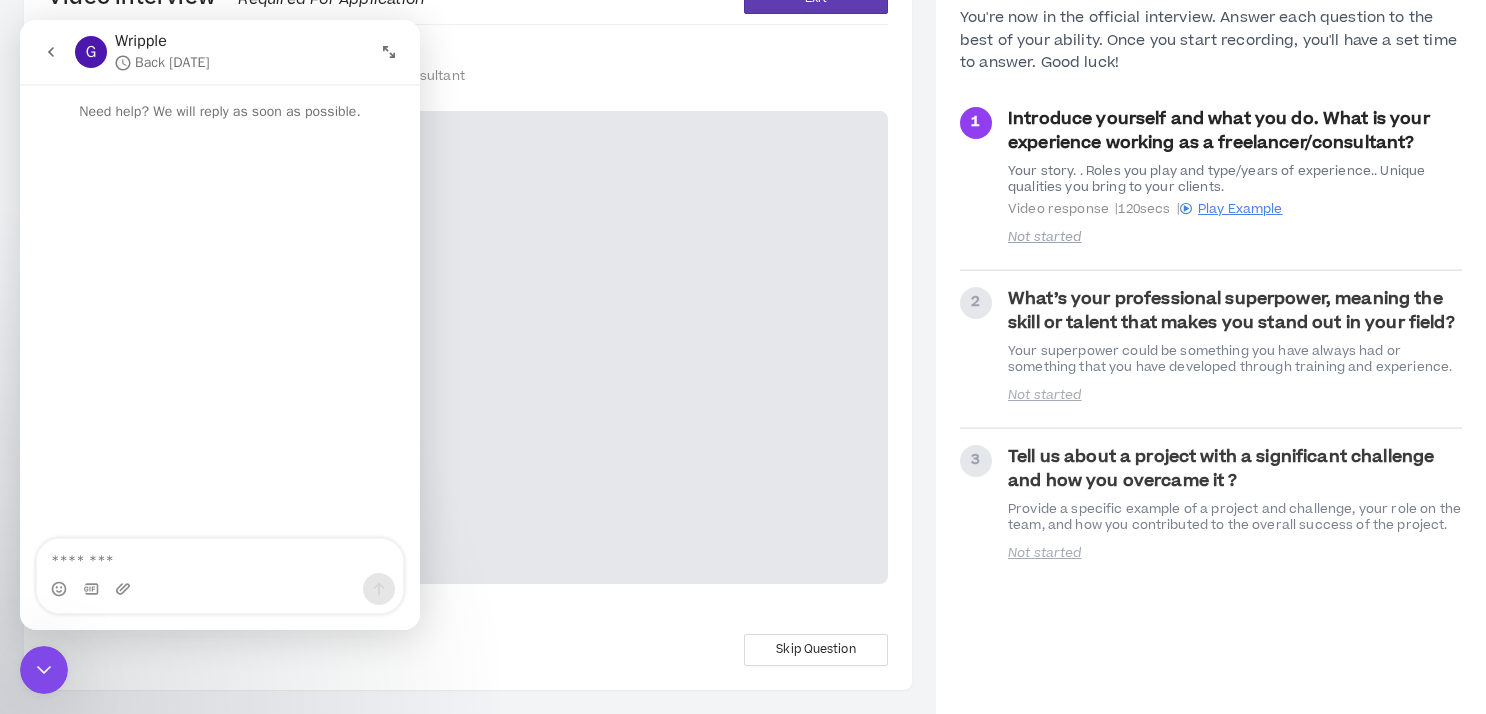 click 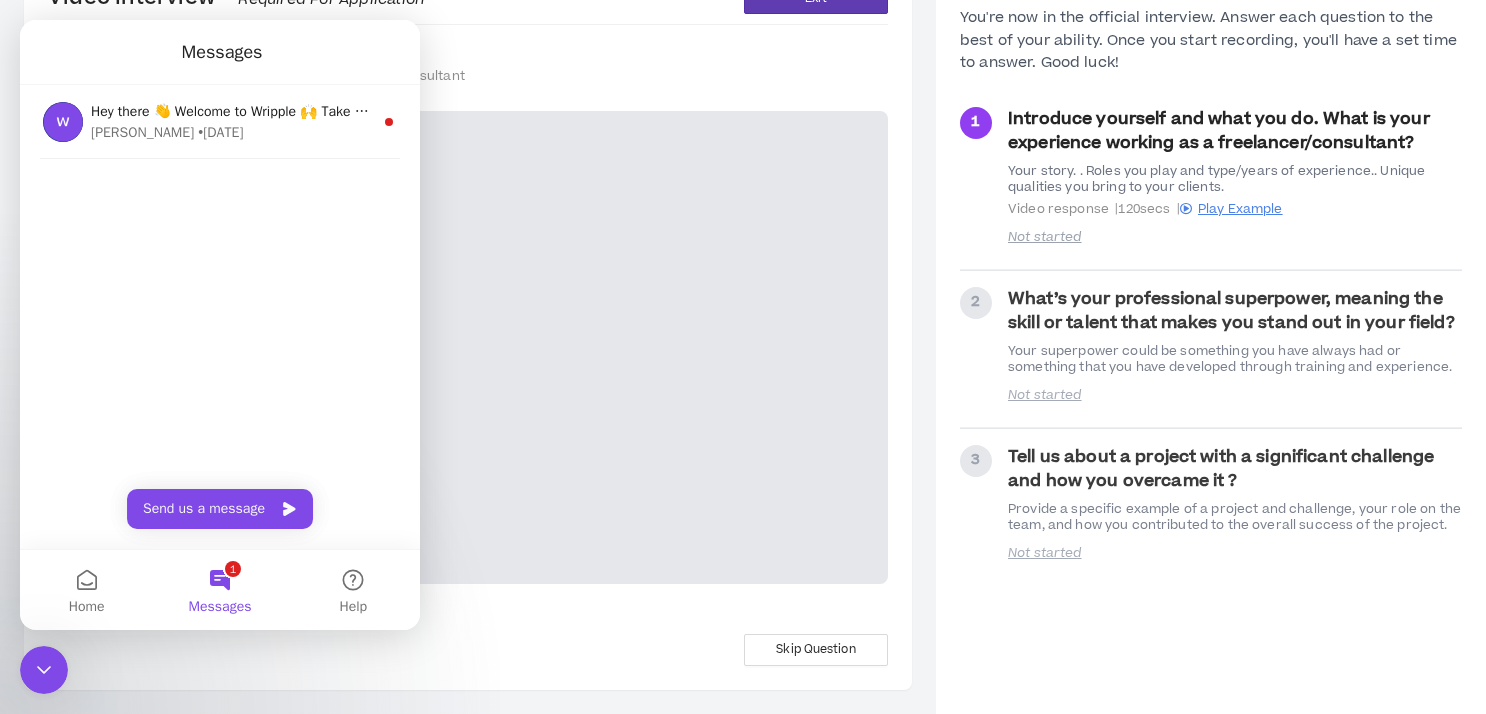 click at bounding box center (468, 347) 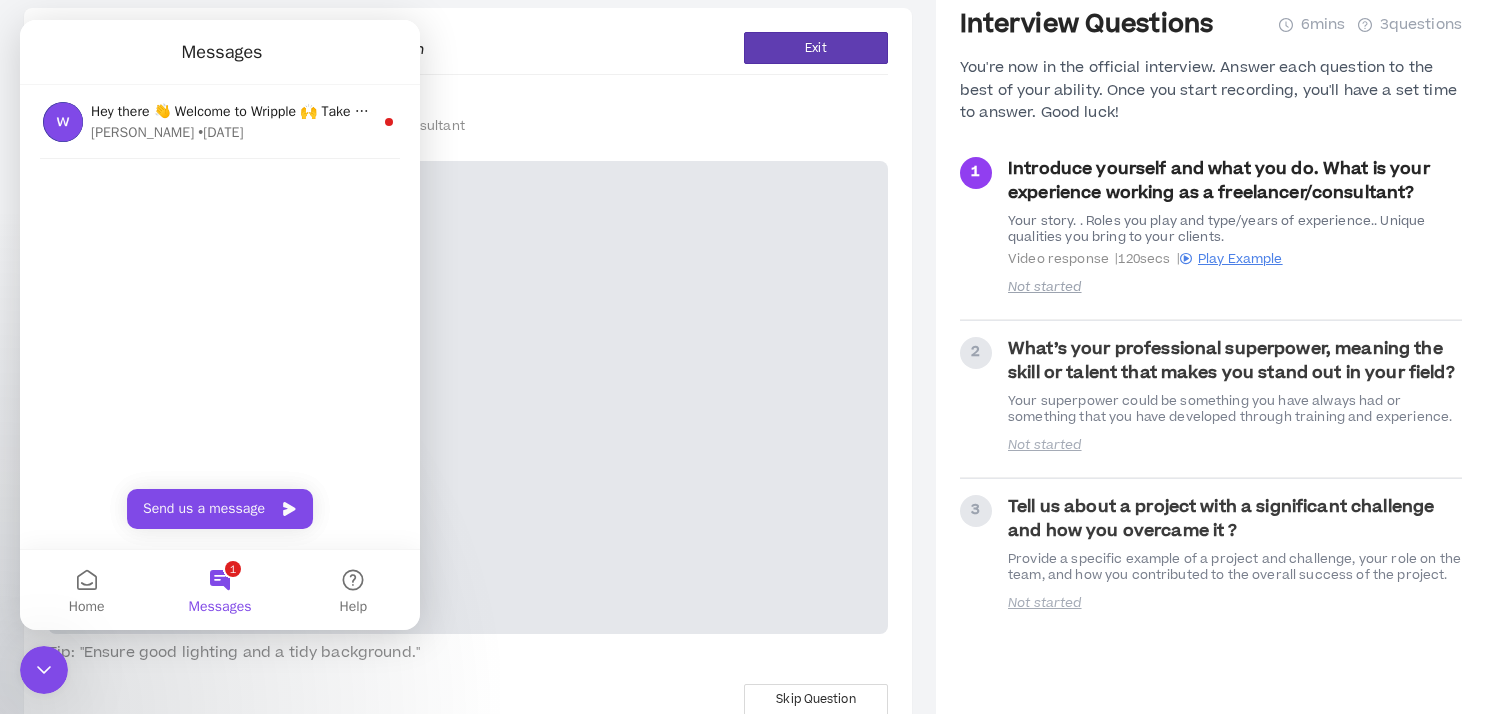 click 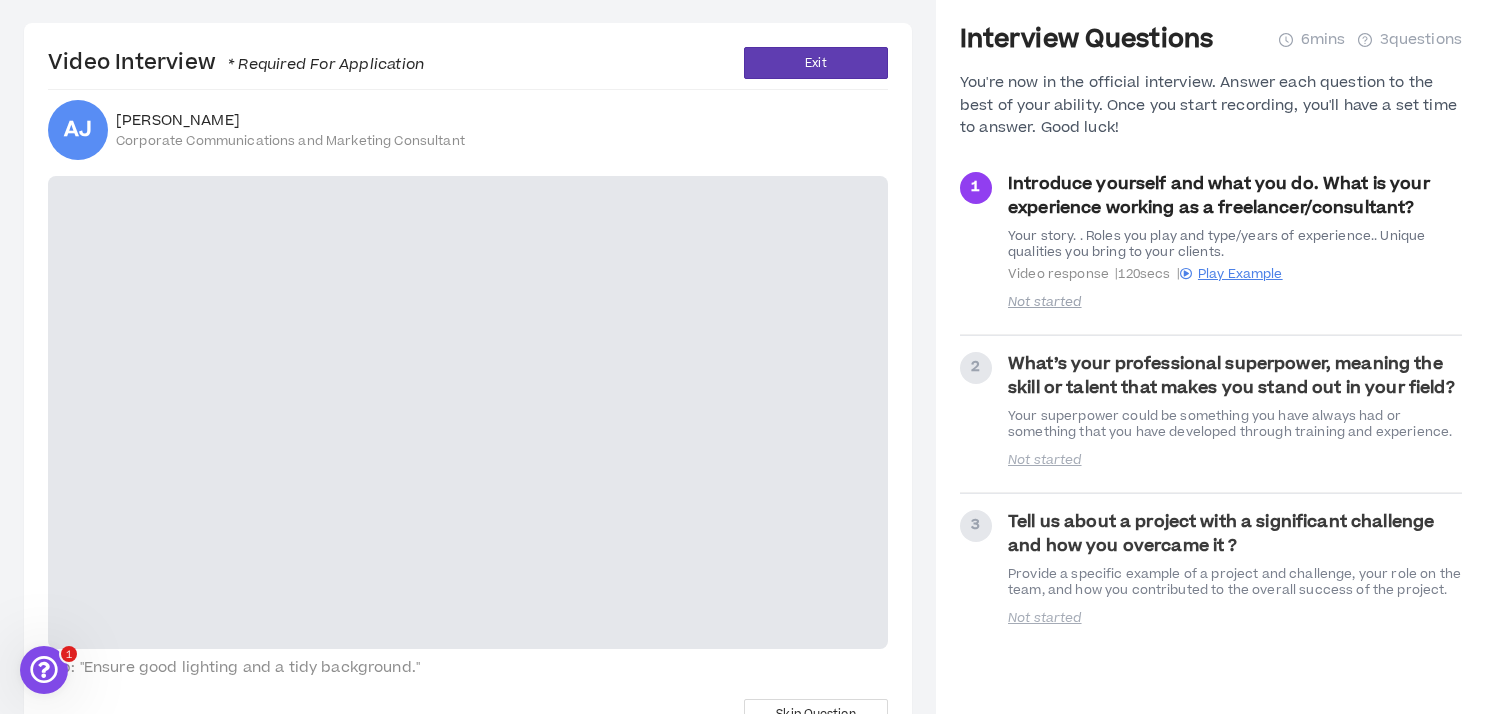 scroll, scrollTop: 68, scrollLeft: 0, axis: vertical 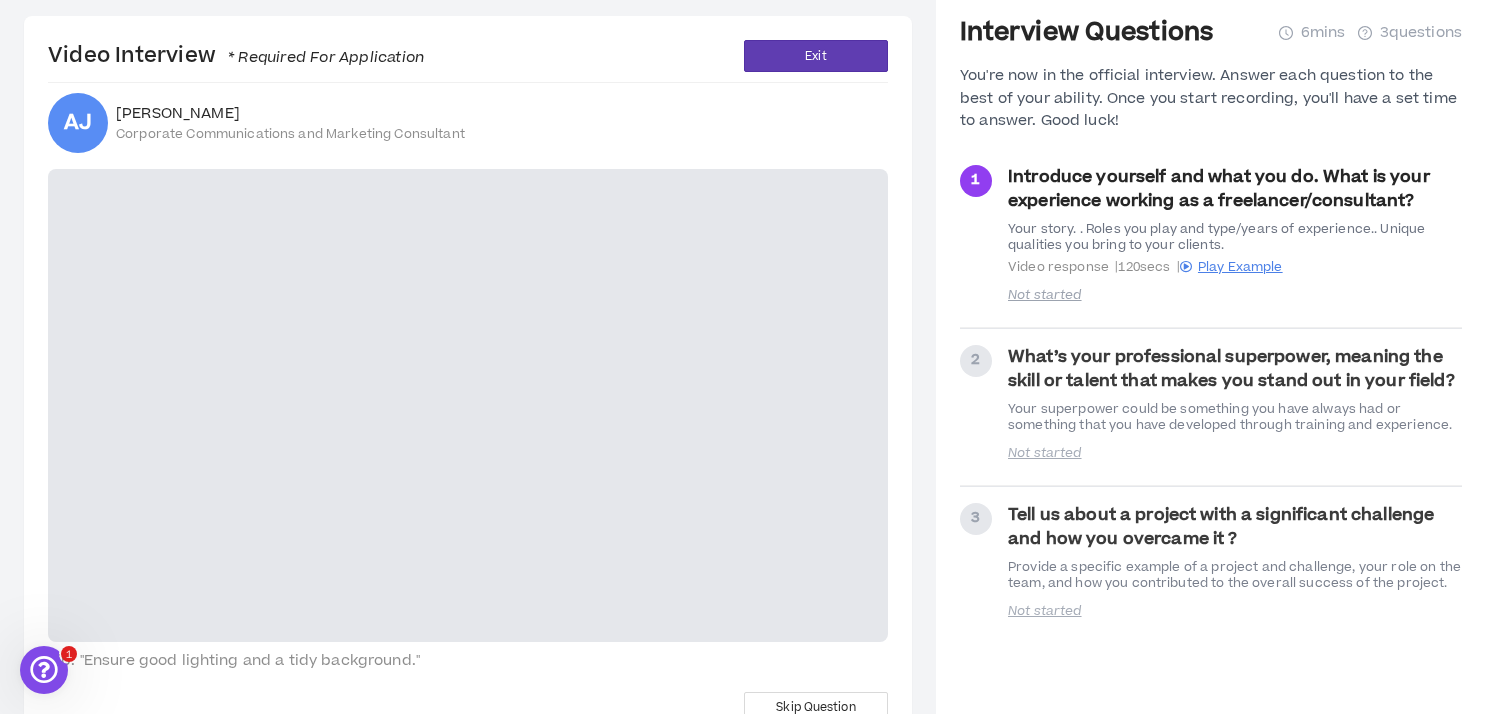 drag, startPoint x: 201, startPoint y: 665, endPoint x: 343, endPoint y: 550, distance: 182.72658 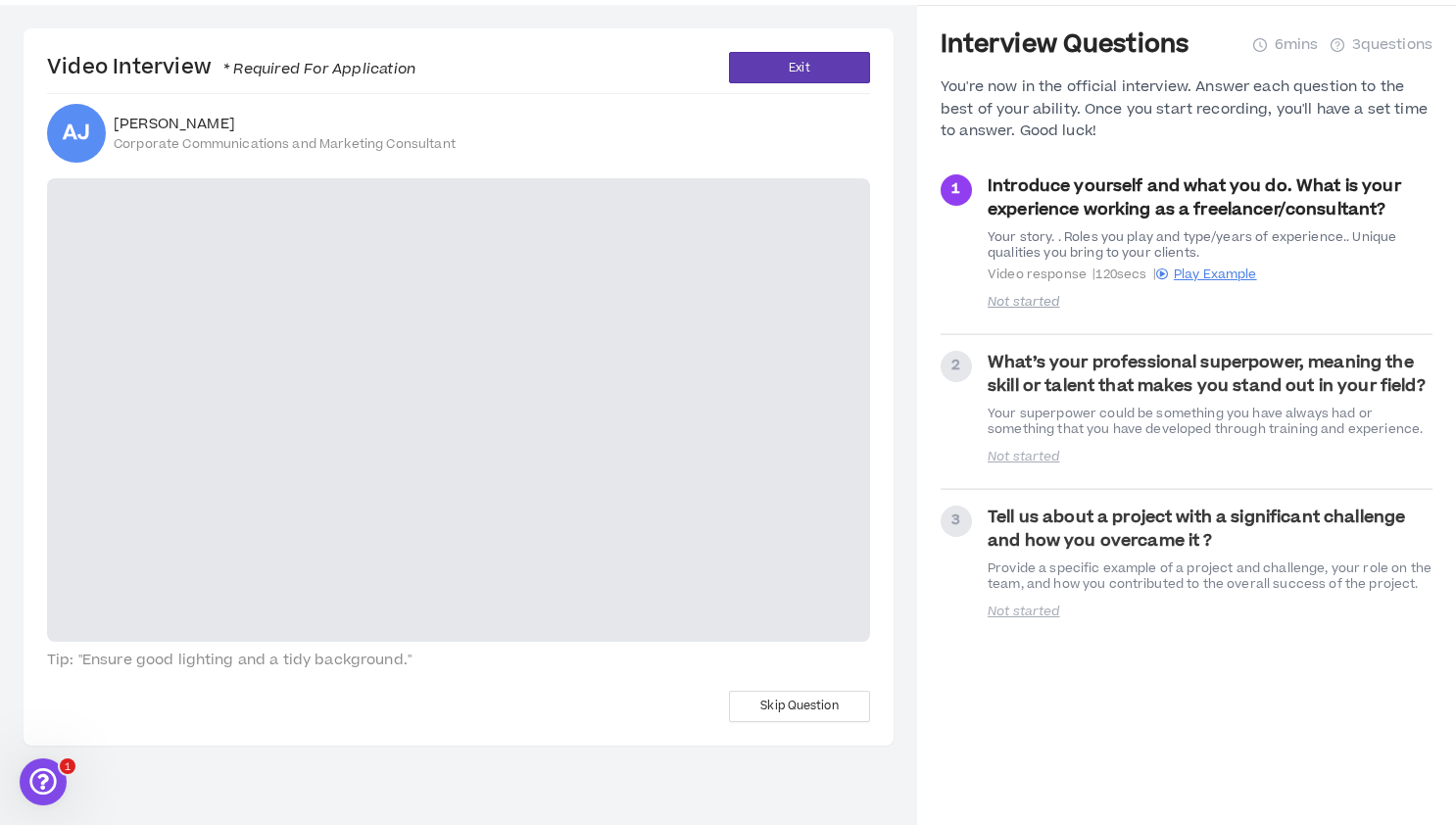scroll, scrollTop: 0, scrollLeft: 0, axis: both 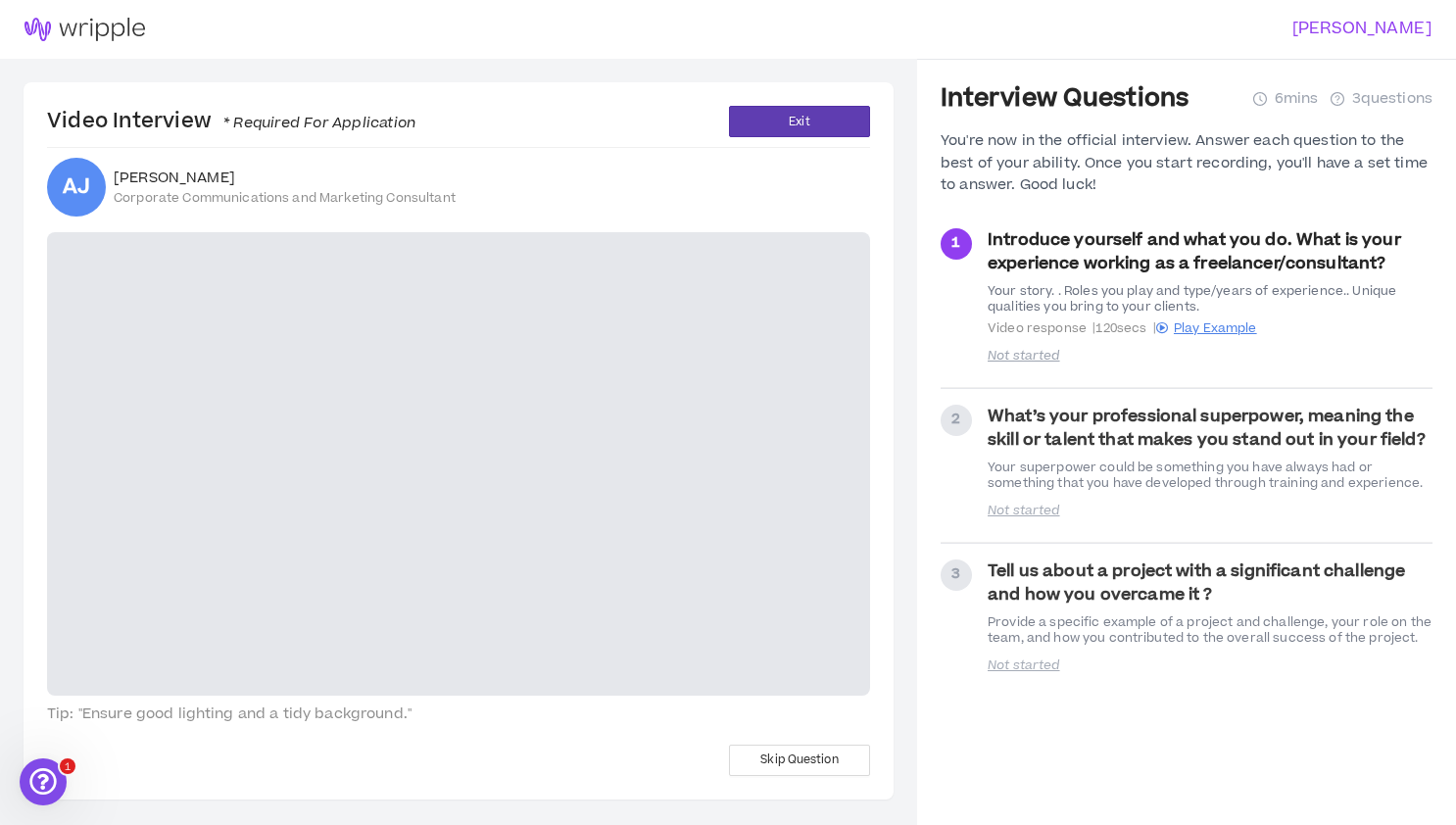 click at bounding box center [459, 463] 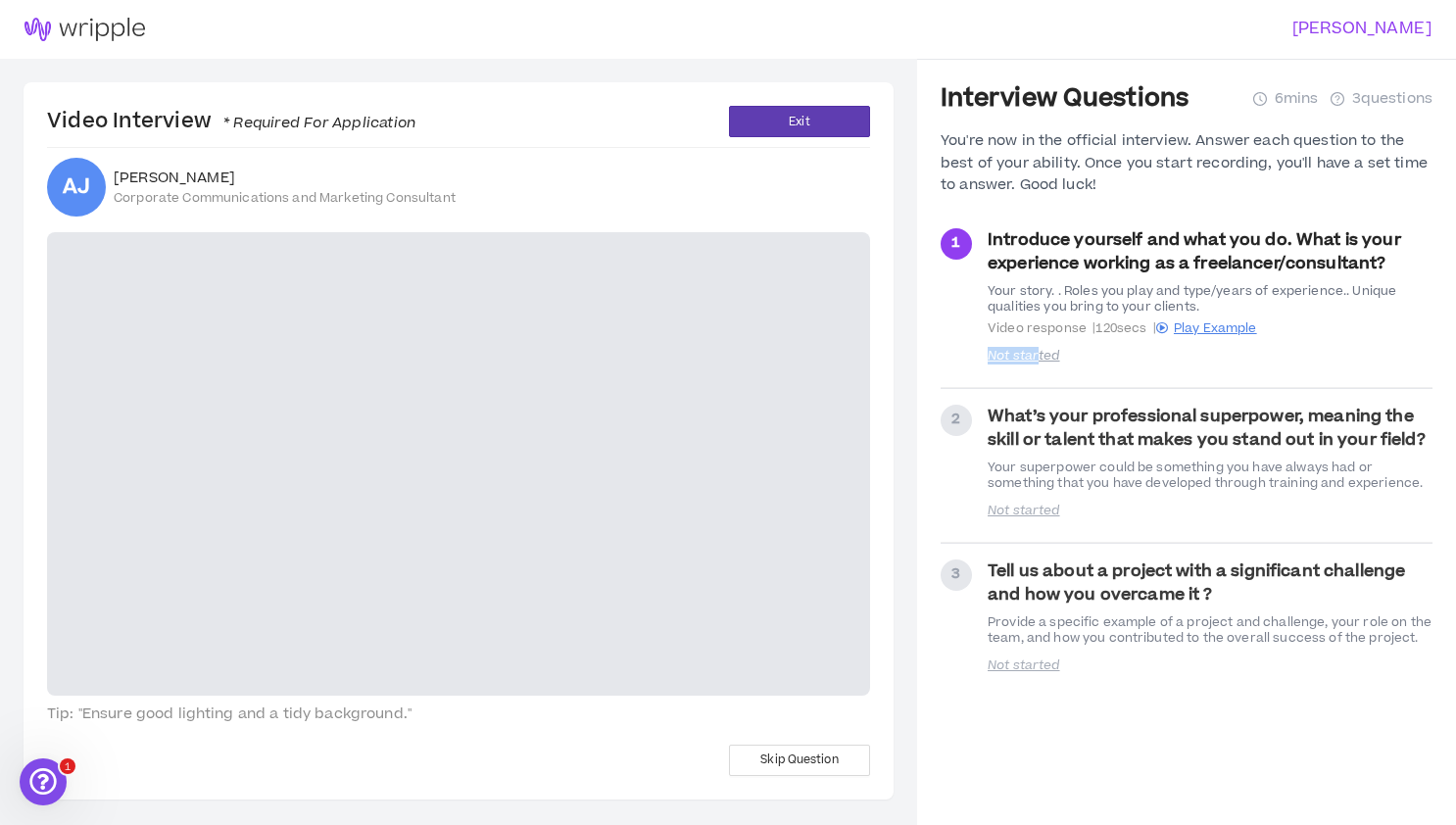 click on "Introduce yourself and what you do. What is your experience working as a freelancer/consultant? Your story. . Roles you play and type/years of experience.. Unique qualities you bring to your clients. Video response  |   120  secs  |   Play Example Not started" at bounding box center (1210, 300) 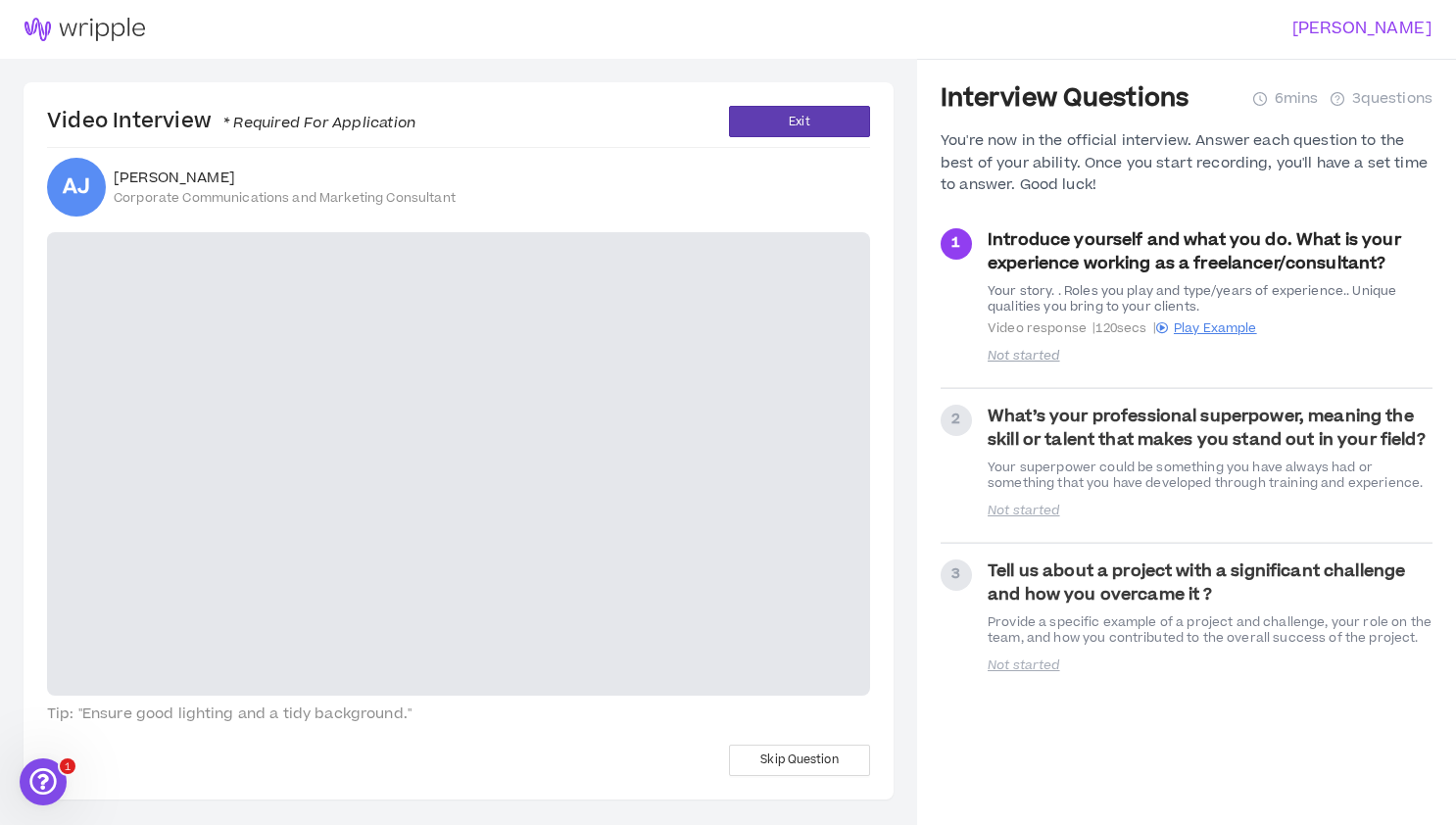 drag, startPoint x: 1031, startPoint y: 359, endPoint x: 1047, endPoint y: 352, distance: 17.464249 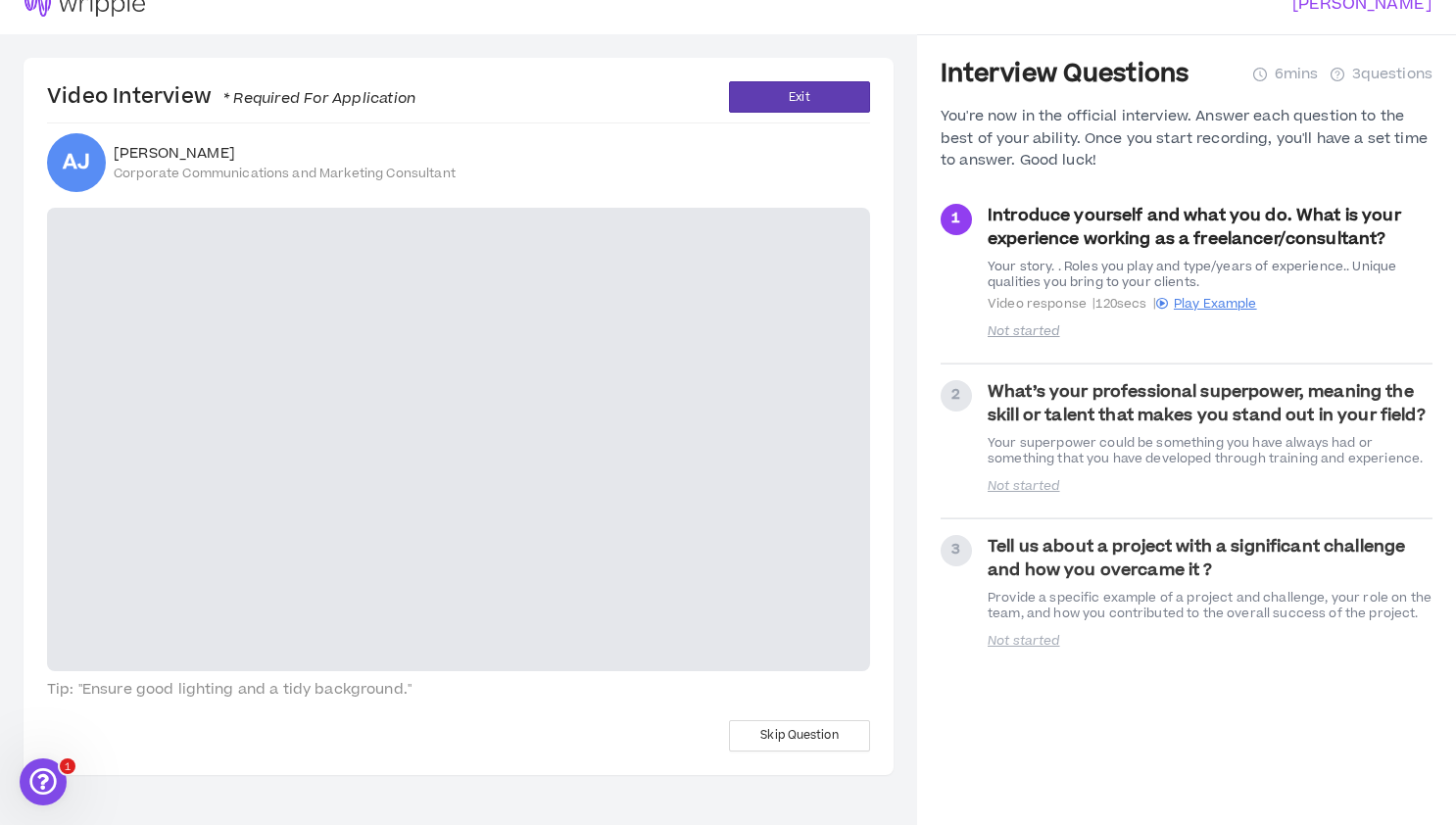 drag, startPoint x: 632, startPoint y: 224, endPoint x: 664, endPoint y: 199, distance: 40.6079 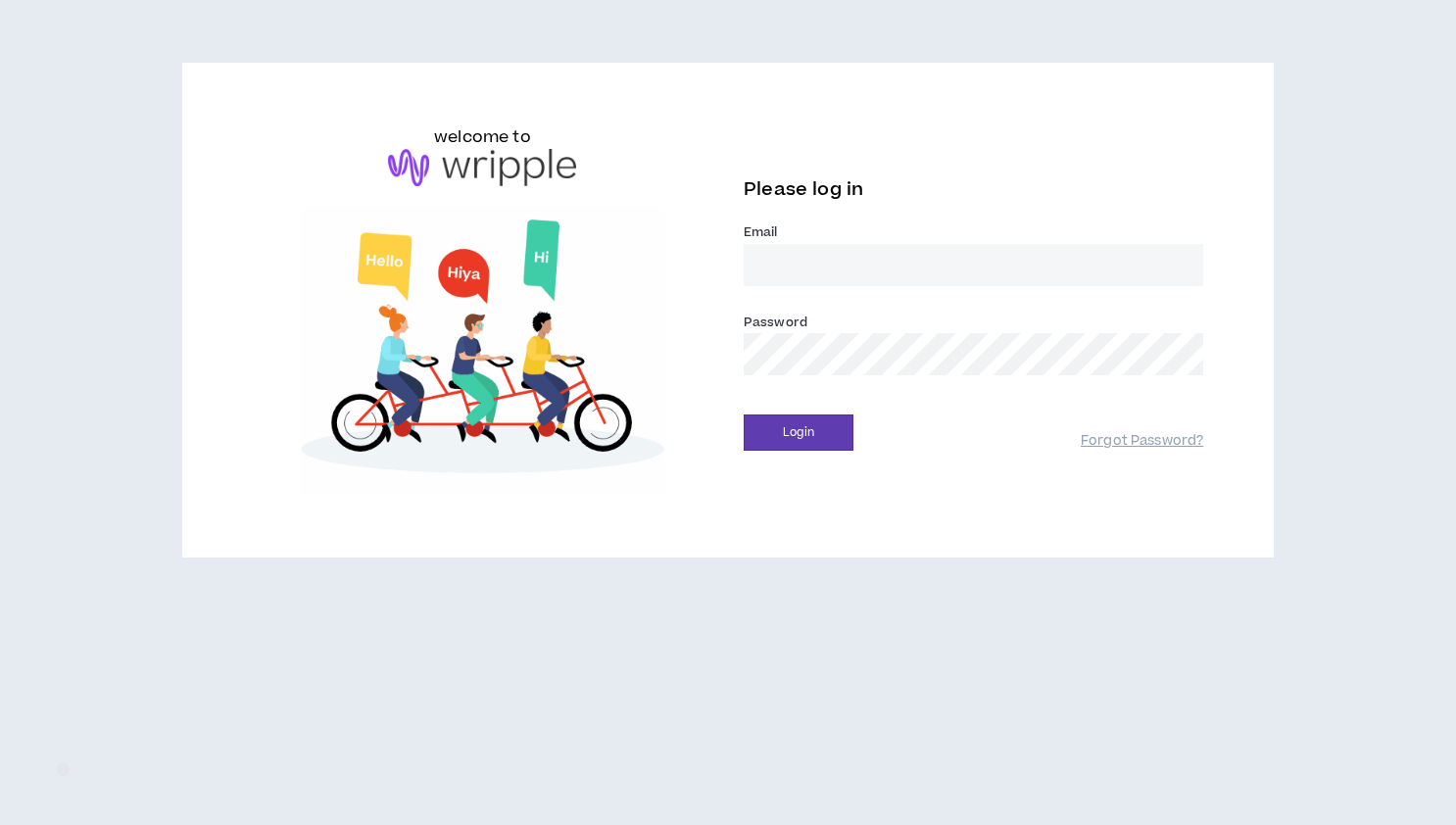 scroll, scrollTop: 0, scrollLeft: 0, axis: both 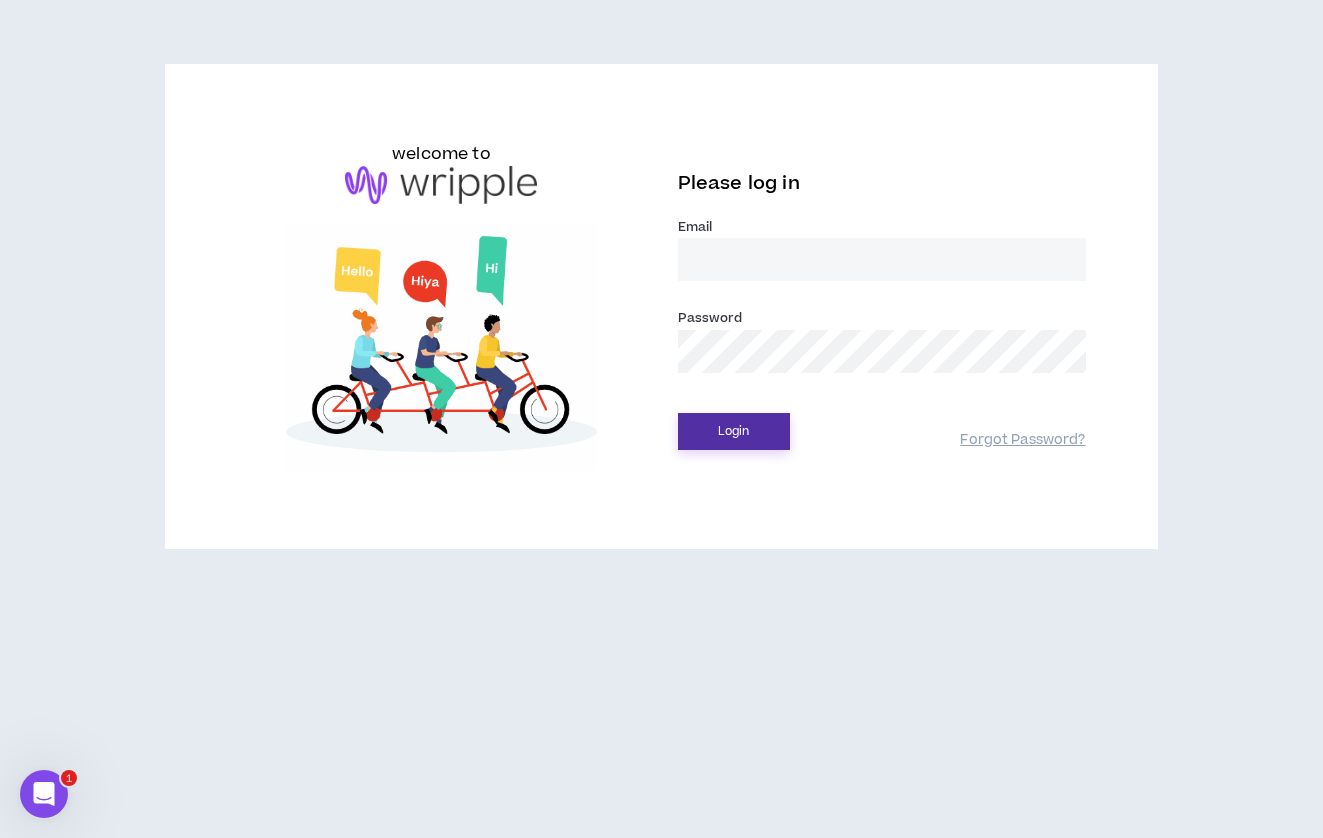 type on "[PERSON_NAME][EMAIL_ADDRESS][PERSON_NAME][DOMAIN_NAME]" 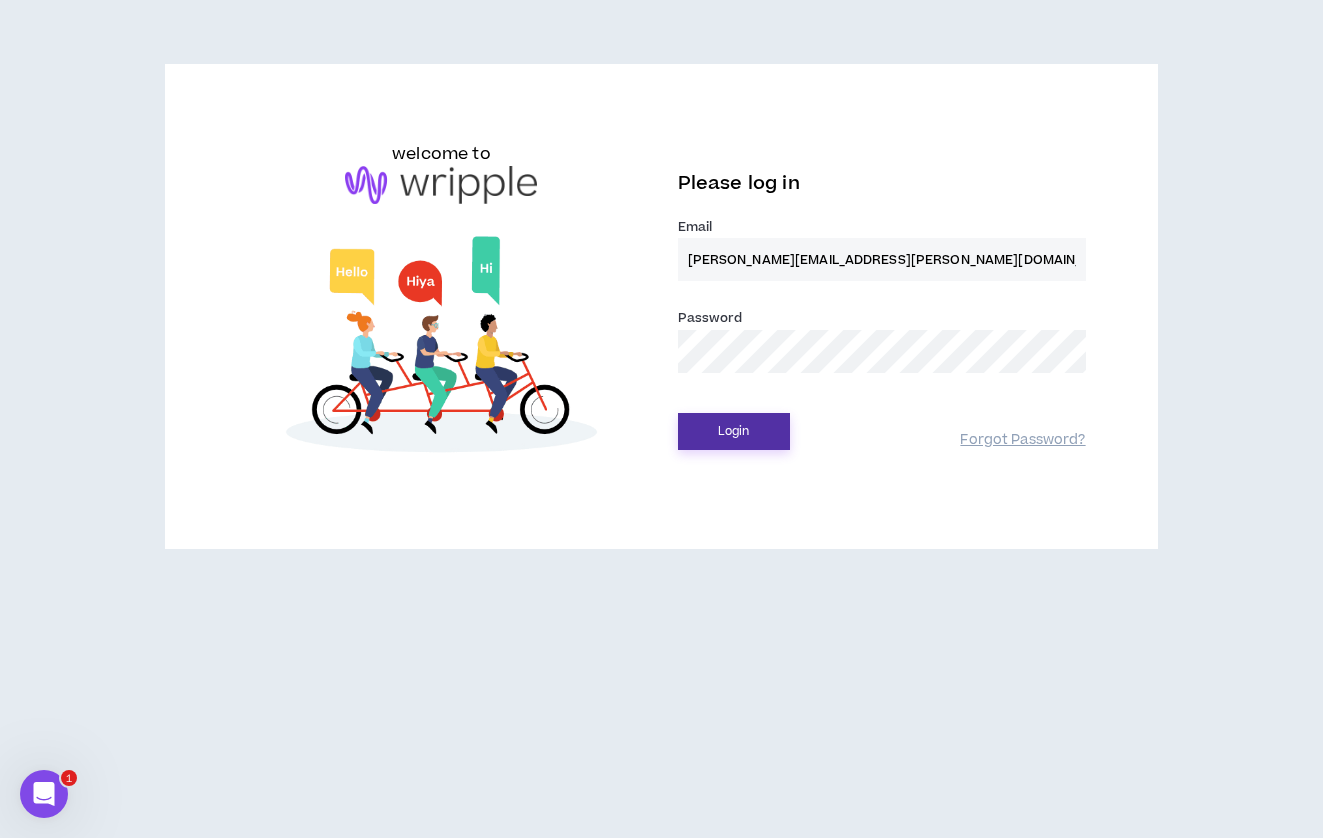 click on "Login" at bounding box center (734, 431) 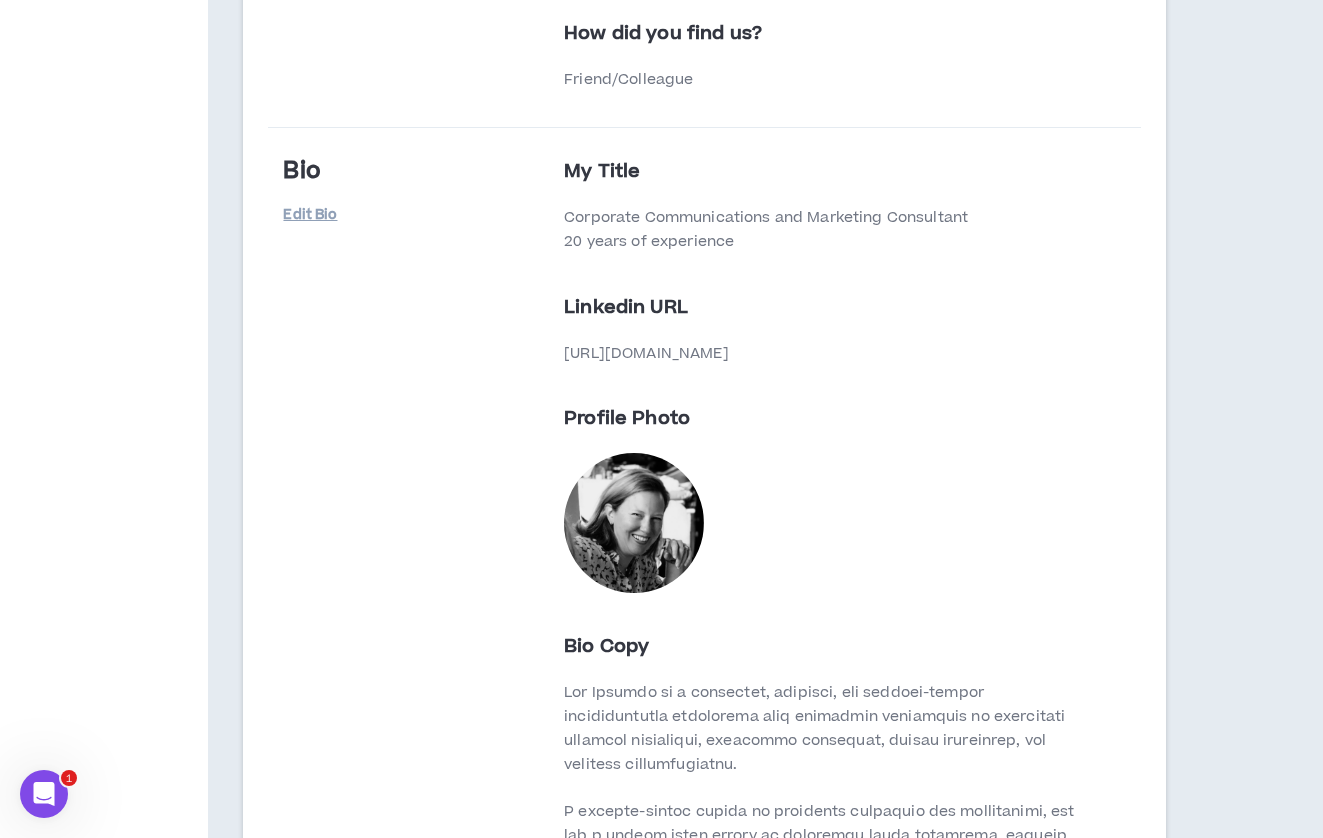scroll, scrollTop: 0, scrollLeft: 0, axis: both 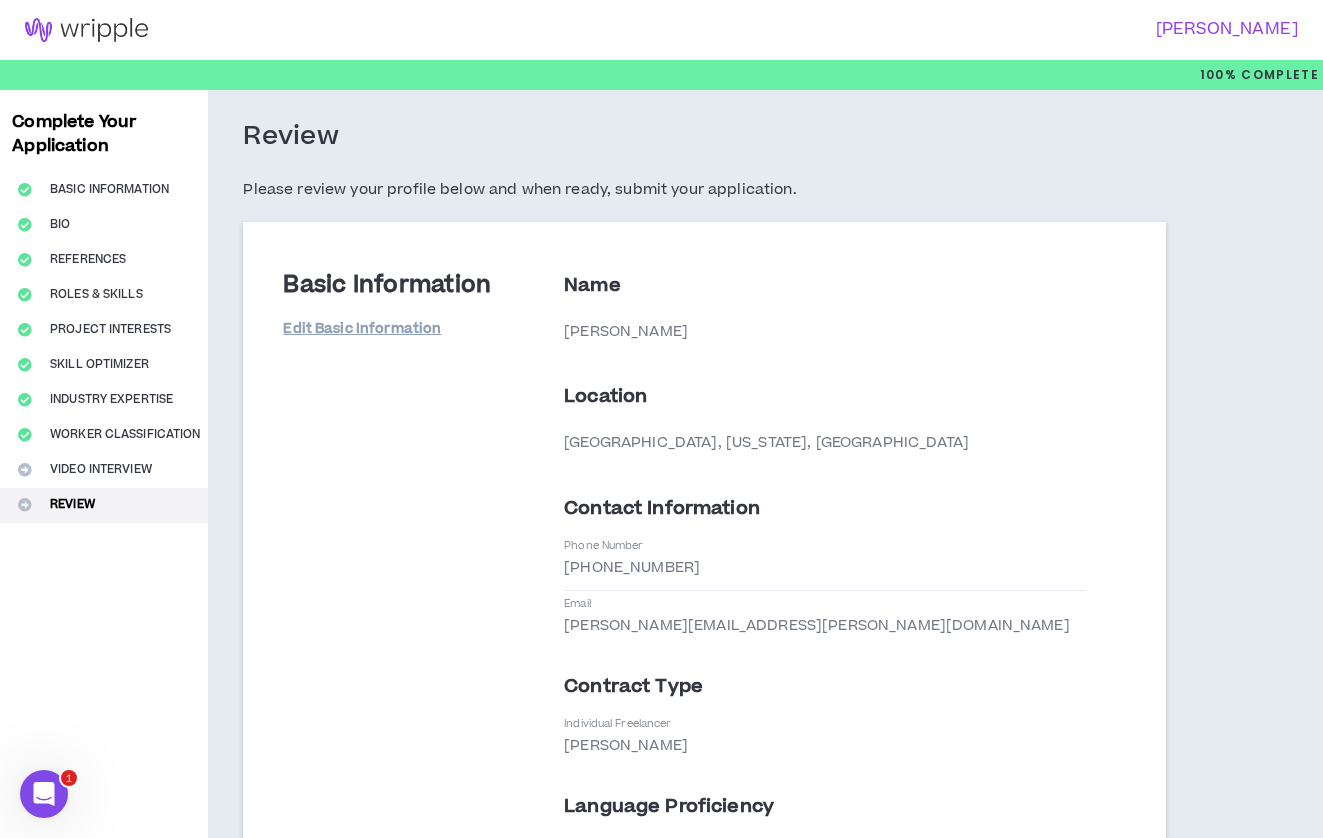 click on "Video Interview" at bounding box center [104, 470] 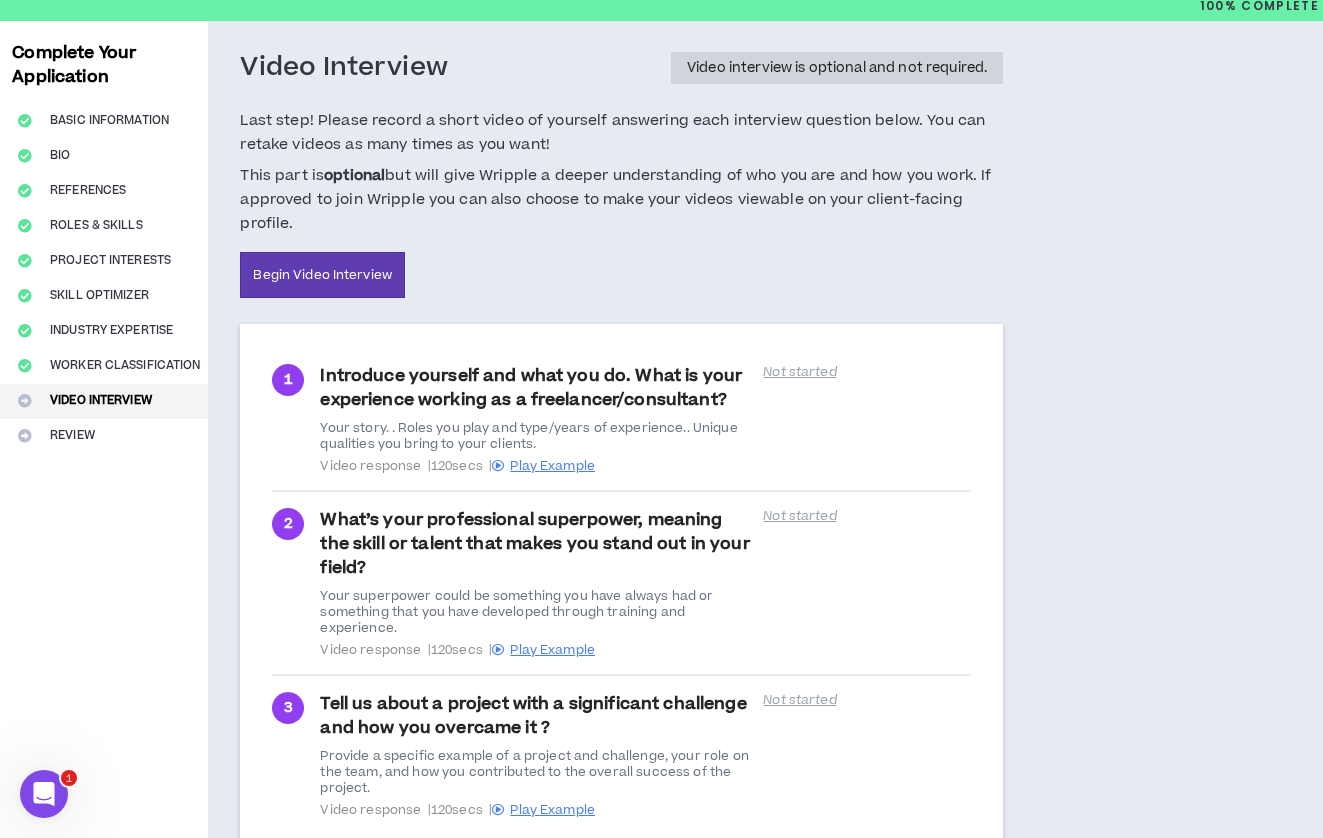 scroll, scrollTop: 94, scrollLeft: 0, axis: vertical 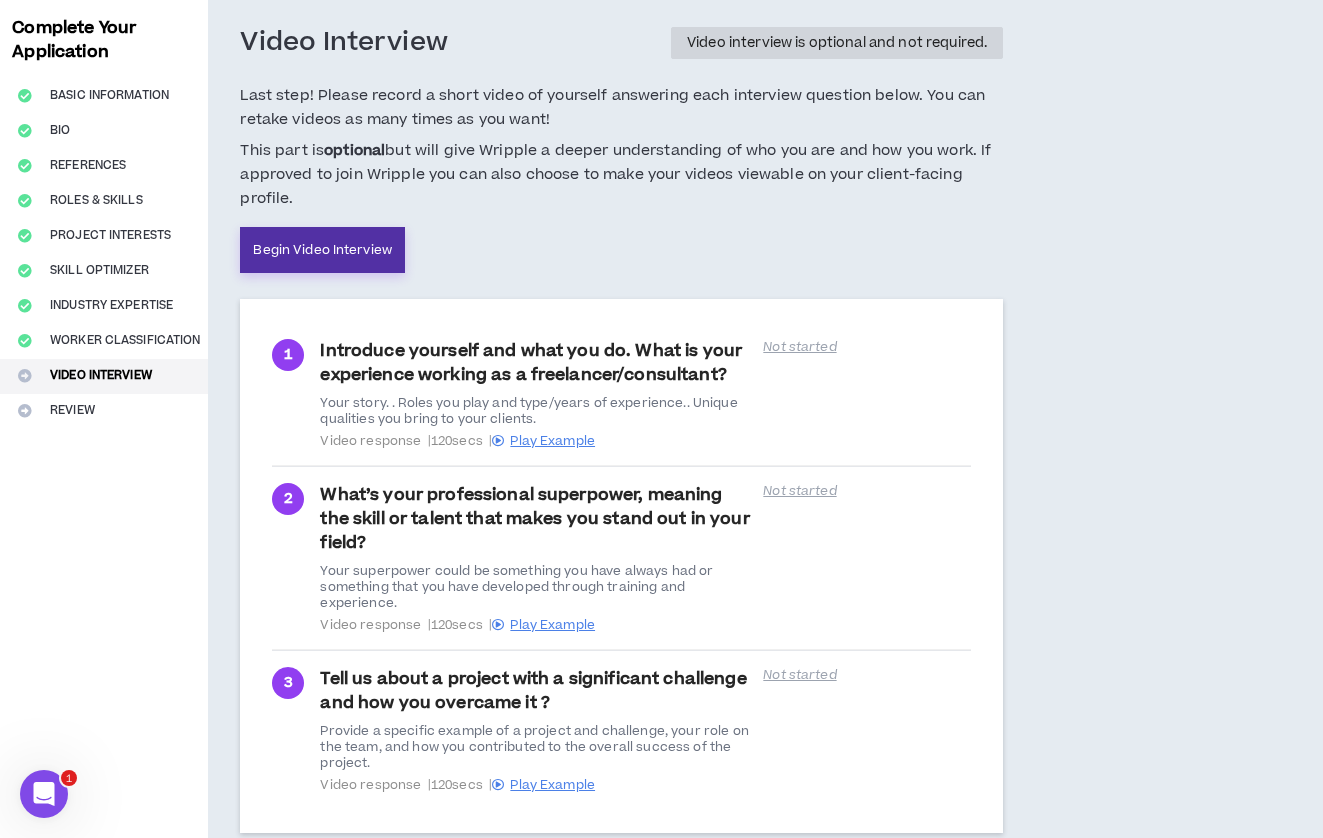 click on "Begin Video Interview" at bounding box center (322, 250) 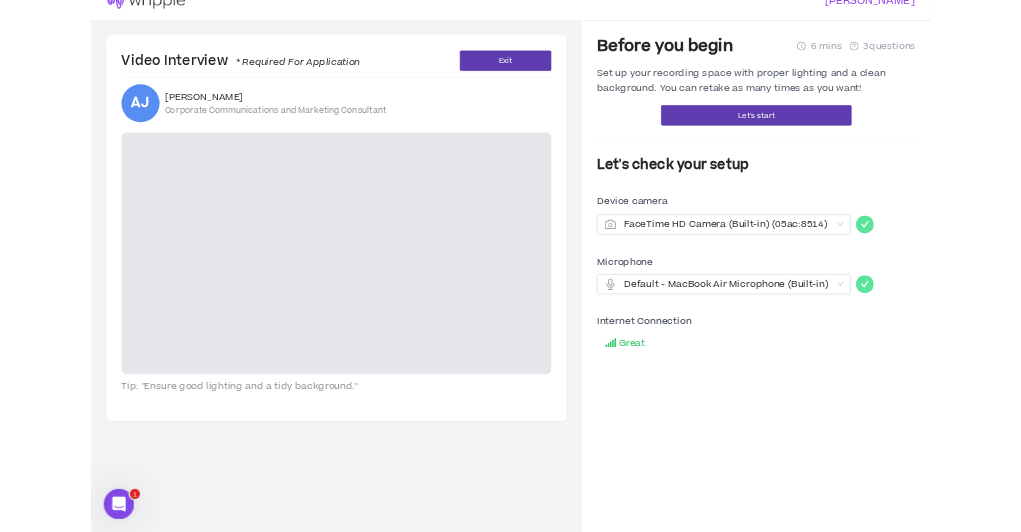 scroll, scrollTop: 0, scrollLeft: 0, axis: both 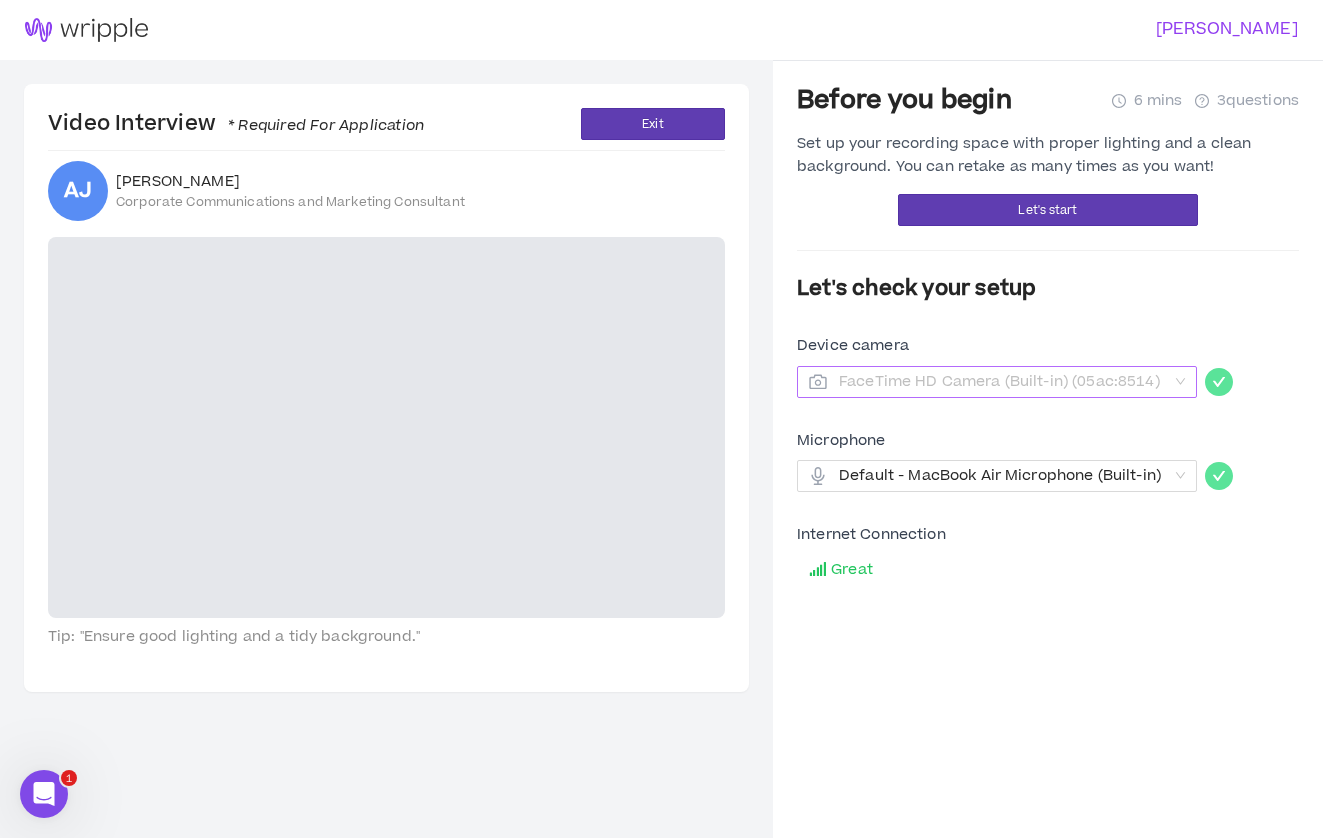 click on "FaceTime HD Camera (Built-in) (05ac:8514)" at bounding box center (1003, 382) 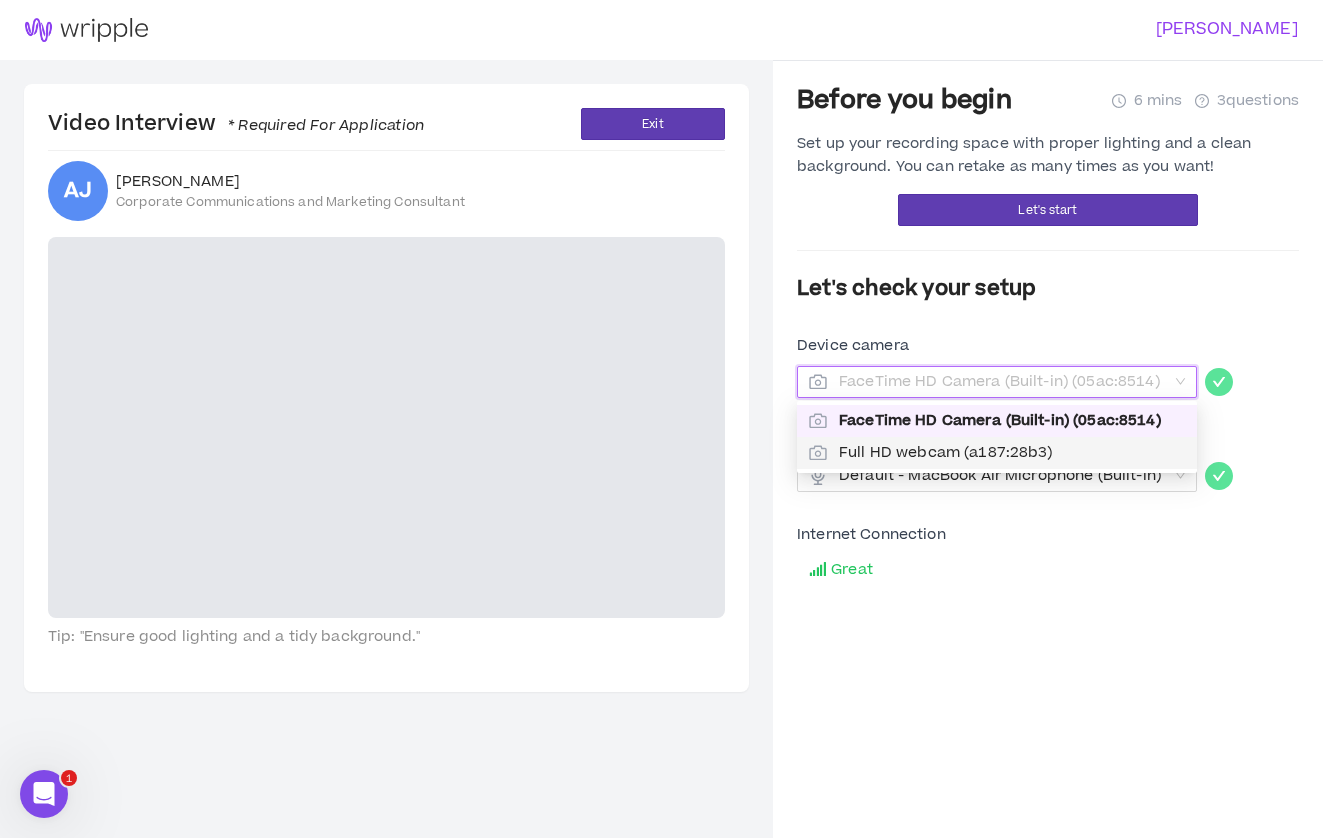 click on "Full HD webcam (a187:28b3)" at bounding box center (1012, 453) 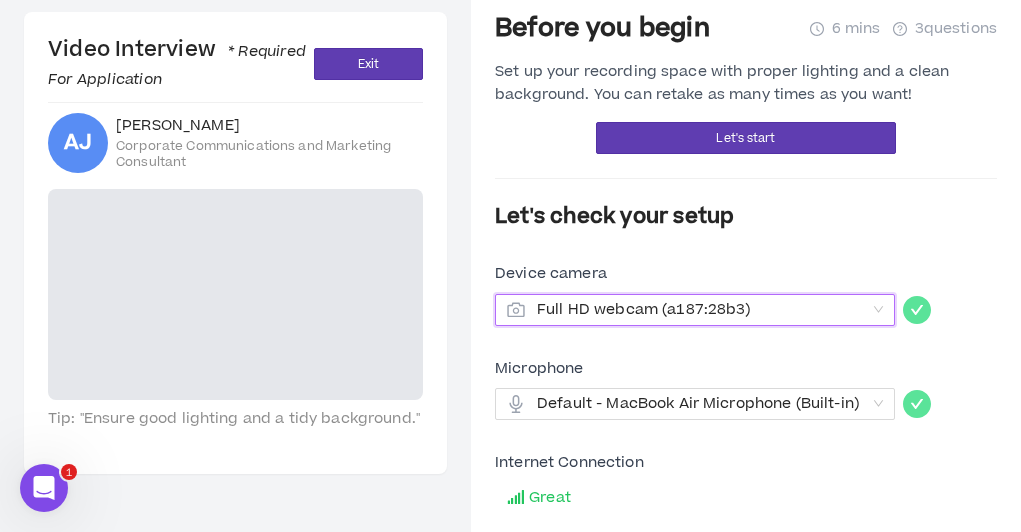scroll, scrollTop: 73, scrollLeft: 0, axis: vertical 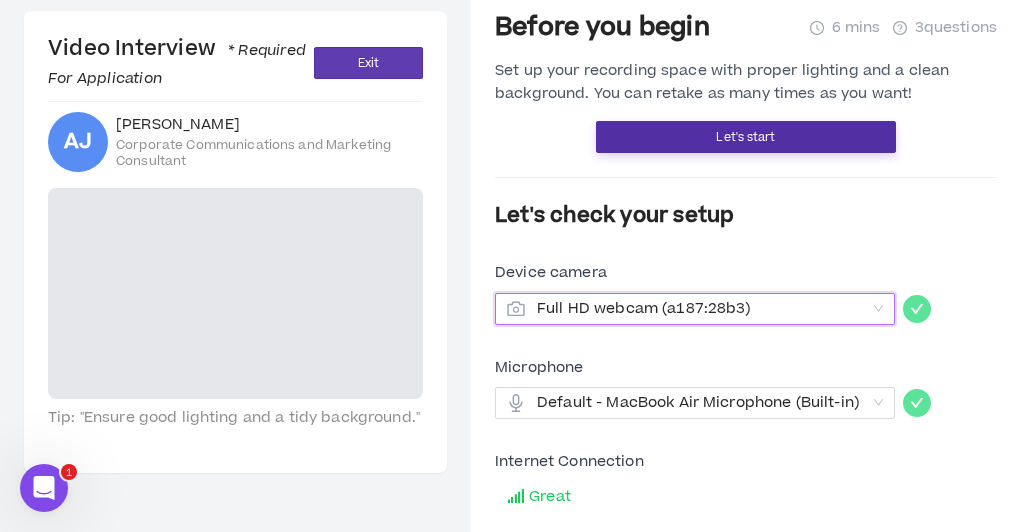 click on "Let's start" at bounding box center (745, 137) 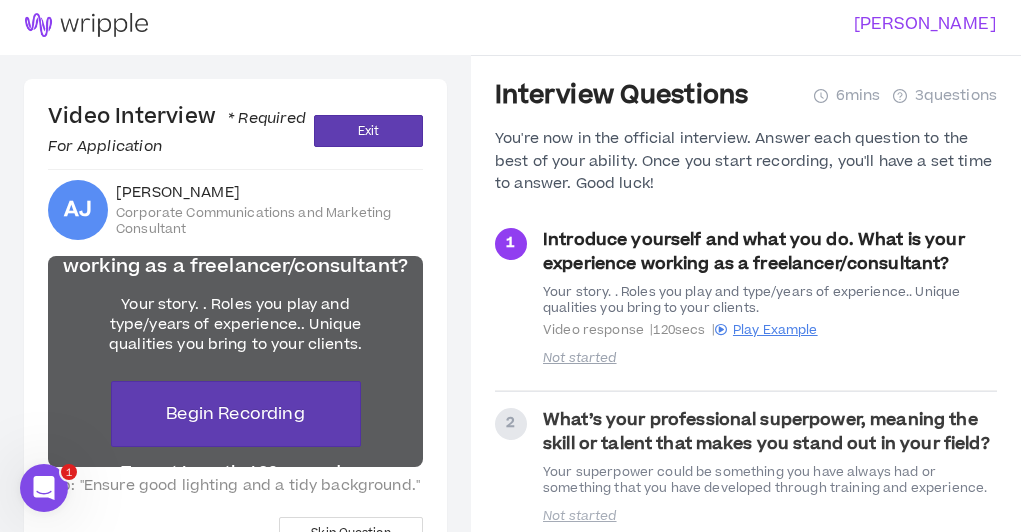scroll, scrollTop: 0, scrollLeft: 0, axis: both 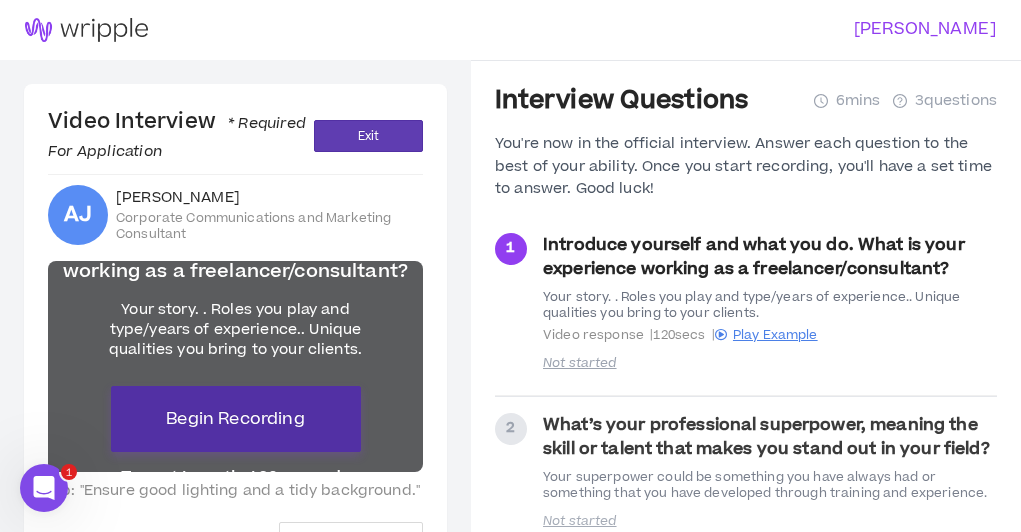 click on "Begin Recording" at bounding box center [235, 419] 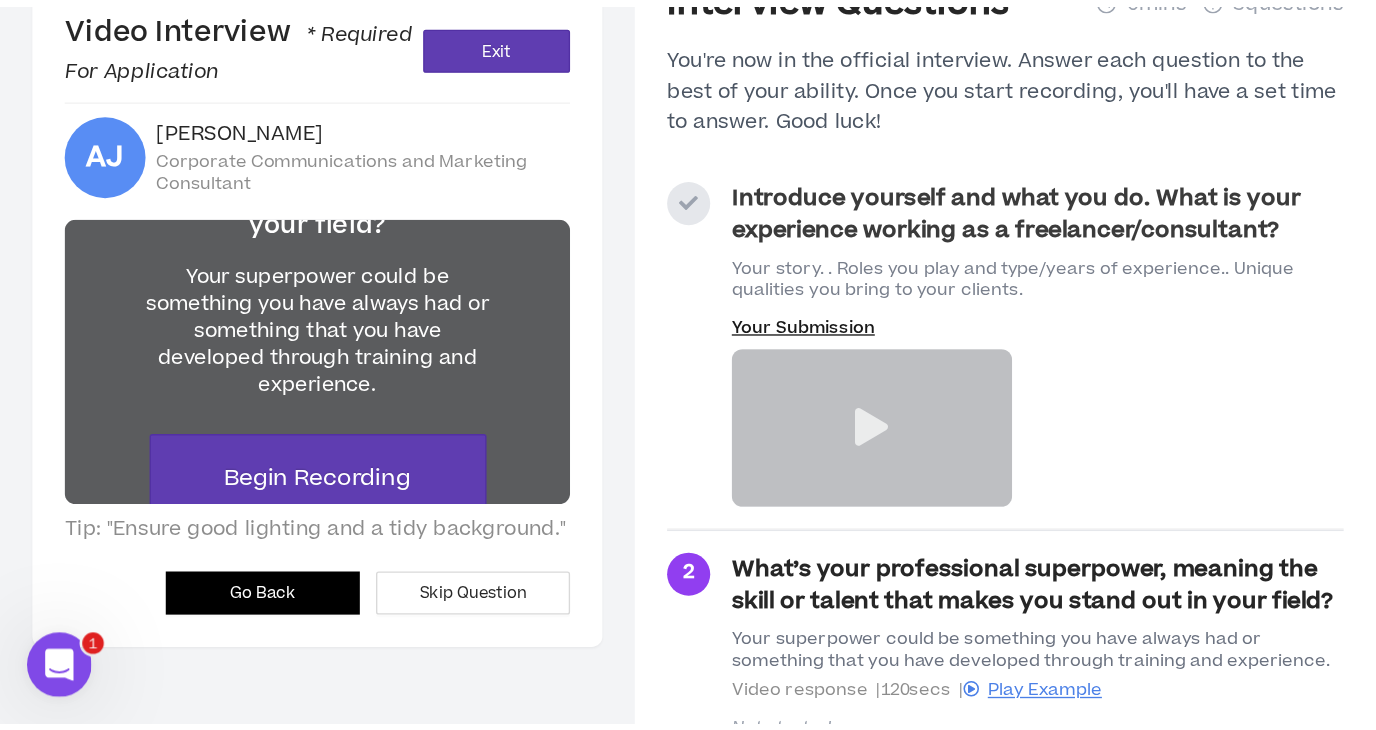 scroll, scrollTop: 109, scrollLeft: 0, axis: vertical 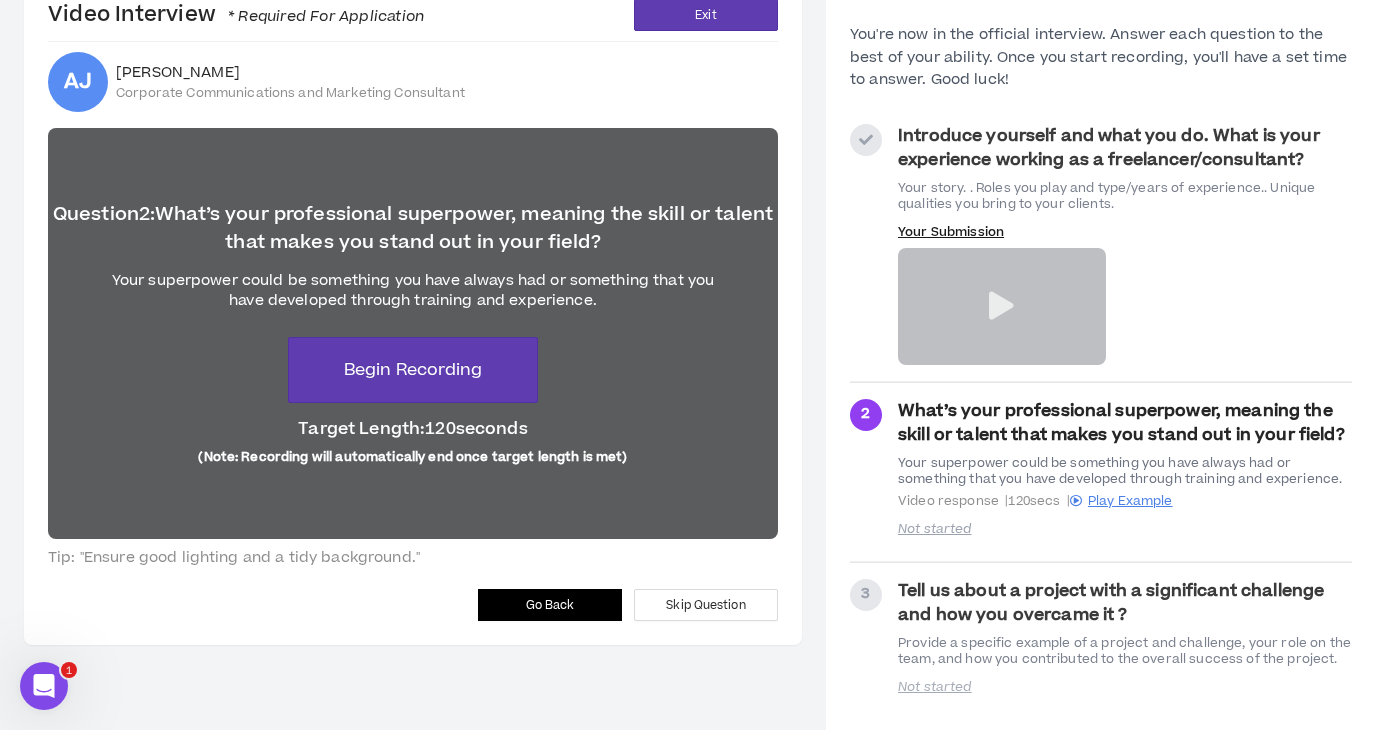 click at bounding box center (1001, 306) 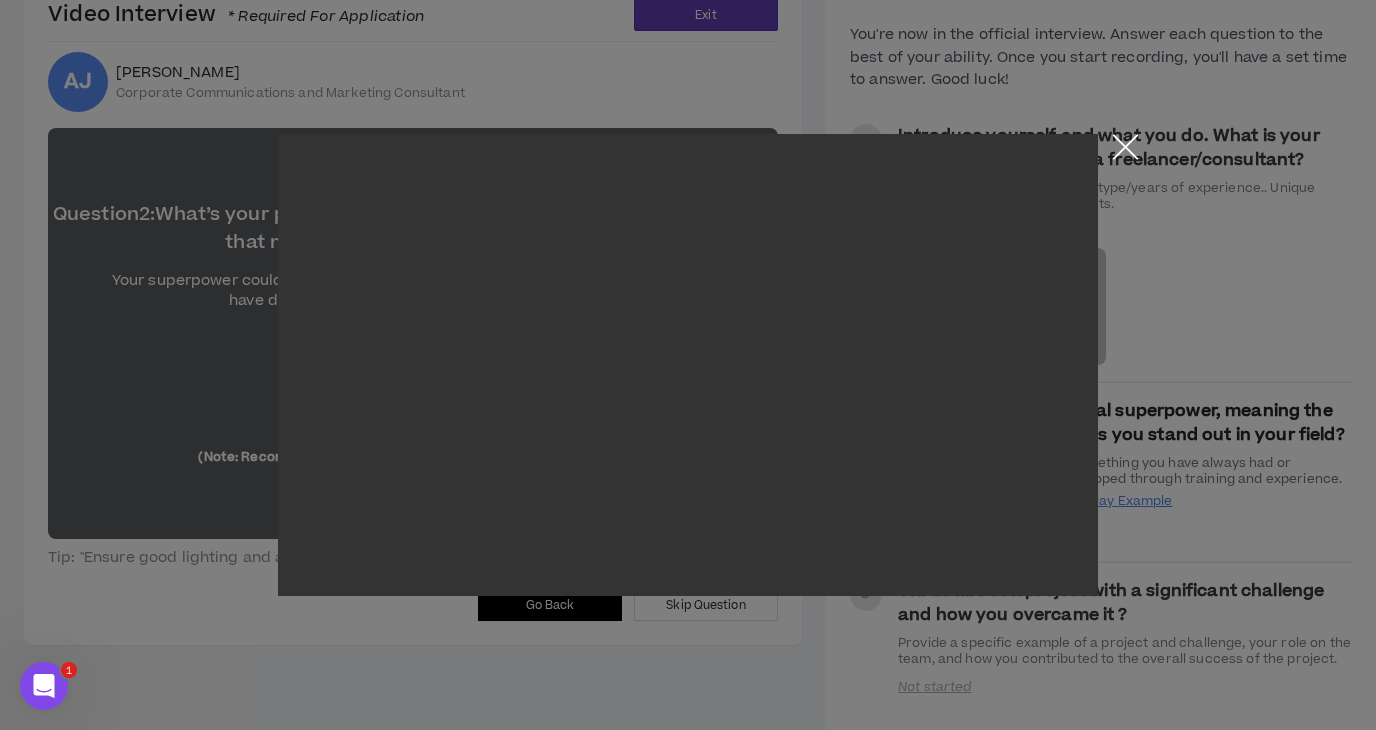click at bounding box center (1125, 151) 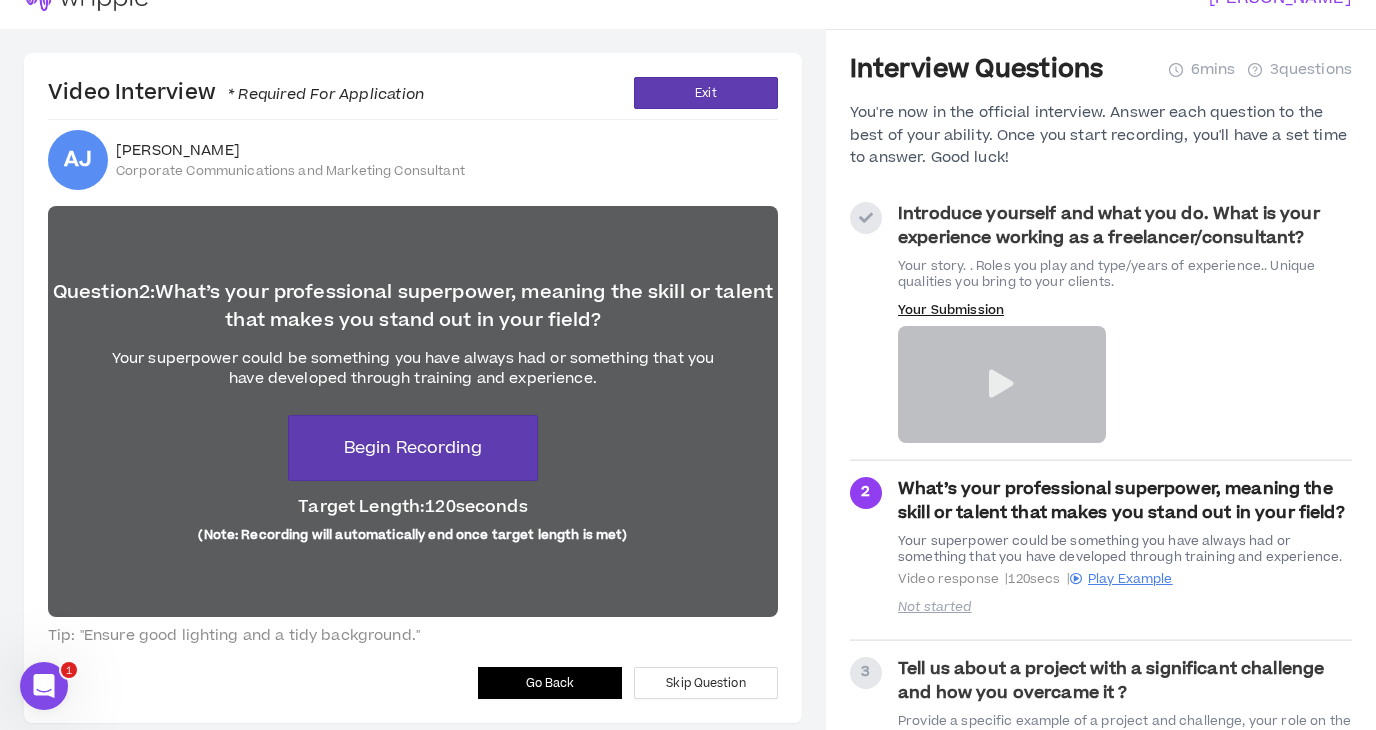 scroll, scrollTop: 33, scrollLeft: 0, axis: vertical 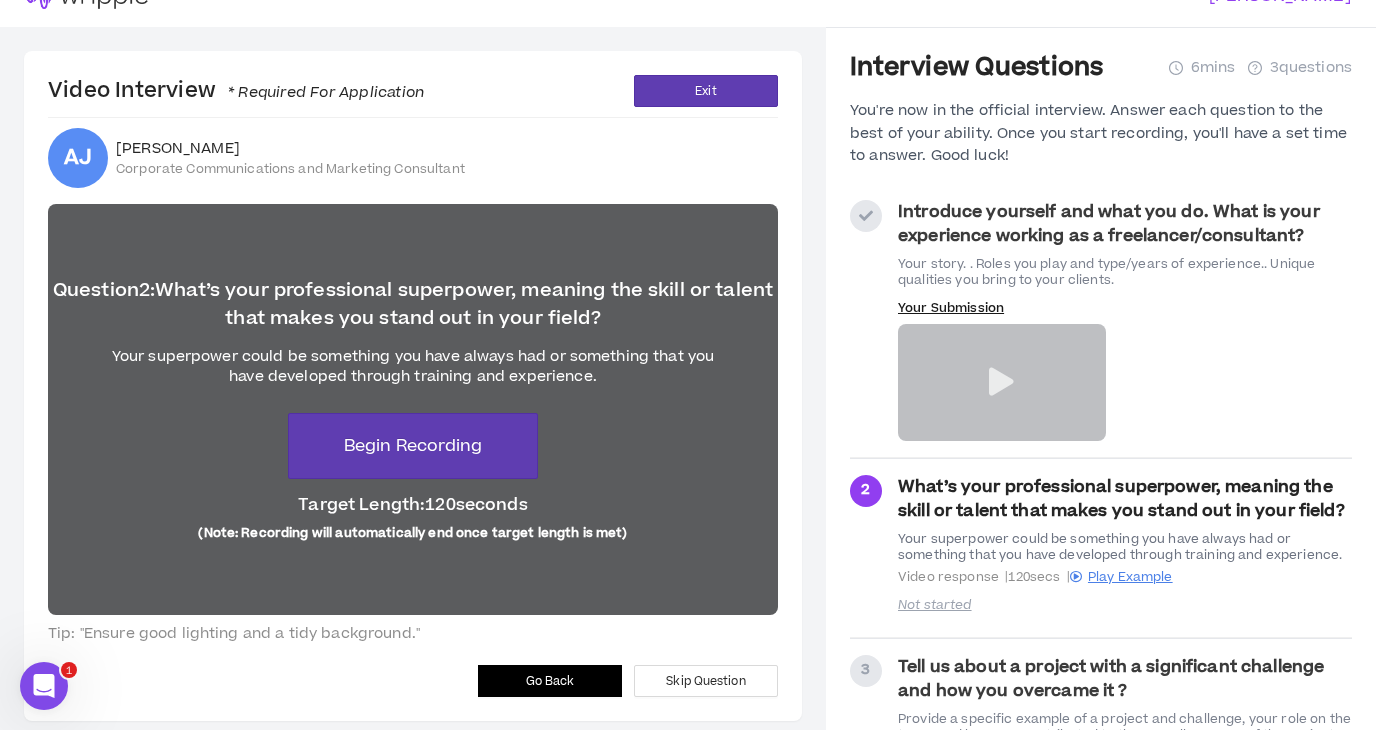 drag, startPoint x: 540, startPoint y: 684, endPoint x: 532, endPoint y: 677, distance: 10.630146 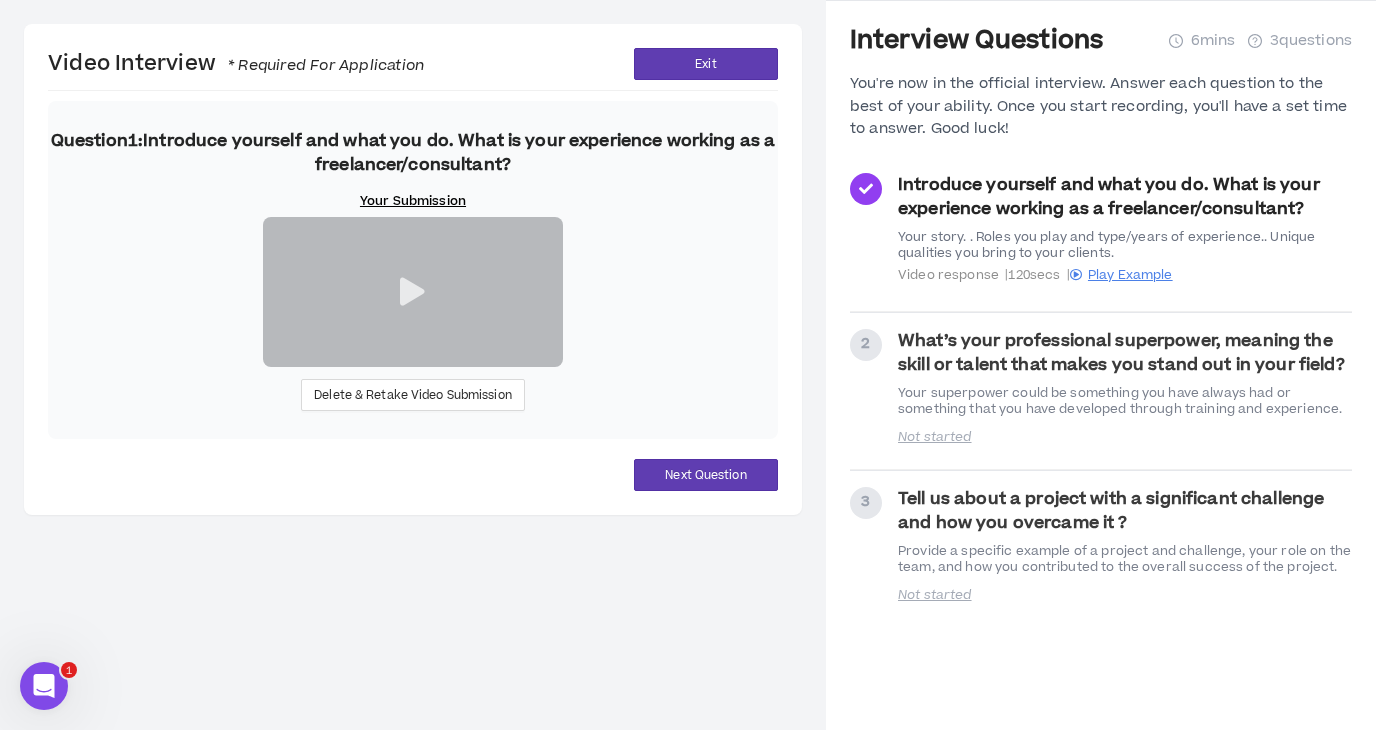 scroll, scrollTop: 129, scrollLeft: 0, axis: vertical 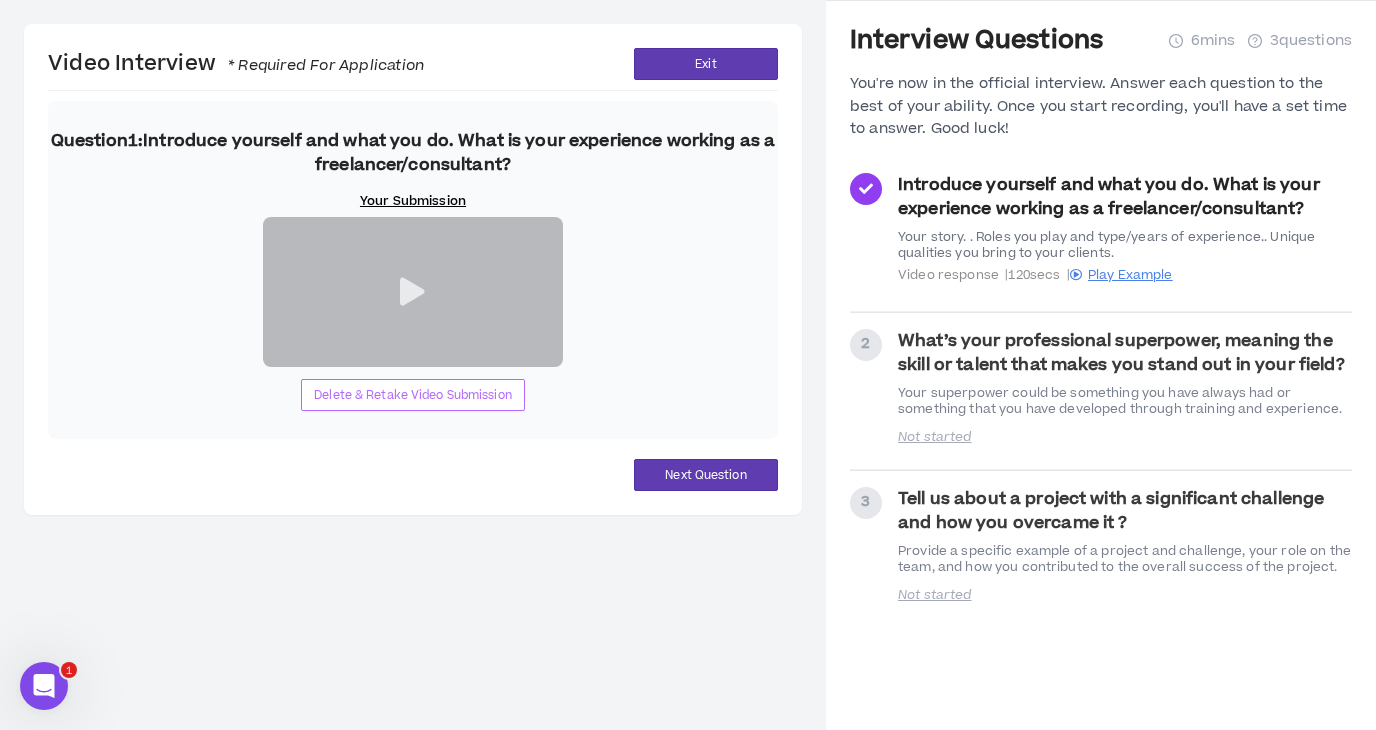 click on "Delete & Retake Video Submission" at bounding box center [413, 395] 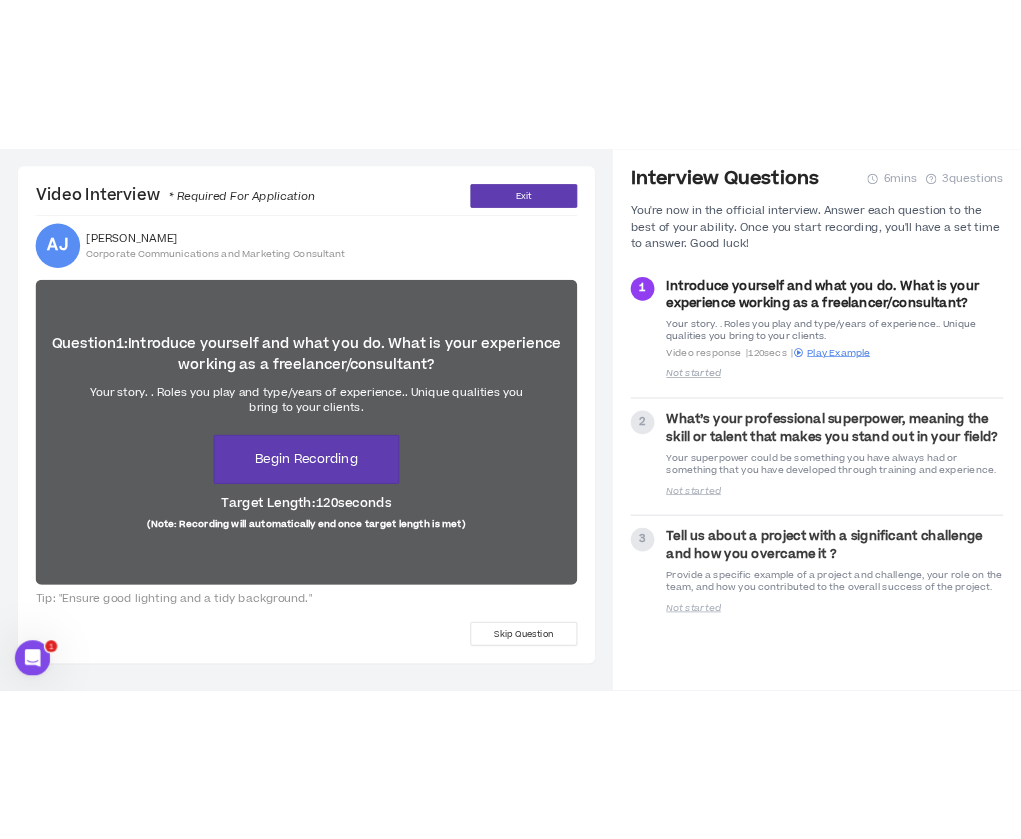 scroll, scrollTop: 60, scrollLeft: 0, axis: vertical 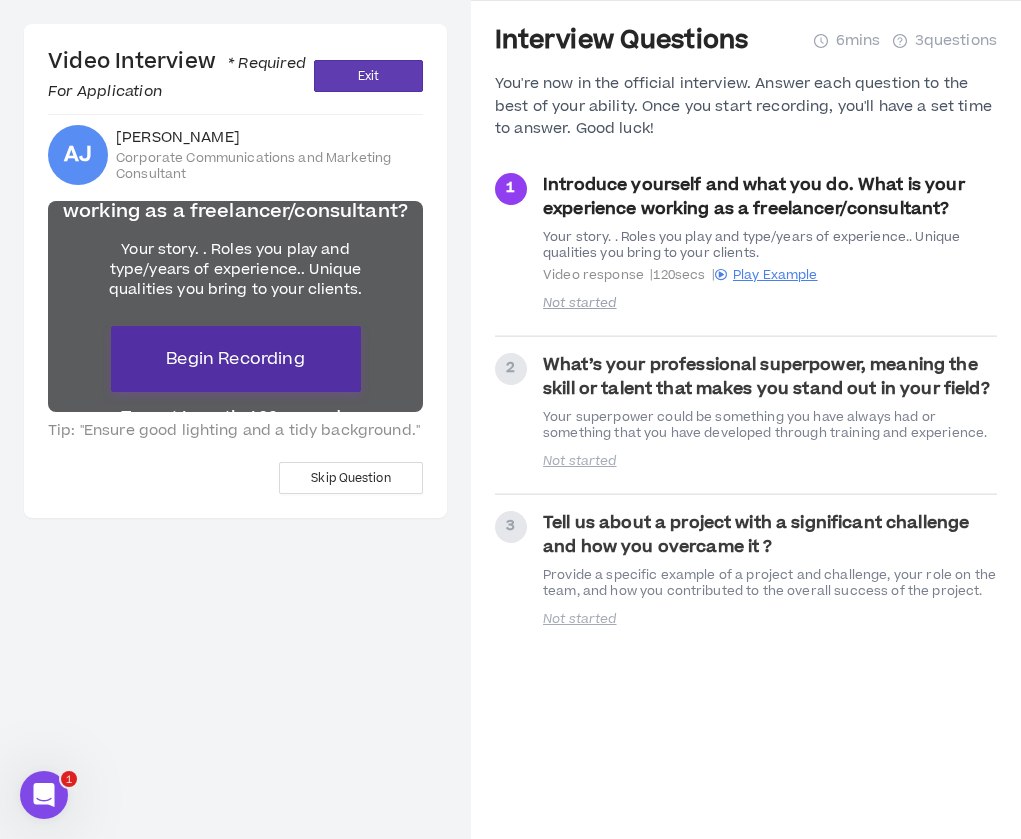 click on "Begin Recording" at bounding box center [236, 359] 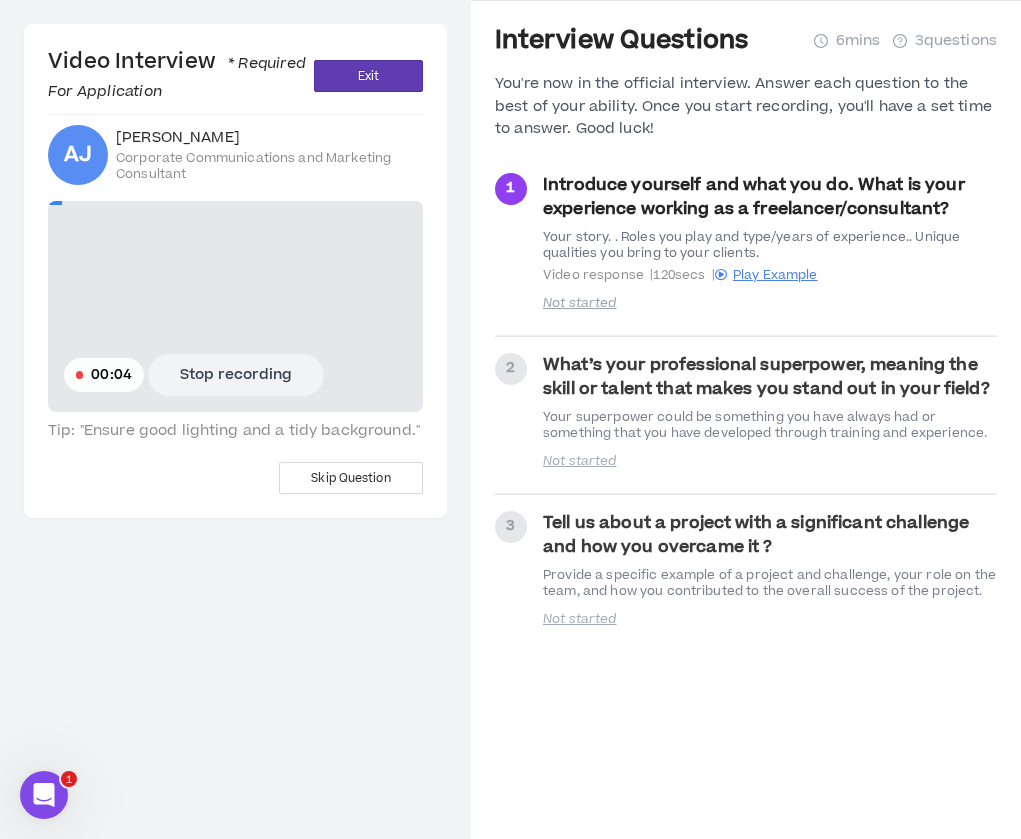 click on "Stop recording" at bounding box center [236, 375] 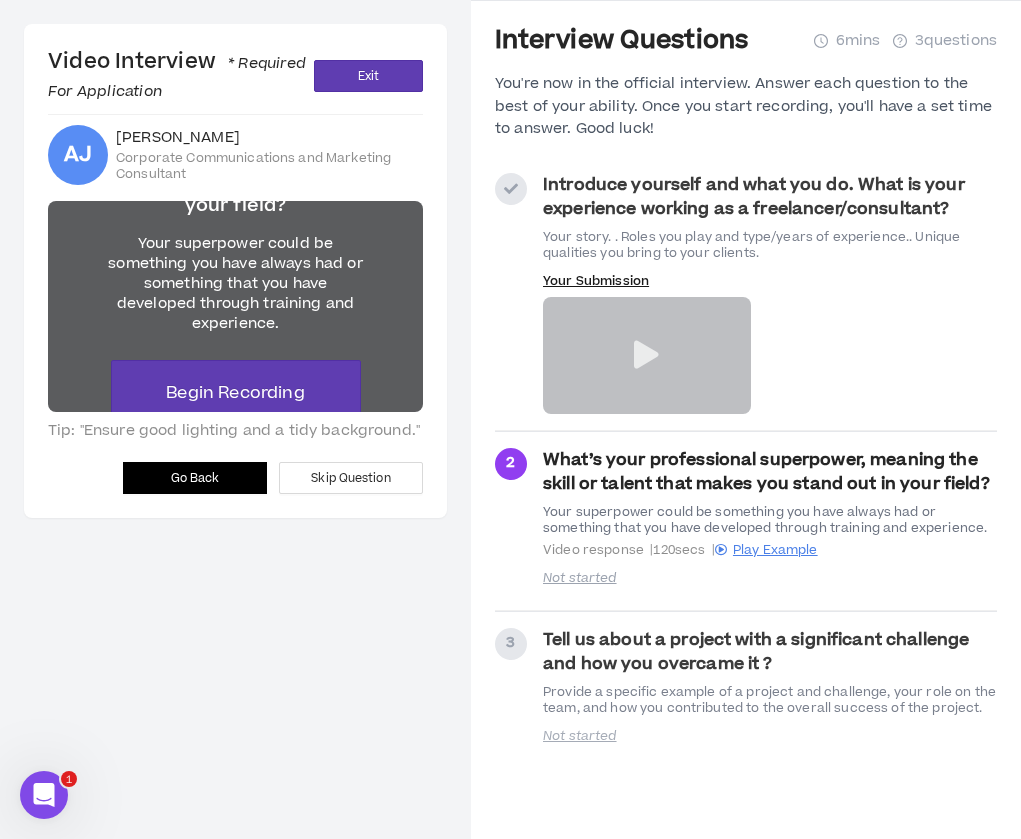 scroll, scrollTop: 0, scrollLeft: 0, axis: both 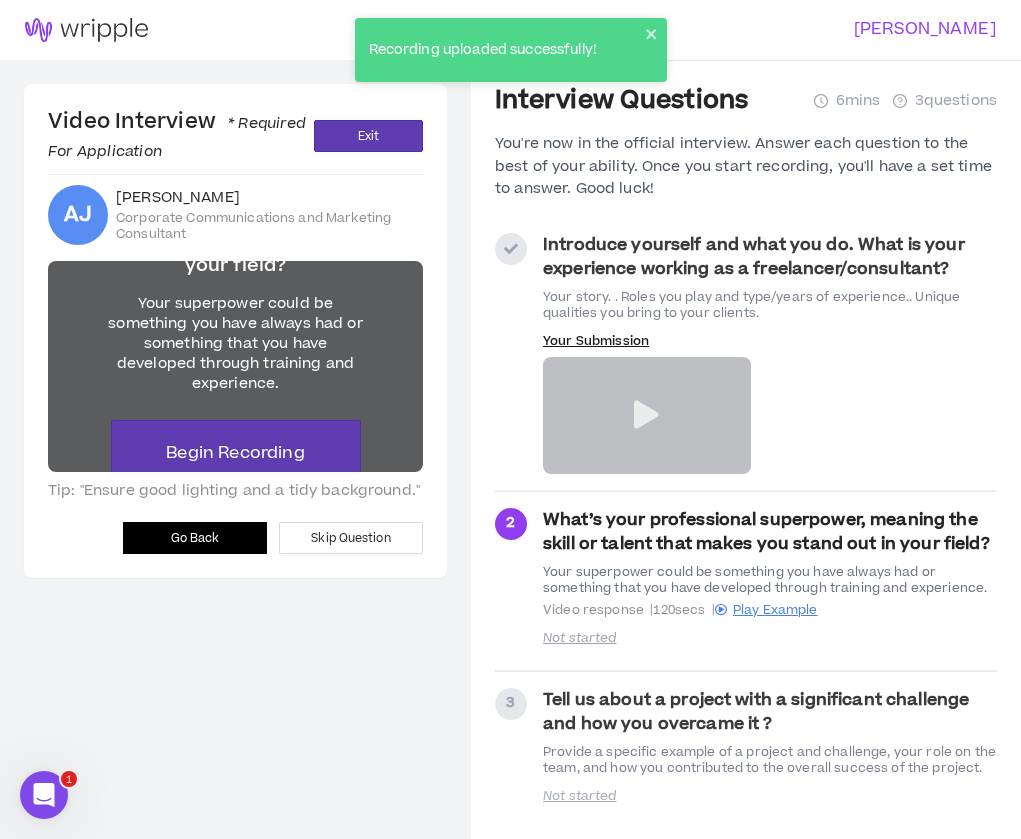 click on "Go Back" at bounding box center [195, 538] 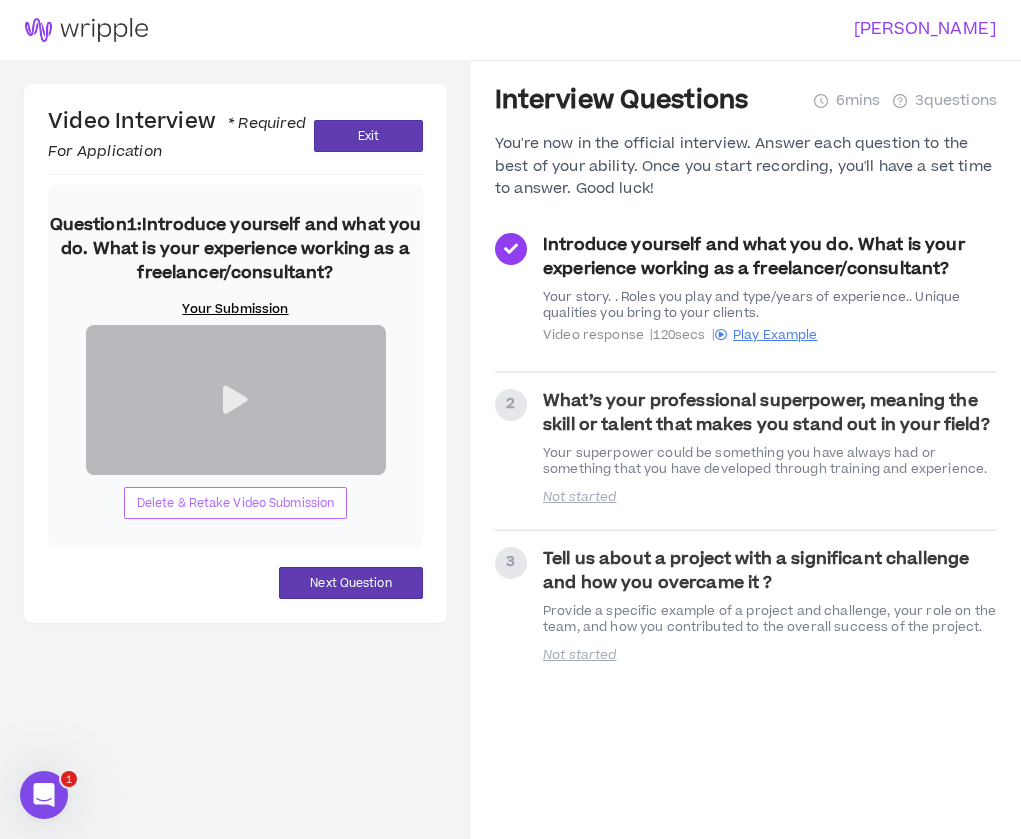 click on "Delete & Retake Video Submission" at bounding box center [236, 503] 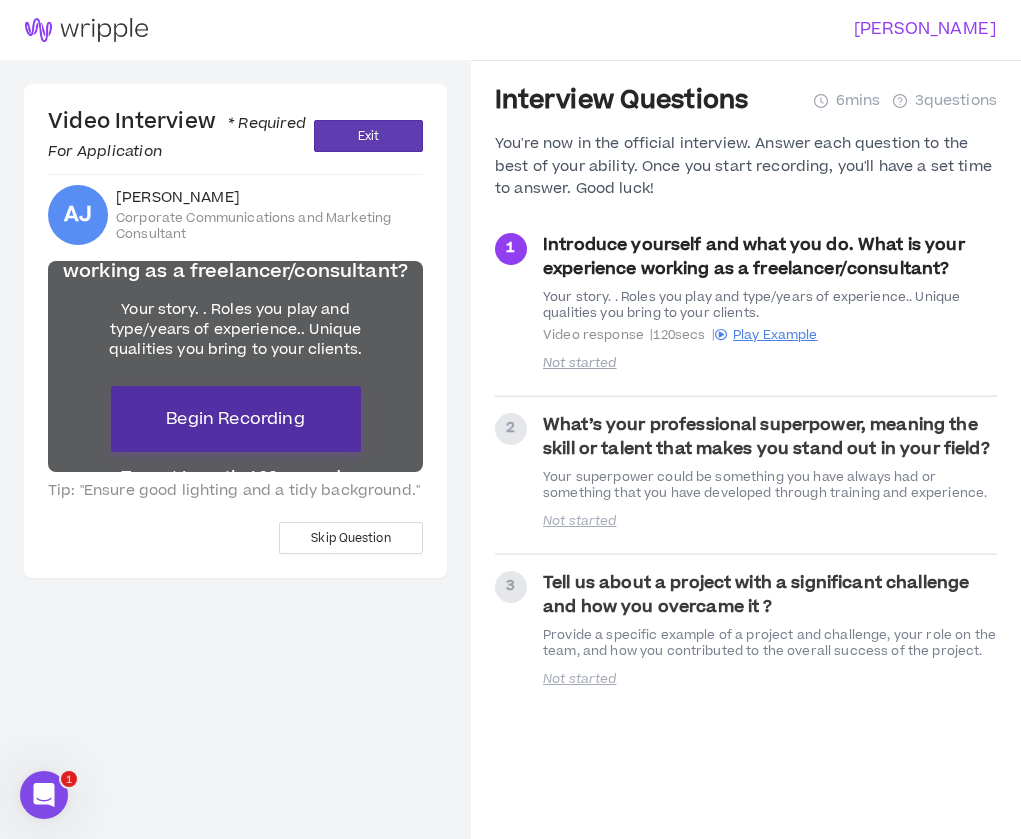click on "Begin Recording" at bounding box center [235, 419] 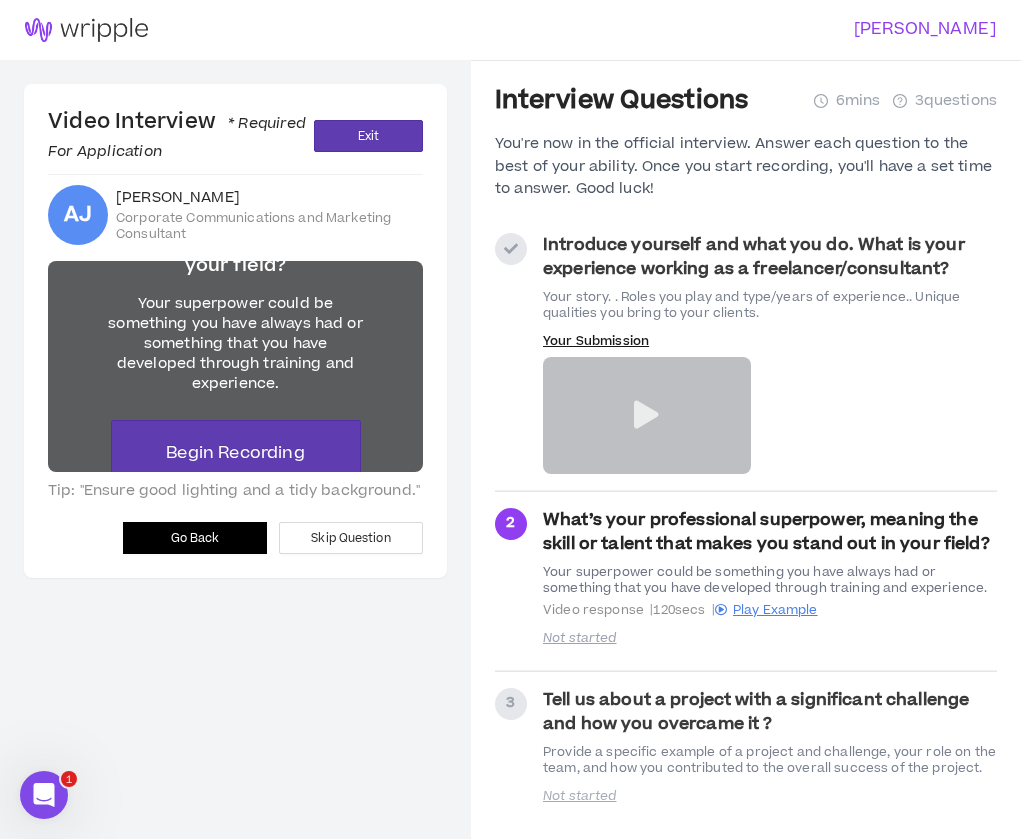 click on "Go Back" at bounding box center [195, 538] 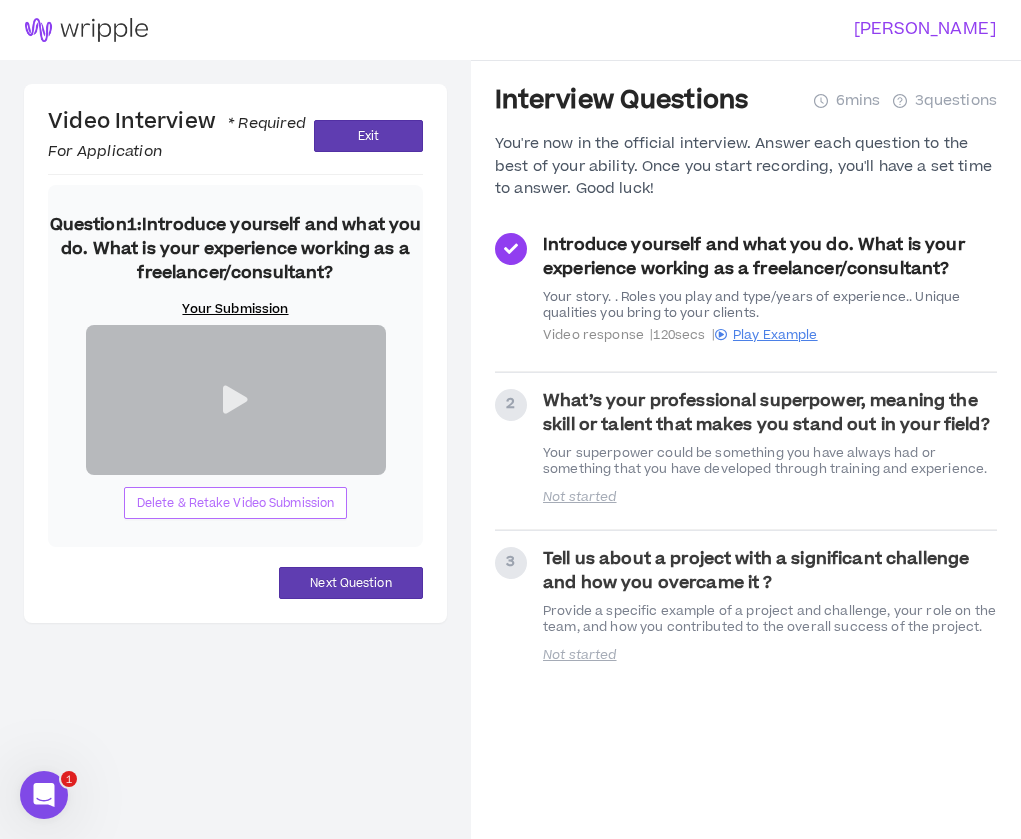 click on "Delete & Retake Video Submission" at bounding box center (236, 503) 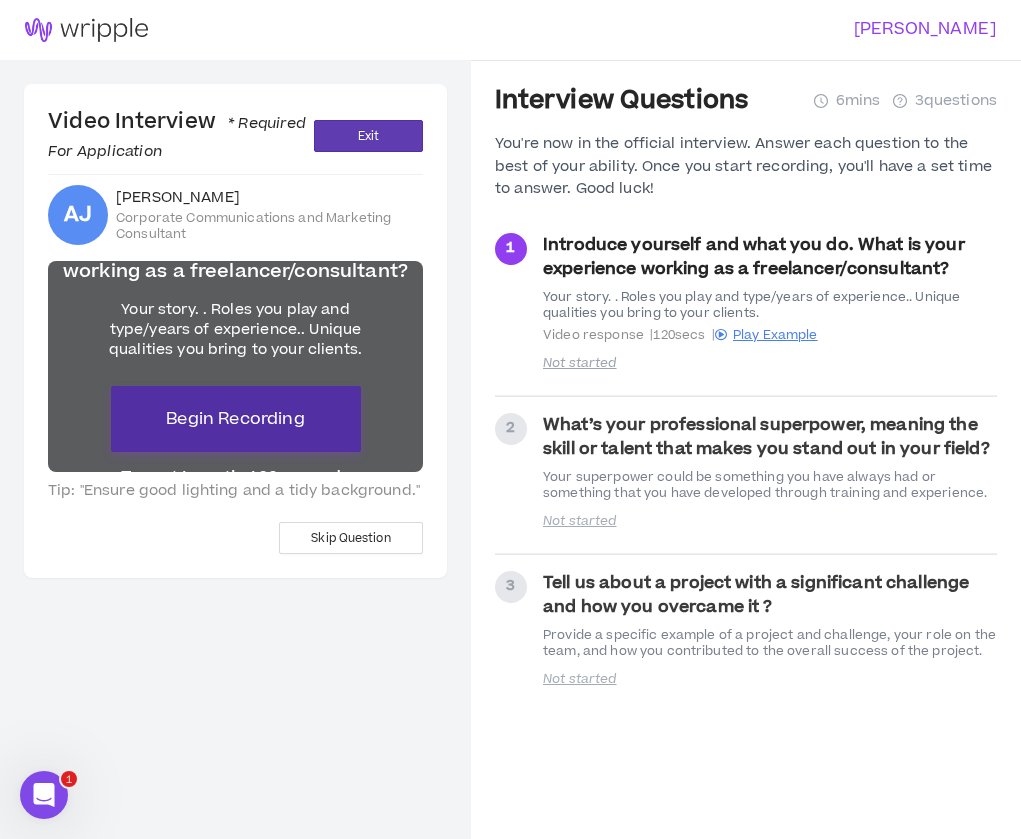 click on "Begin Recording" at bounding box center (235, 419) 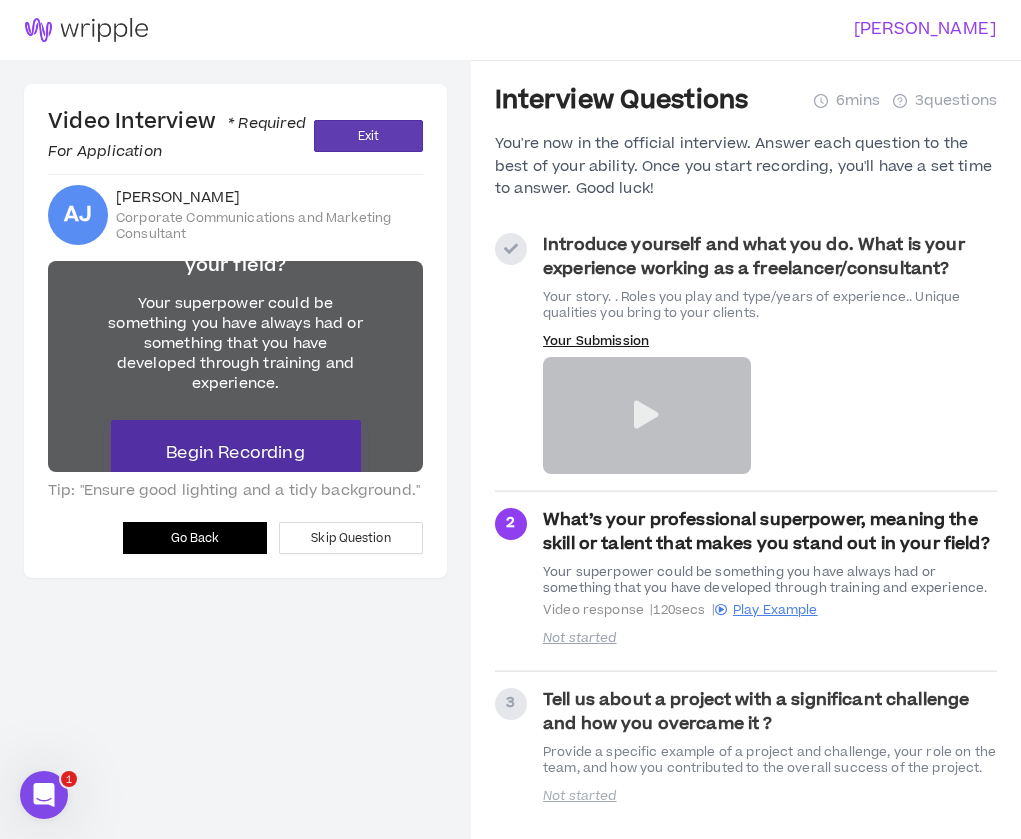 click on "Begin Recording" at bounding box center (235, 453) 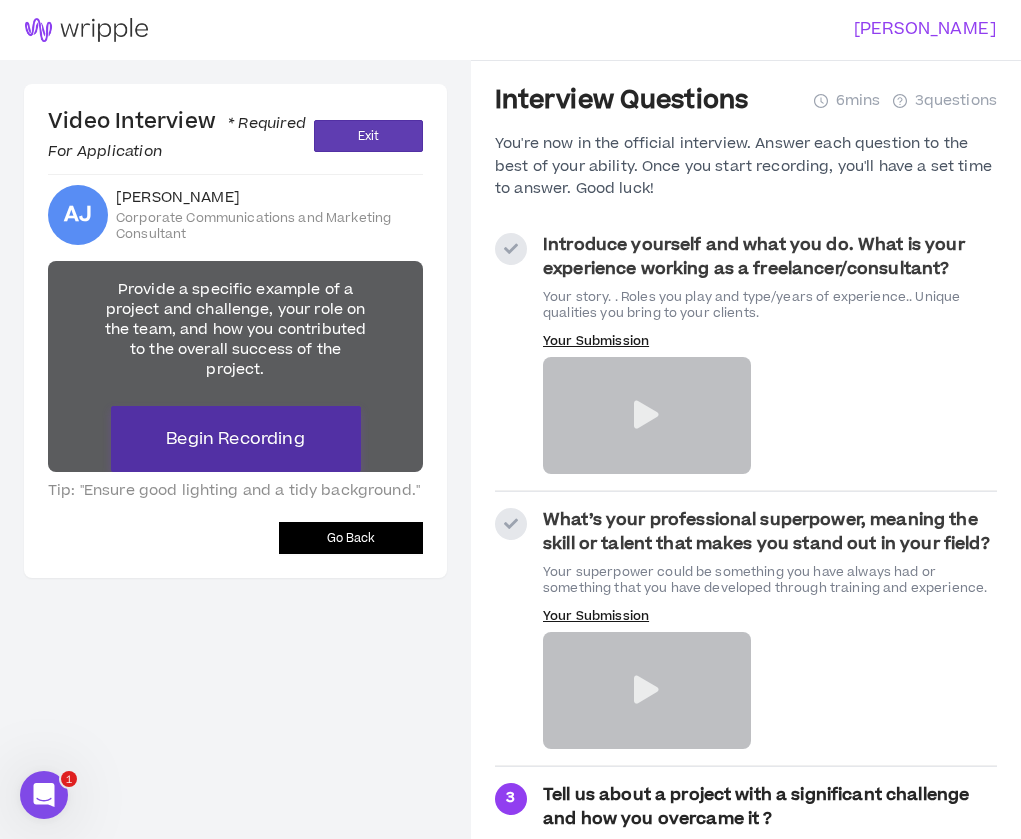 click on "Begin Recording" at bounding box center [235, 439] 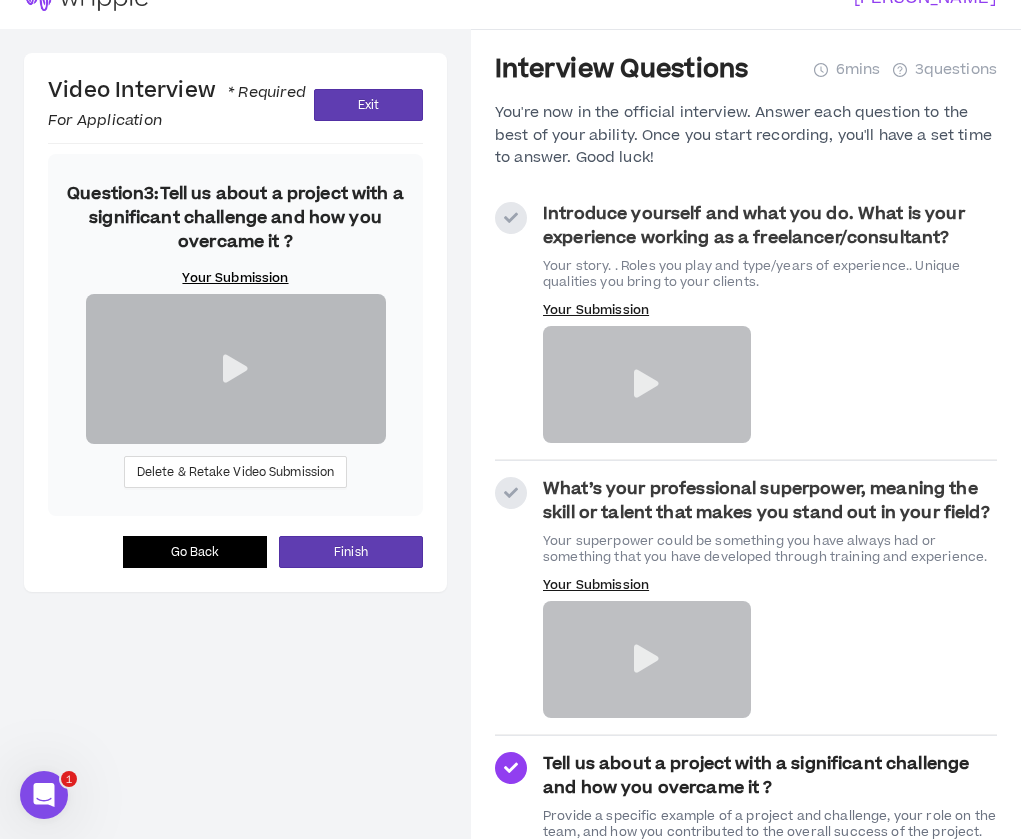 scroll, scrollTop: 33, scrollLeft: 0, axis: vertical 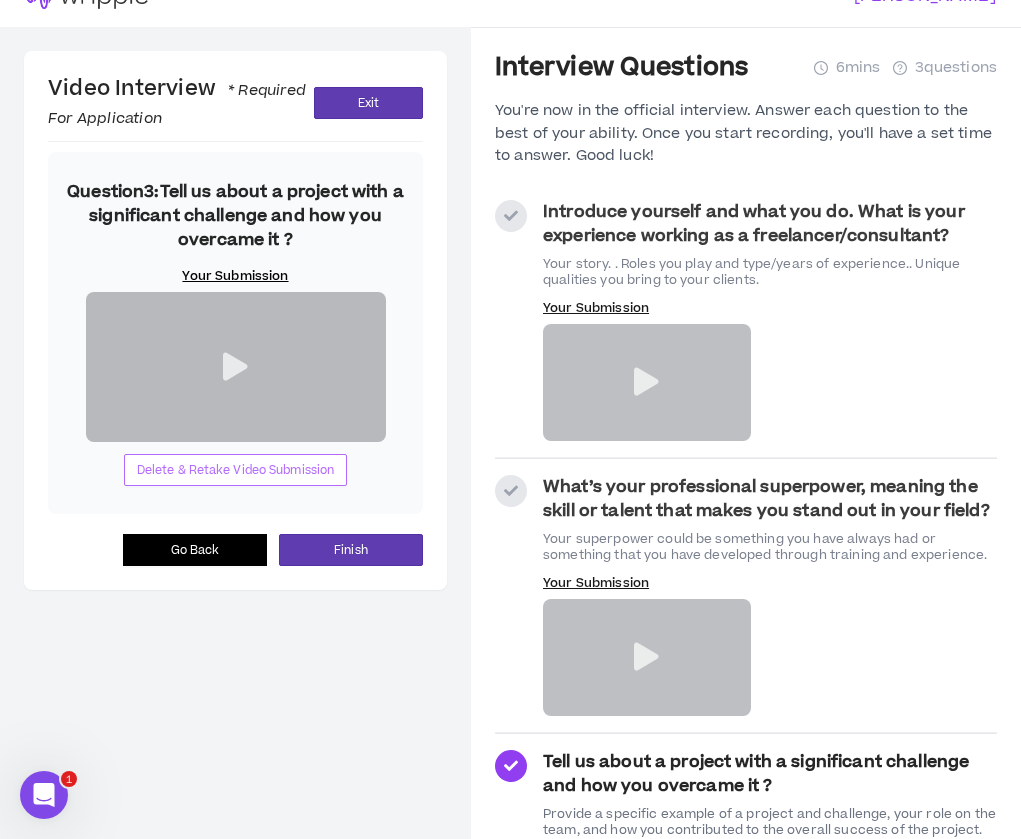 click on "Delete & Retake Video Submission" at bounding box center (236, 470) 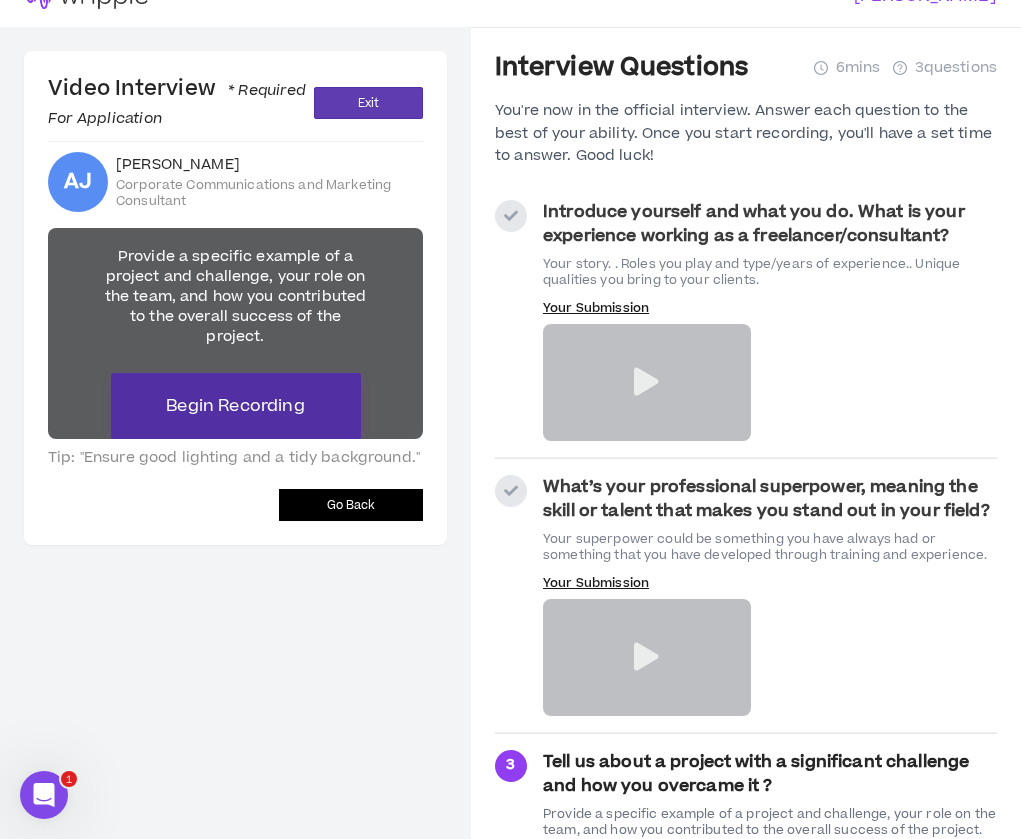 click on "Begin Recording" at bounding box center [235, 406] 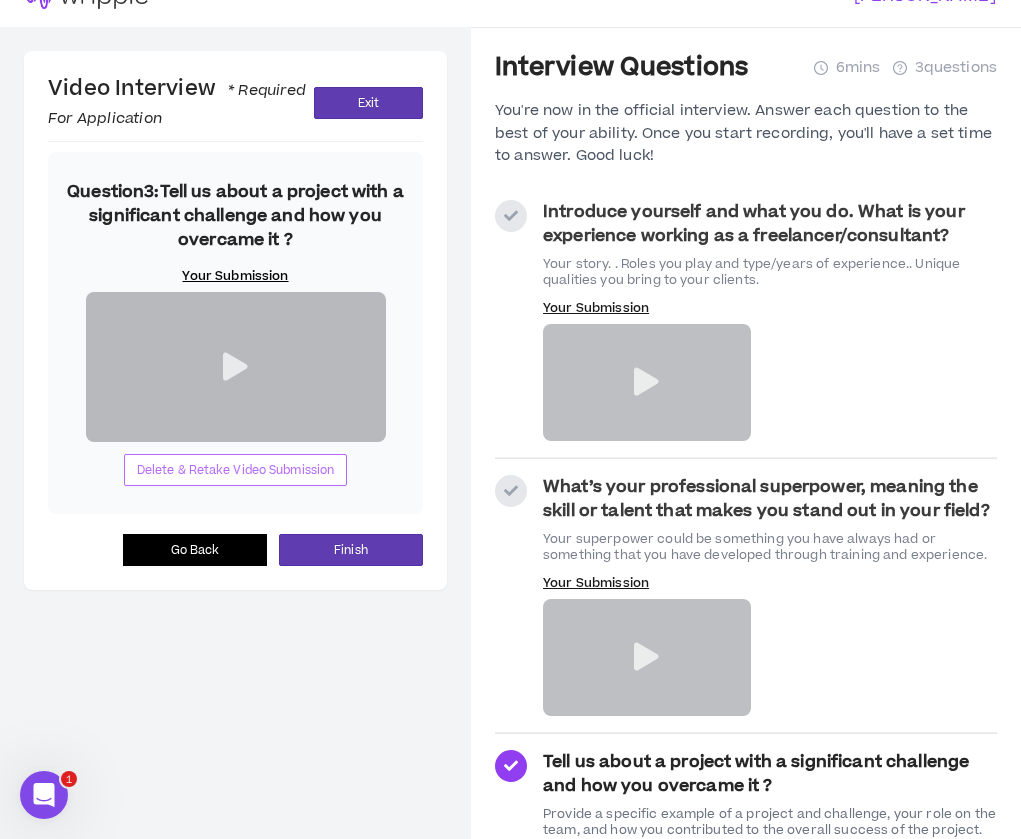 click on "Delete & Retake Video Submission" at bounding box center (236, 470) 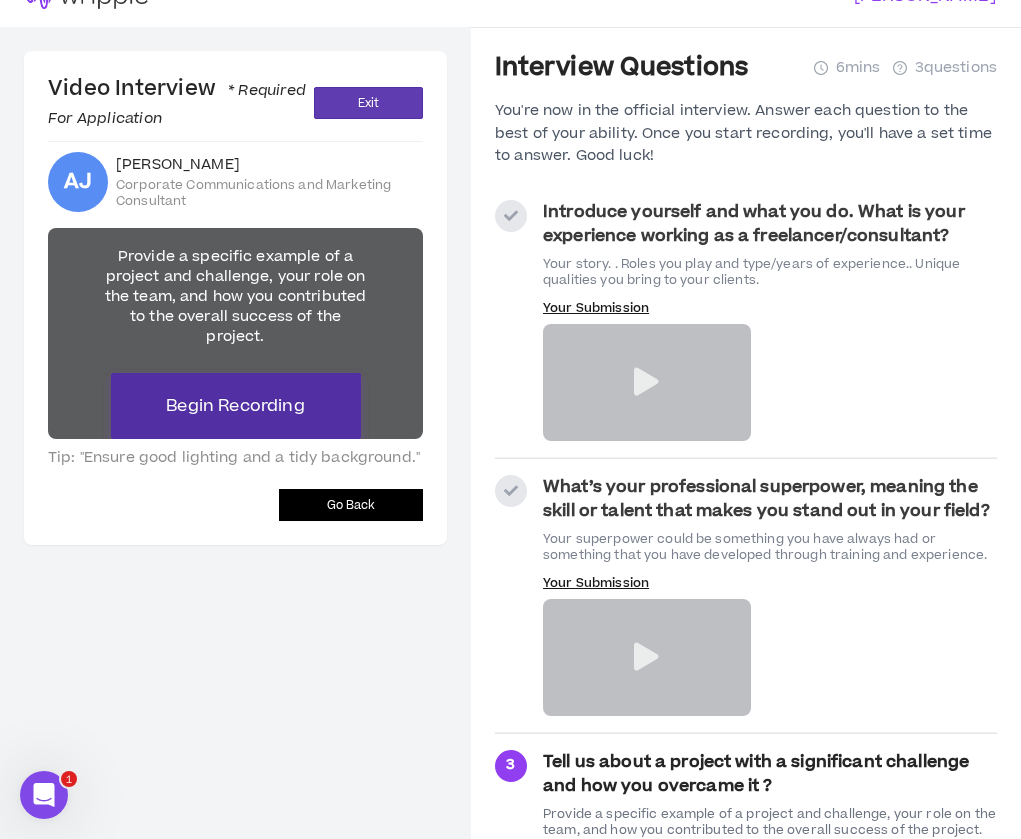 click on "Begin Recording" at bounding box center (236, 406) 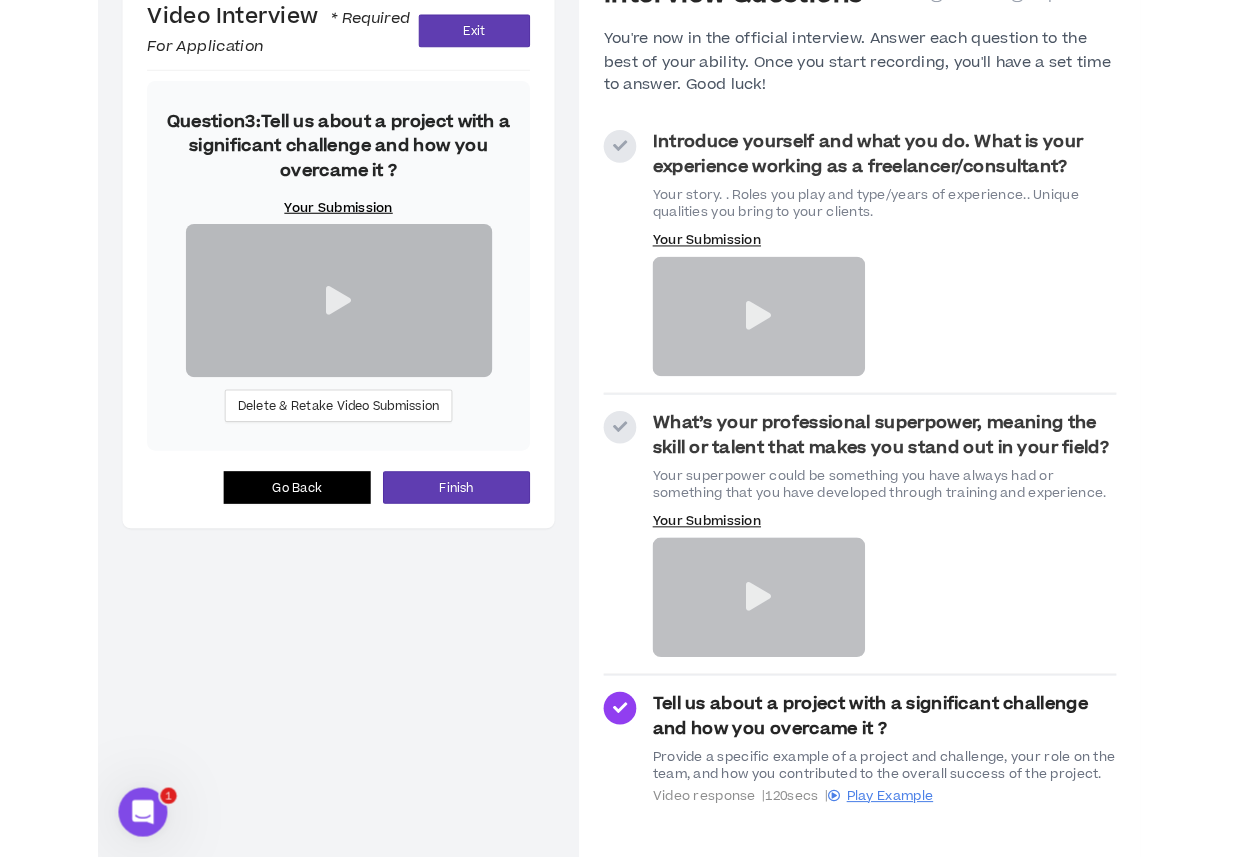 scroll, scrollTop: 88, scrollLeft: 0, axis: vertical 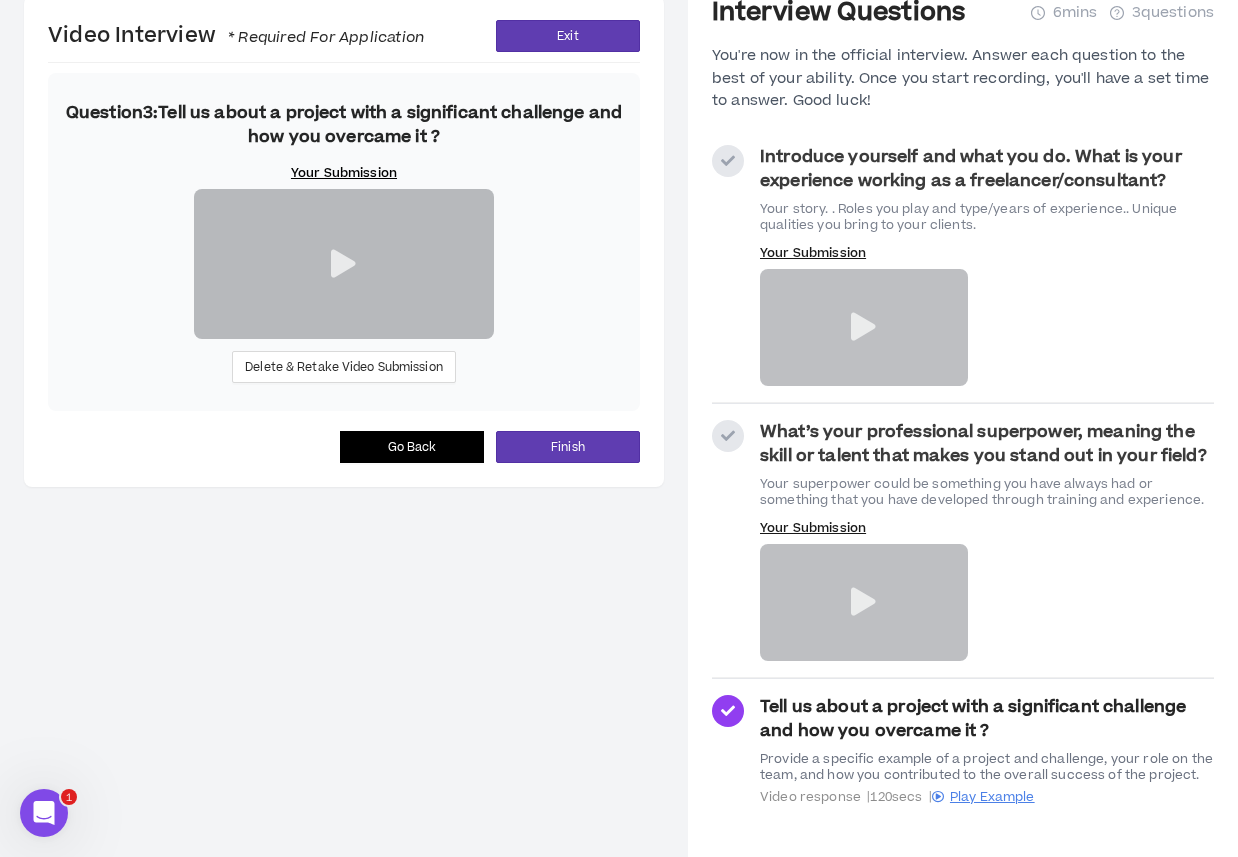 click at bounding box center [863, 327] 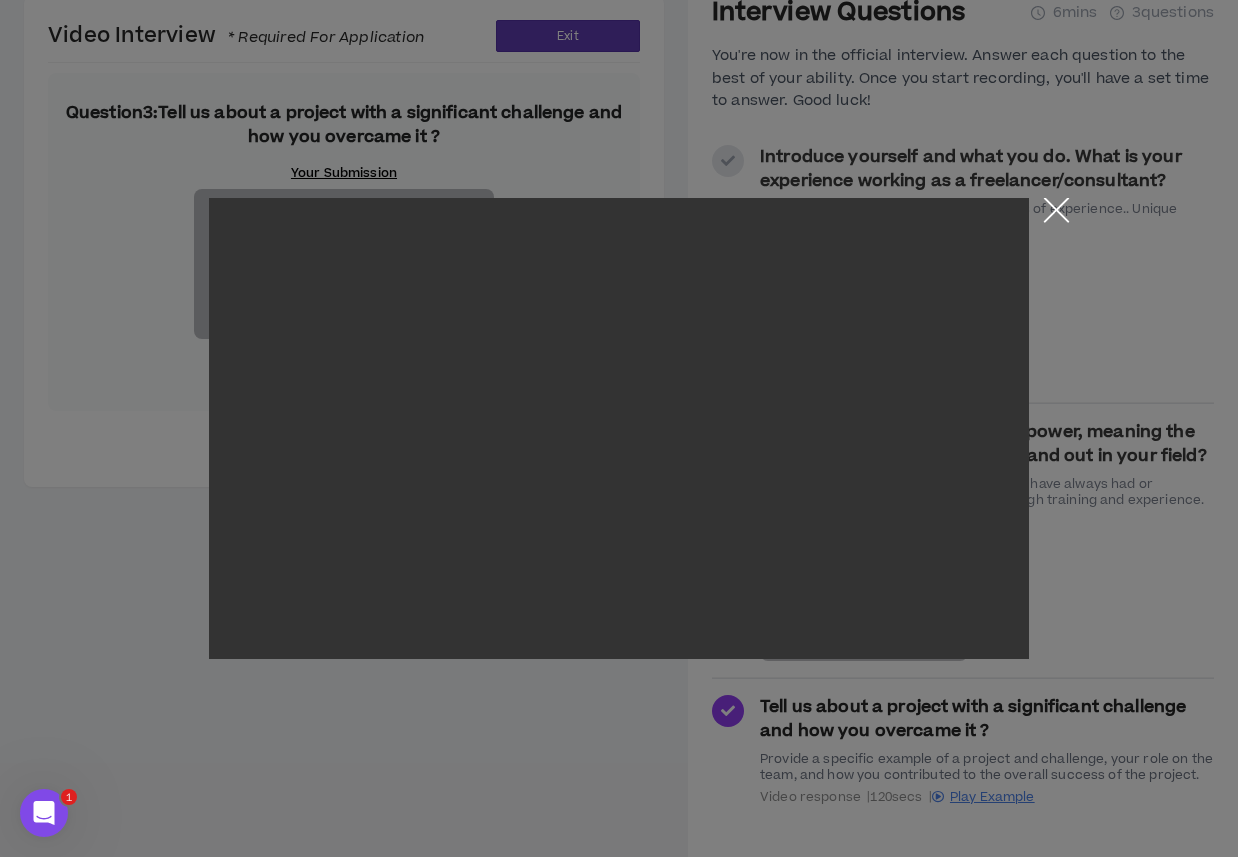 click at bounding box center [1056, 215] 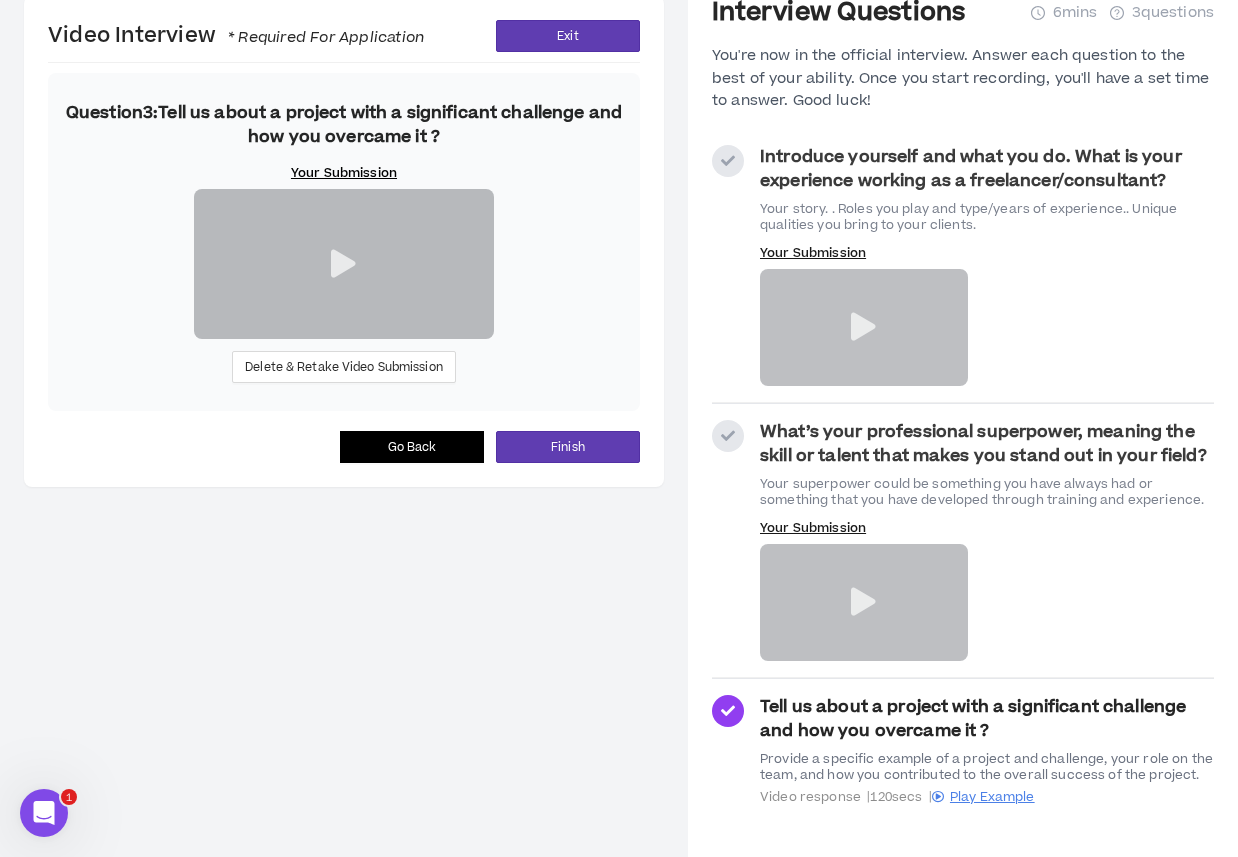 click at bounding box center [863, 602] 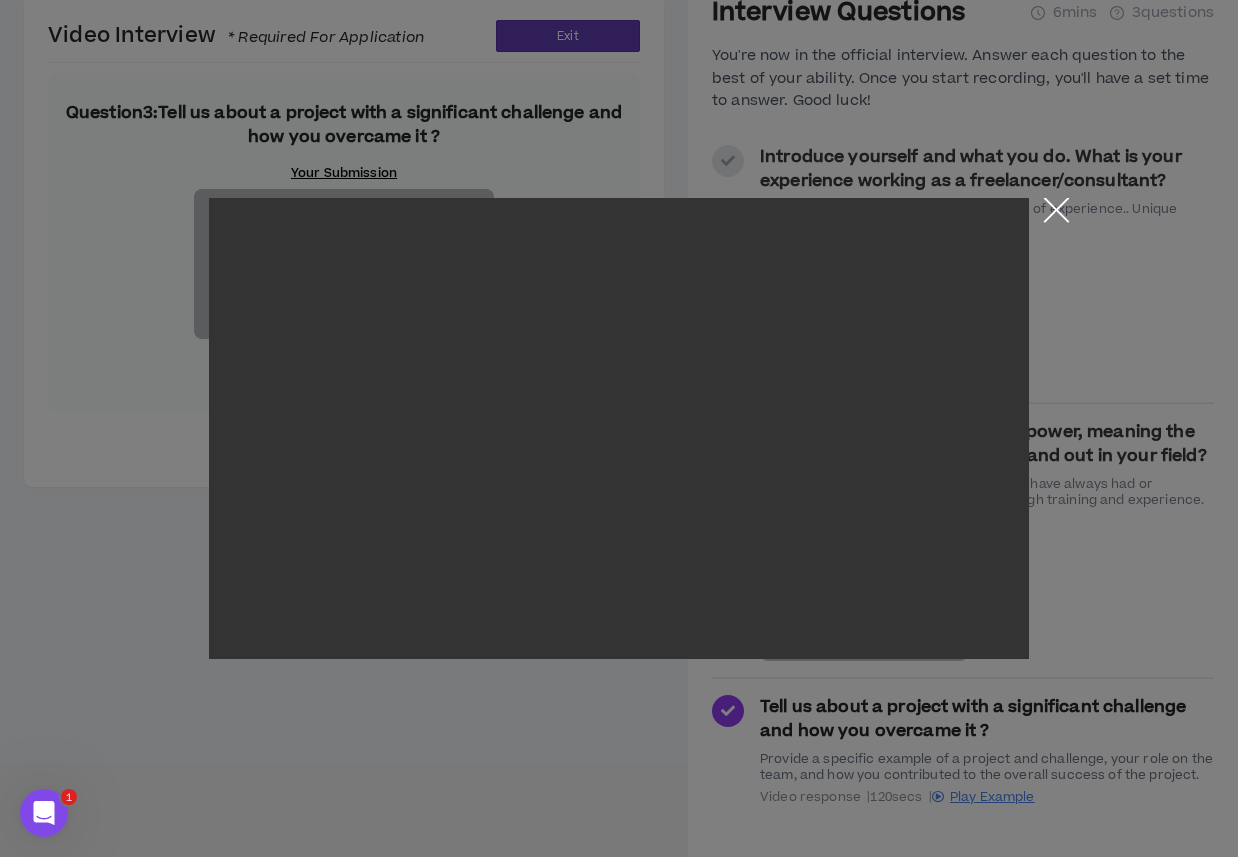 click at bounding box center [1056, 215] 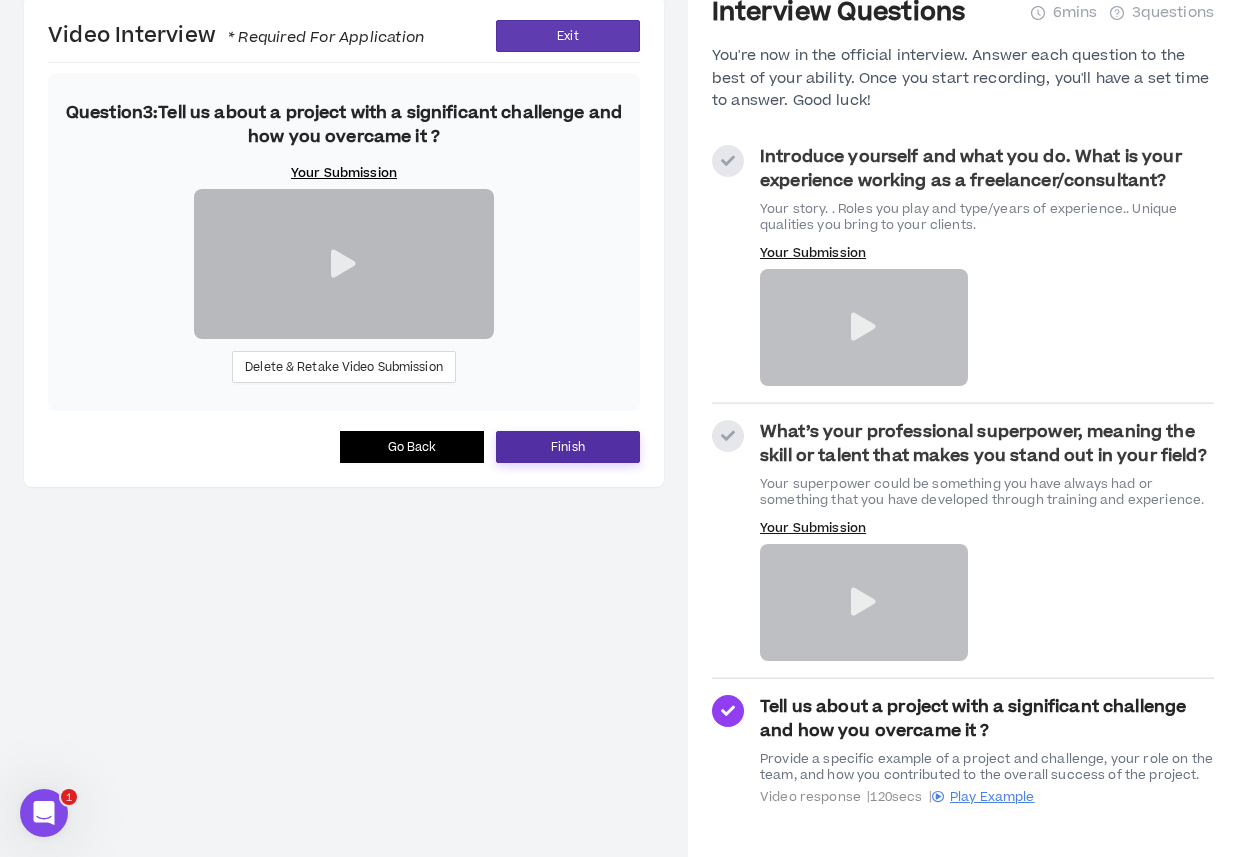 click on "Finish" at bounding box center [568, 447] 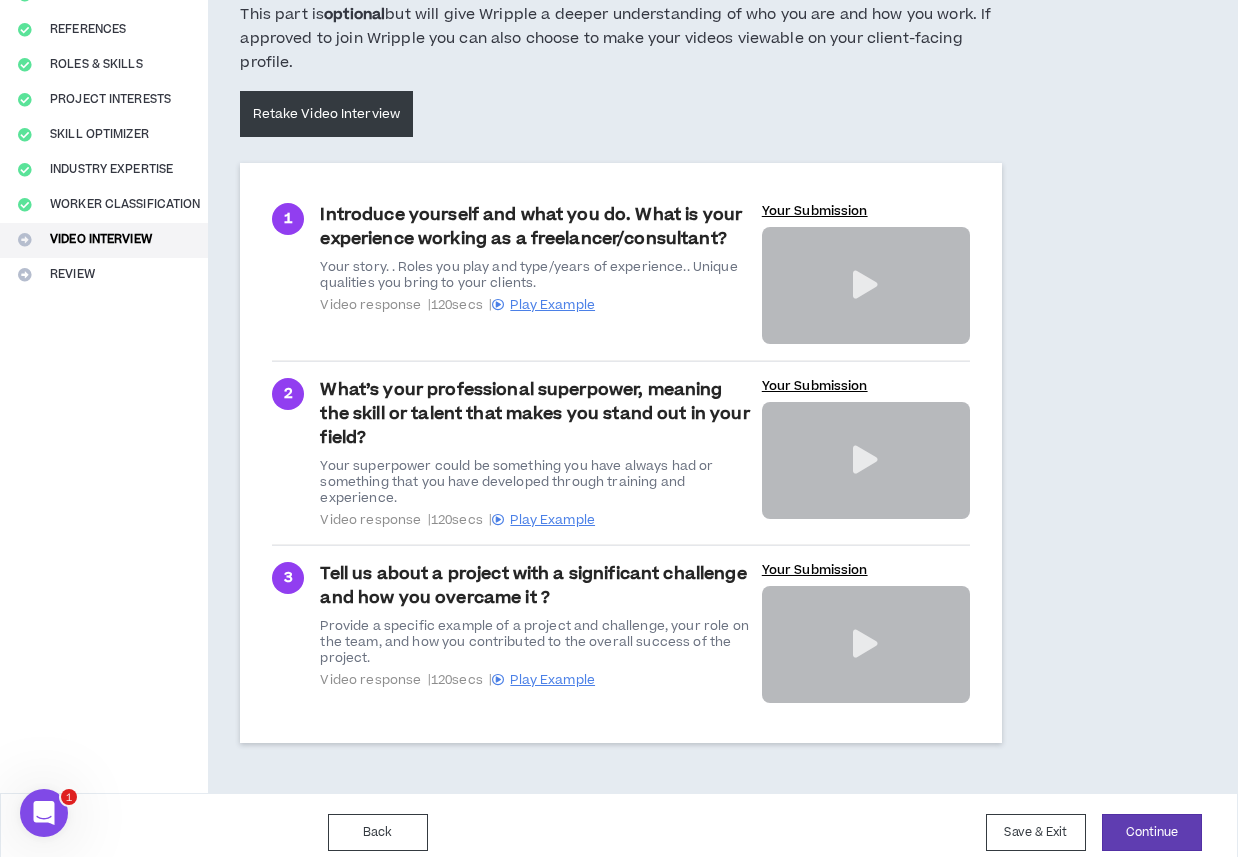 scroll, scrollTop: 245, scrollLeft: 0, axis: vertical 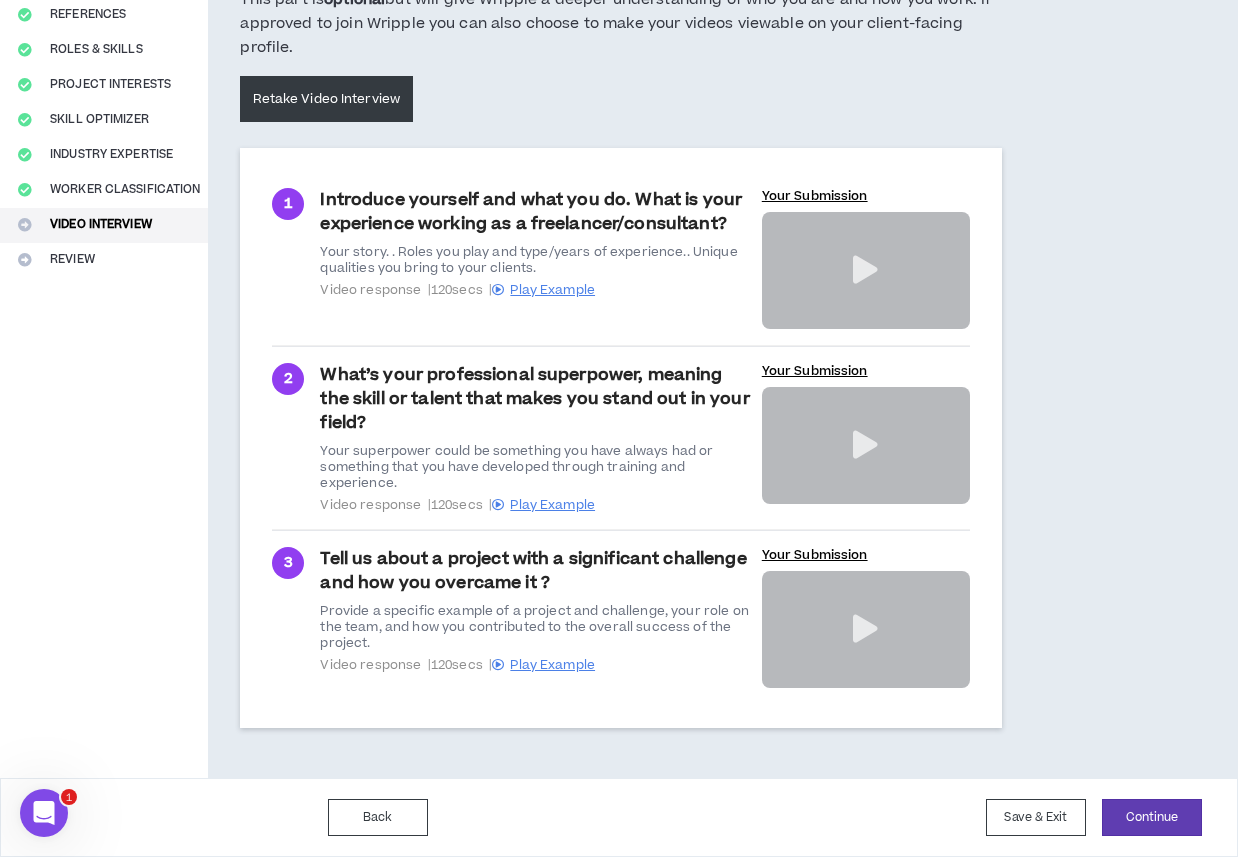 click at bounding box center [865, 629] 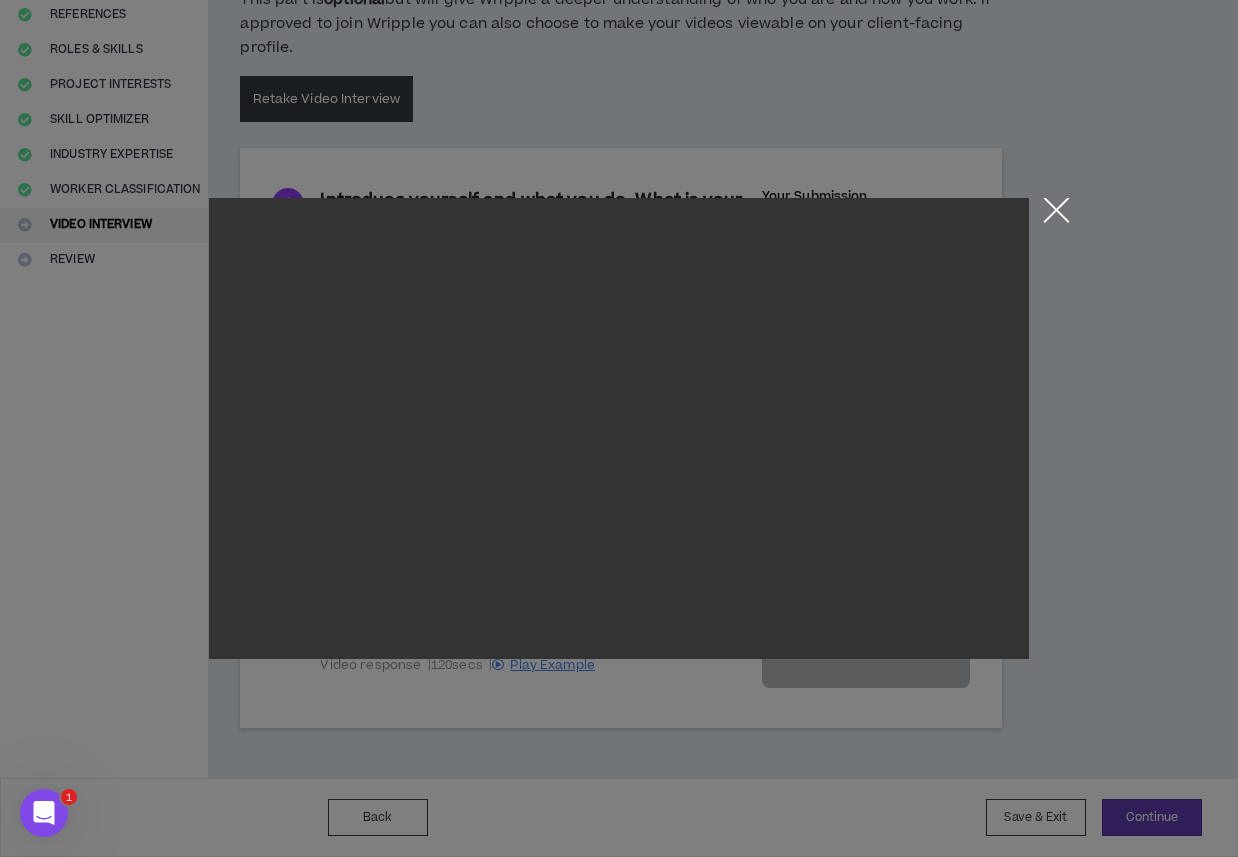 click at bounding box center [1056, 215] 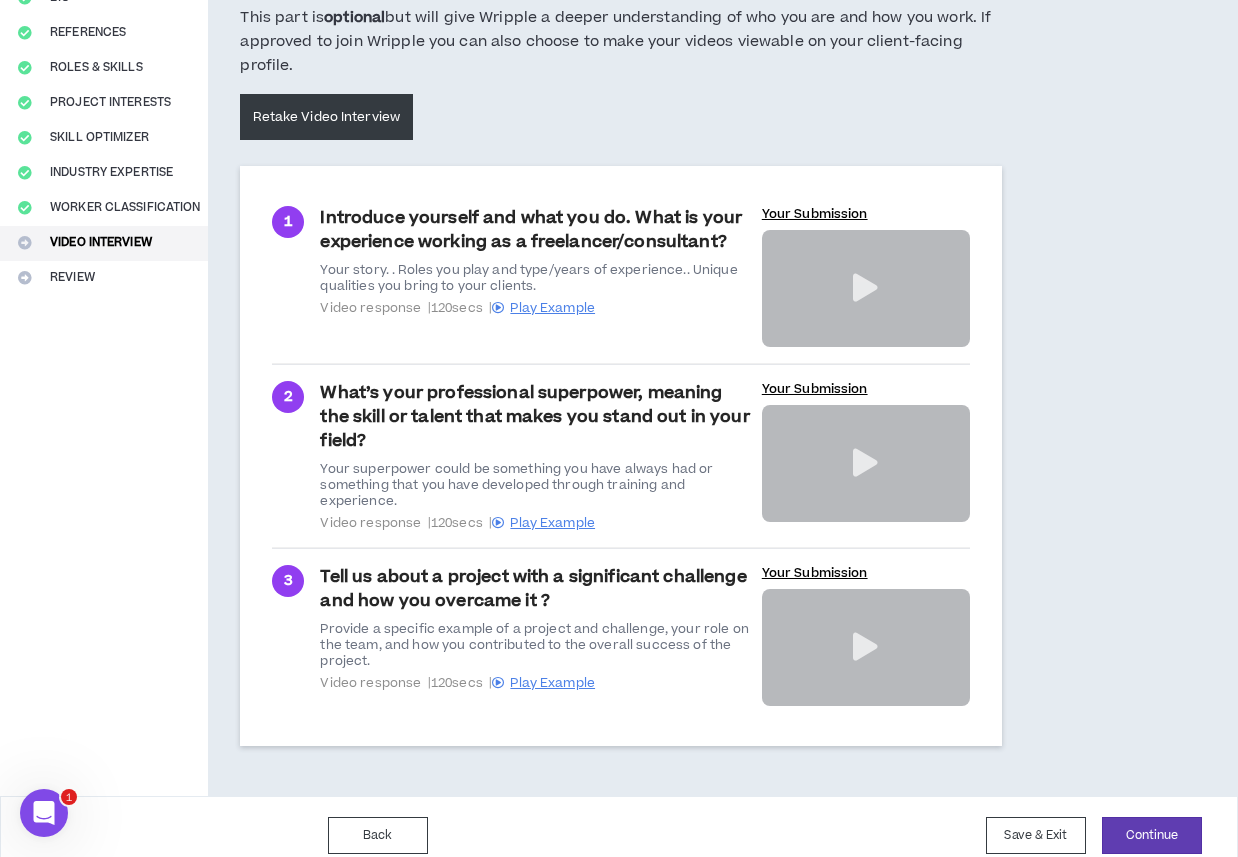 scroll, scrollTop: 225, scrollLeft: 0, axis: vertical 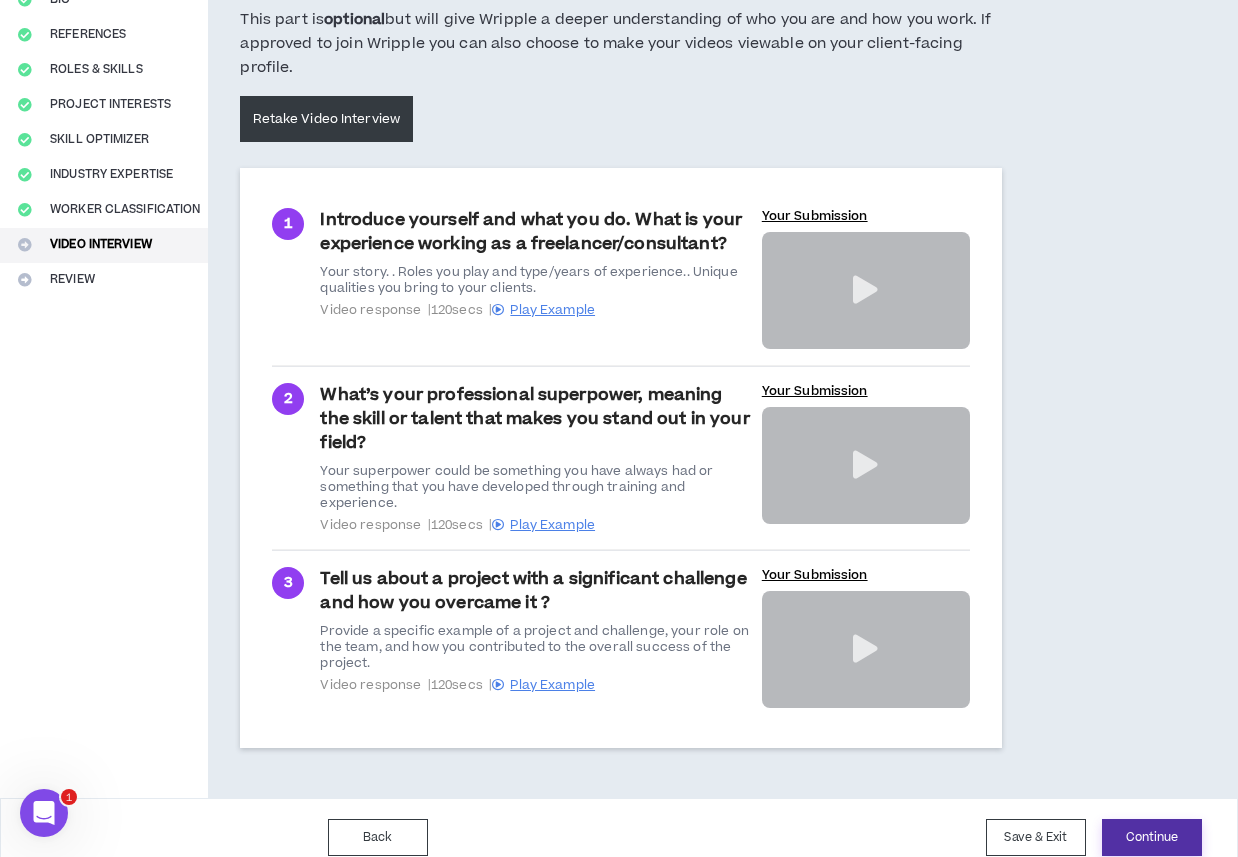 drag, startPoint x: 1157, startPoint y: 834, endPoint x: 1086, endPoint y: 774, distance: 92.95698 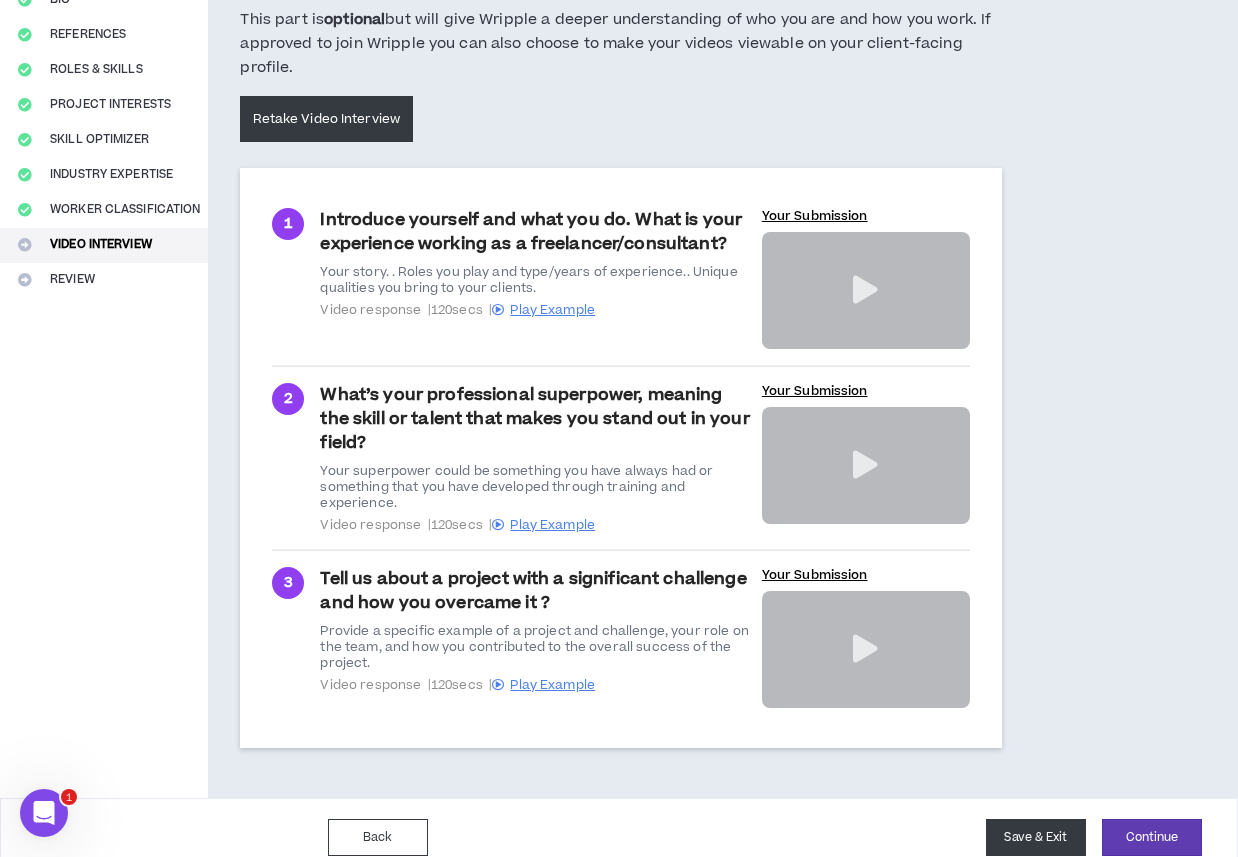 click on "Save & Exit" at bounding box center [1036, 837] 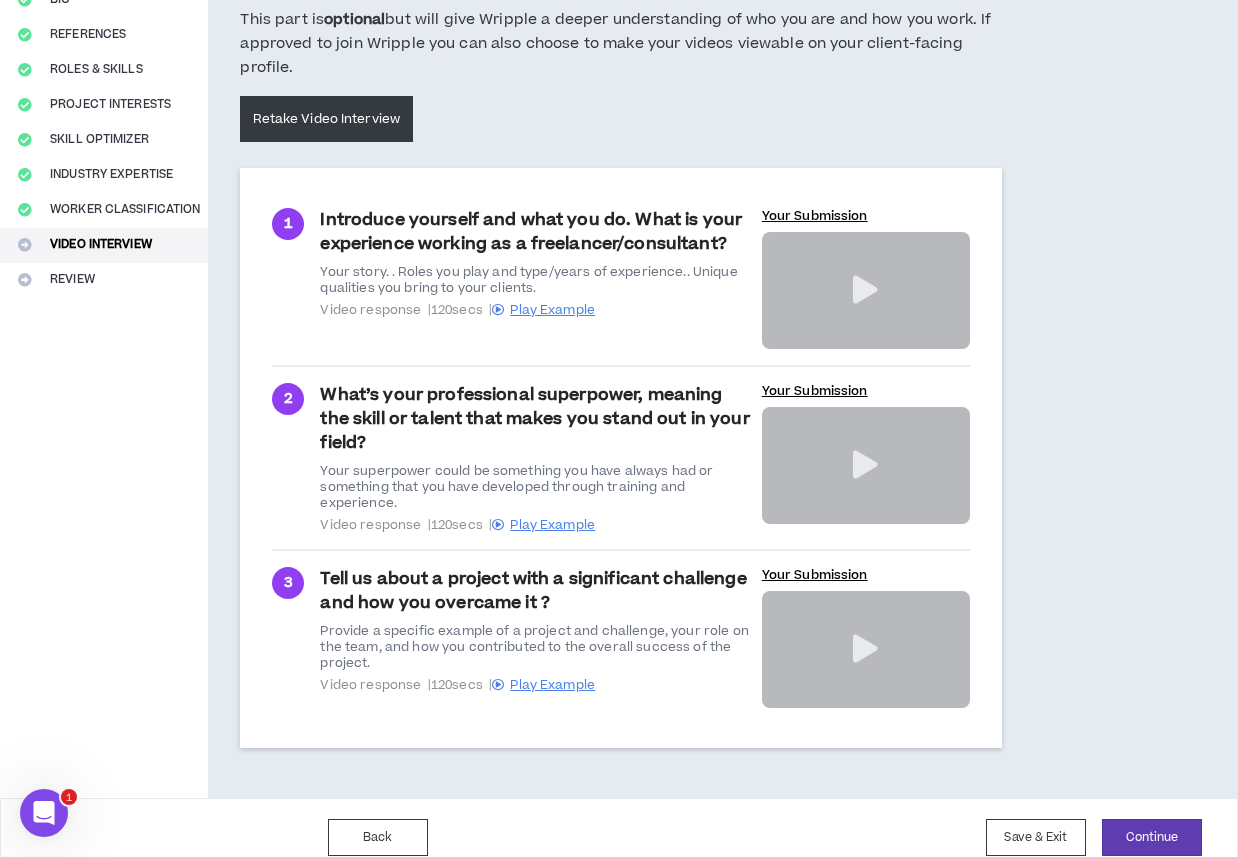 scroll, scrollTop: 0, scrollLeft: 0, axis: both 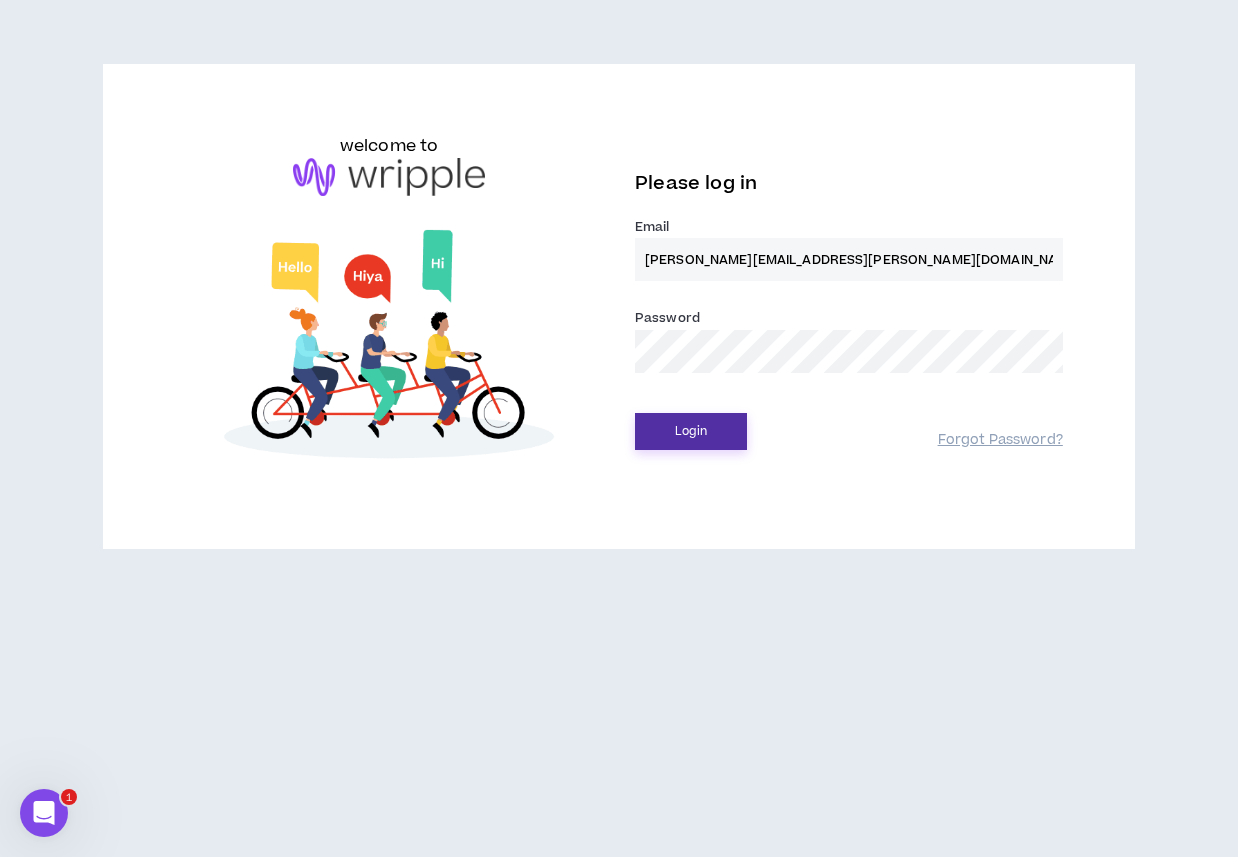 click on "Login" at bounding box center [691, 431] 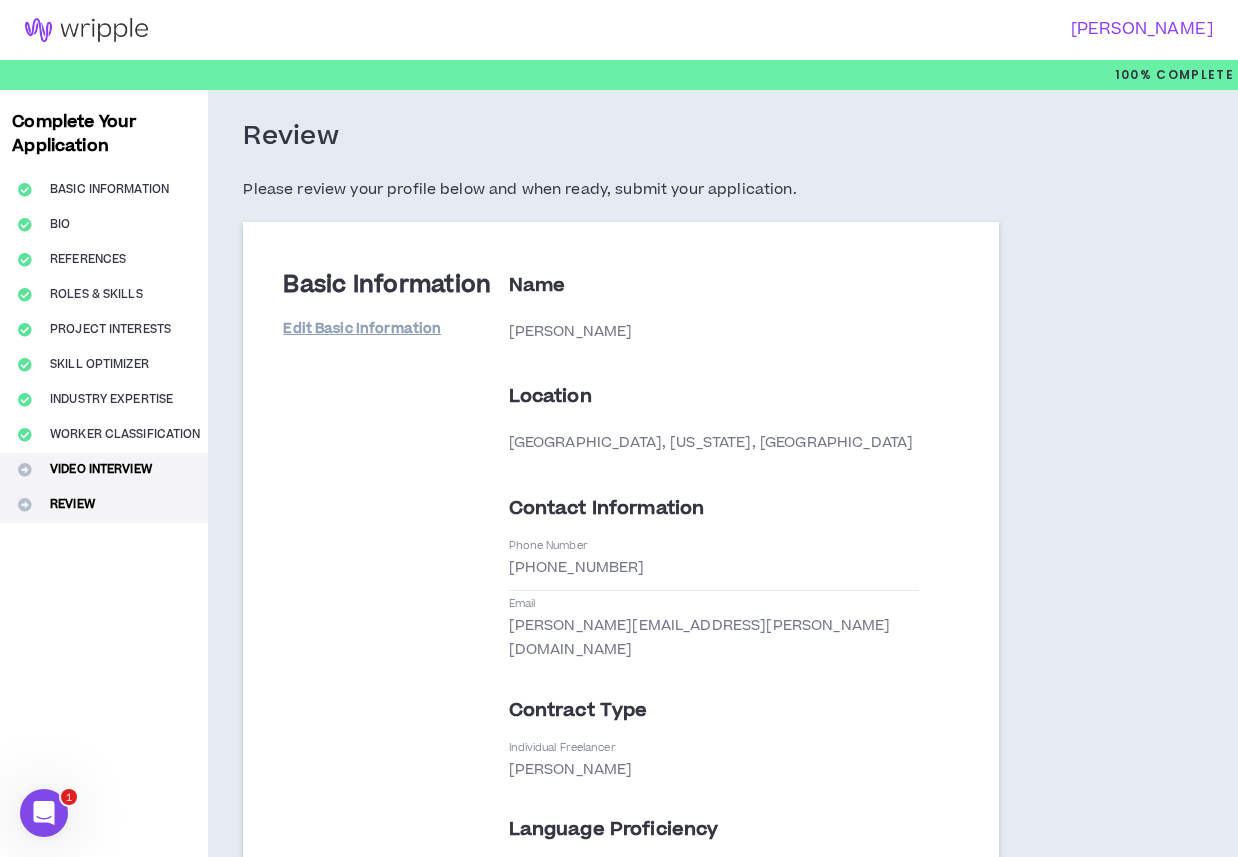 click on "Video Interview" at bounding box center [104, 470] 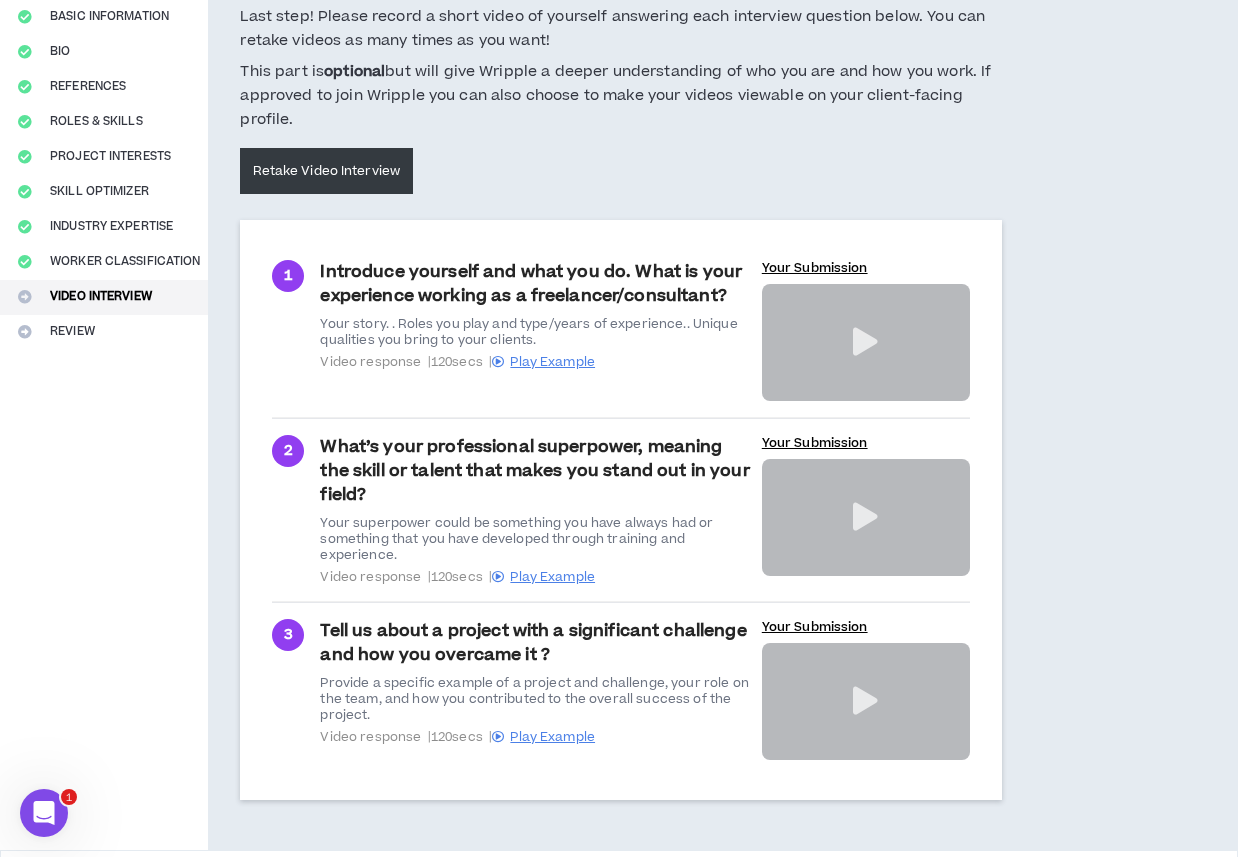 scroll, scrollTop: 245, scrollLeft: 0, axis: vertical 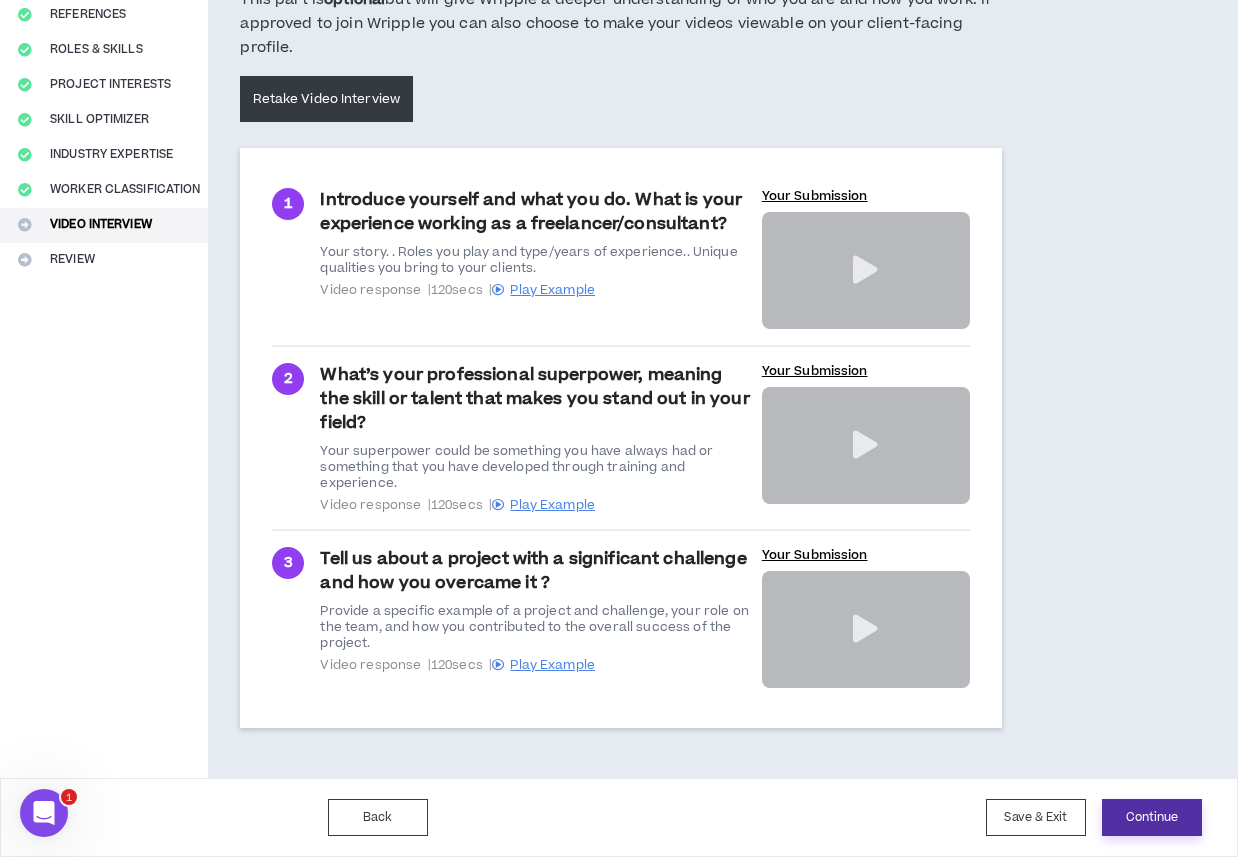 click on "Continue" at bounding box center (1152, 817) 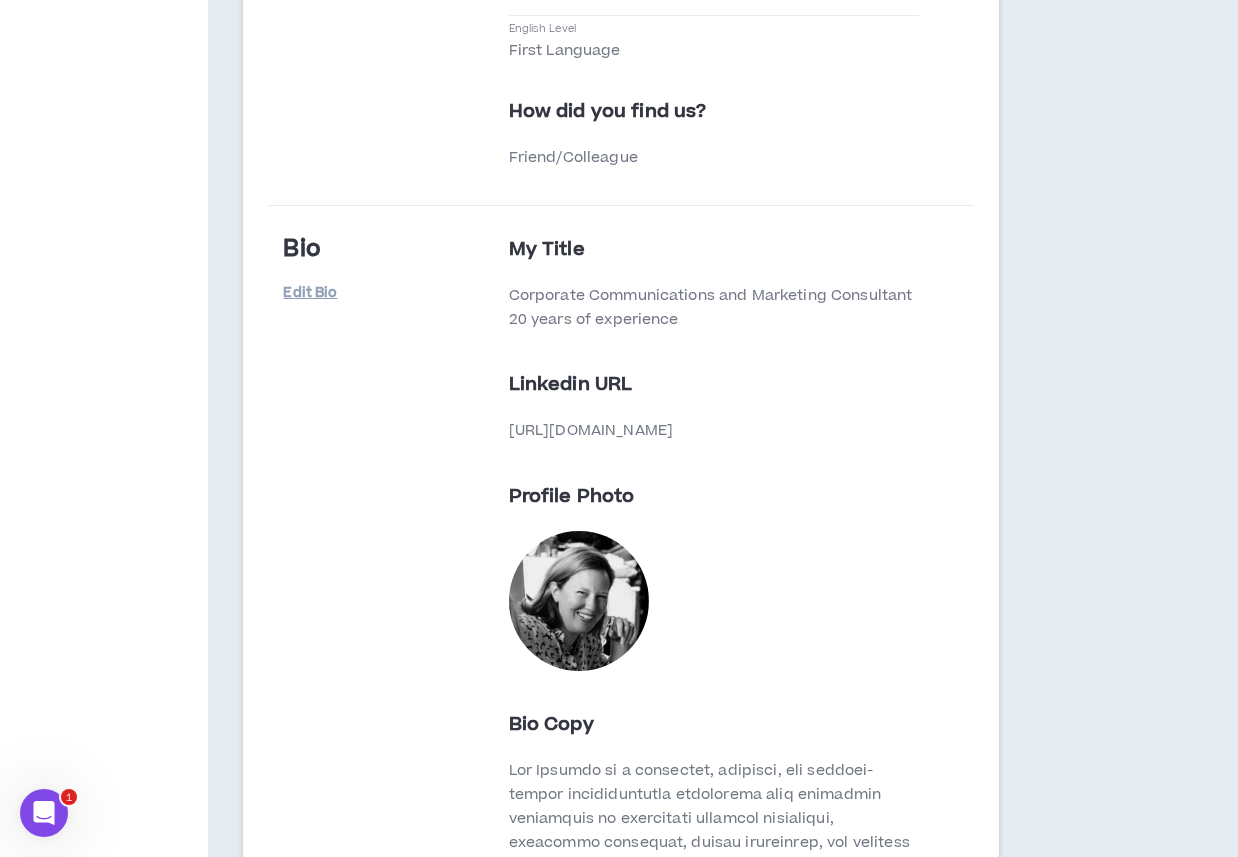 scroll, scrollTop: 887, scrollLeft: 0, axis: vertical 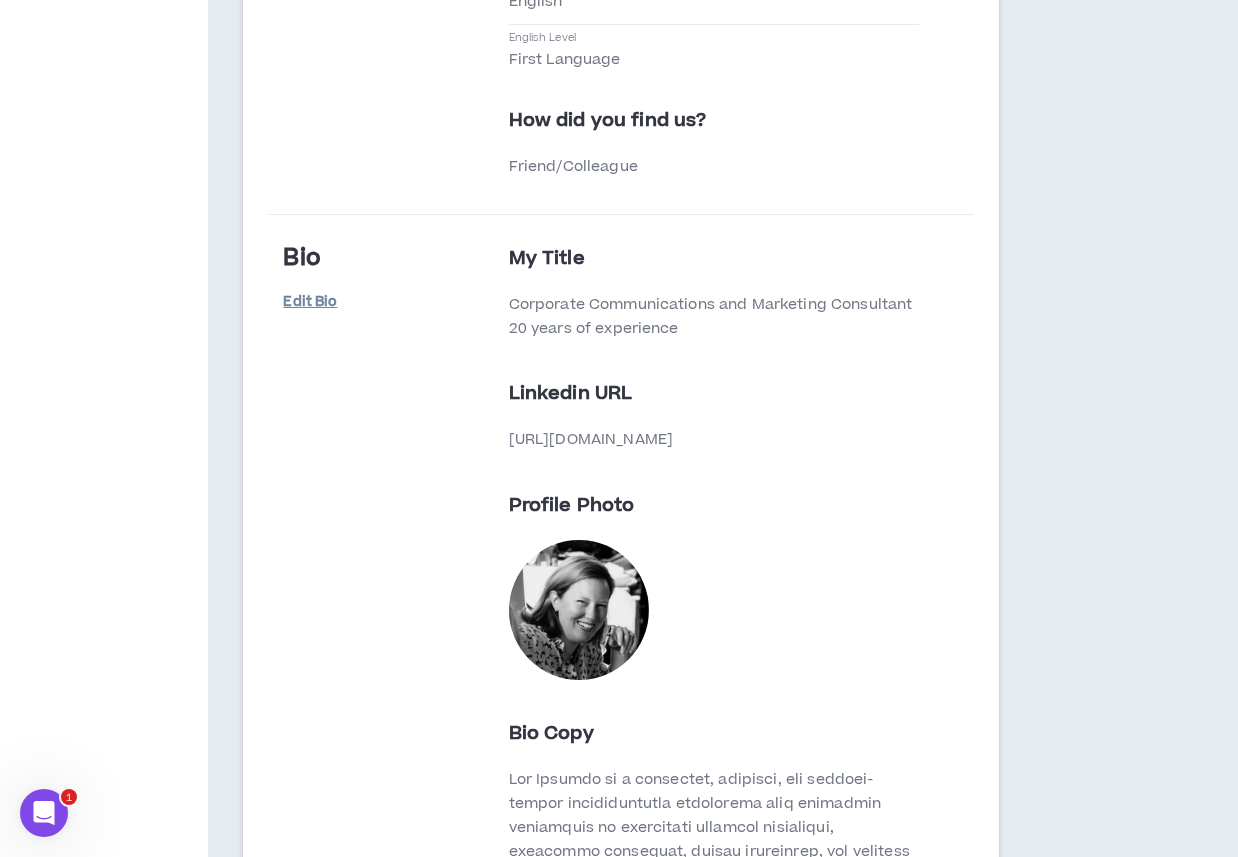 click on "Edit Bio" at bounding box center (333, 302) 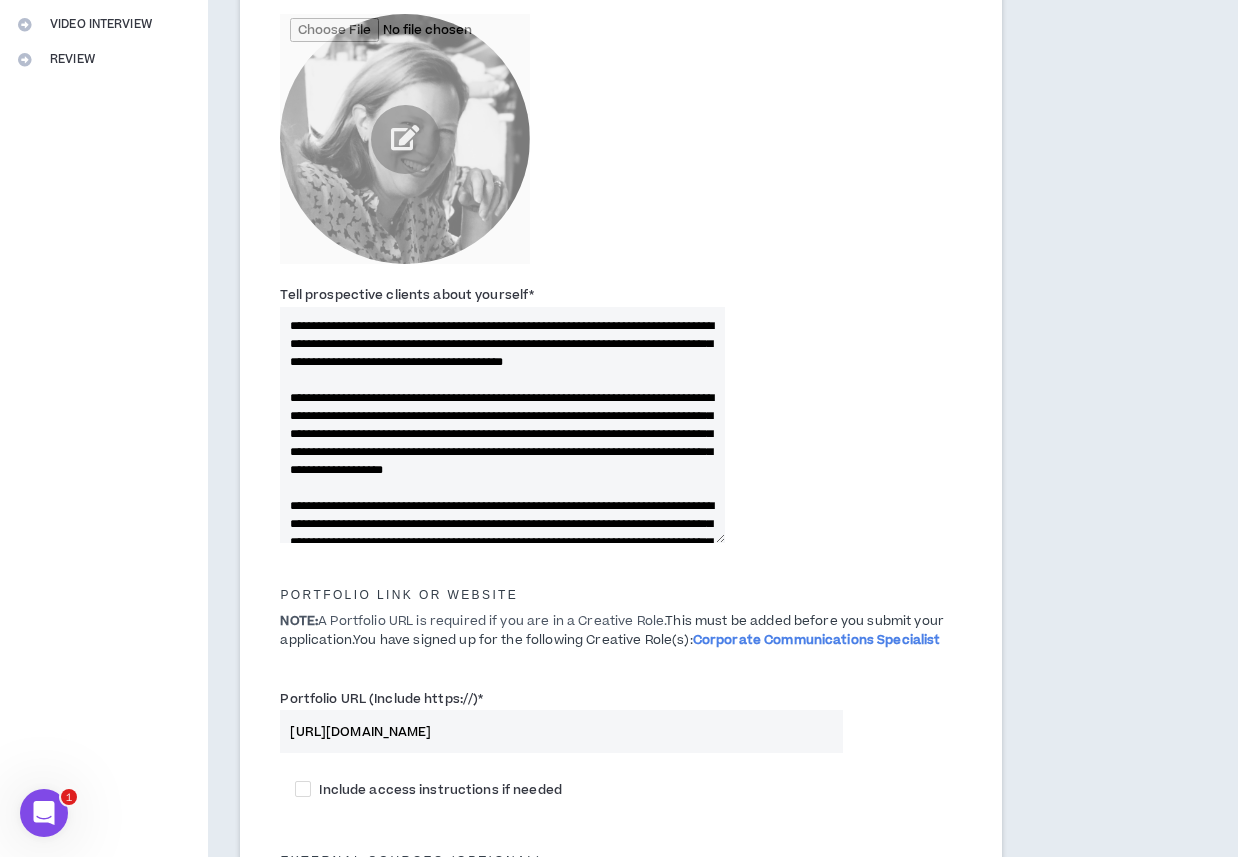 scroll, scrollTop: 375, scrollLeft: 0, axis: vertical 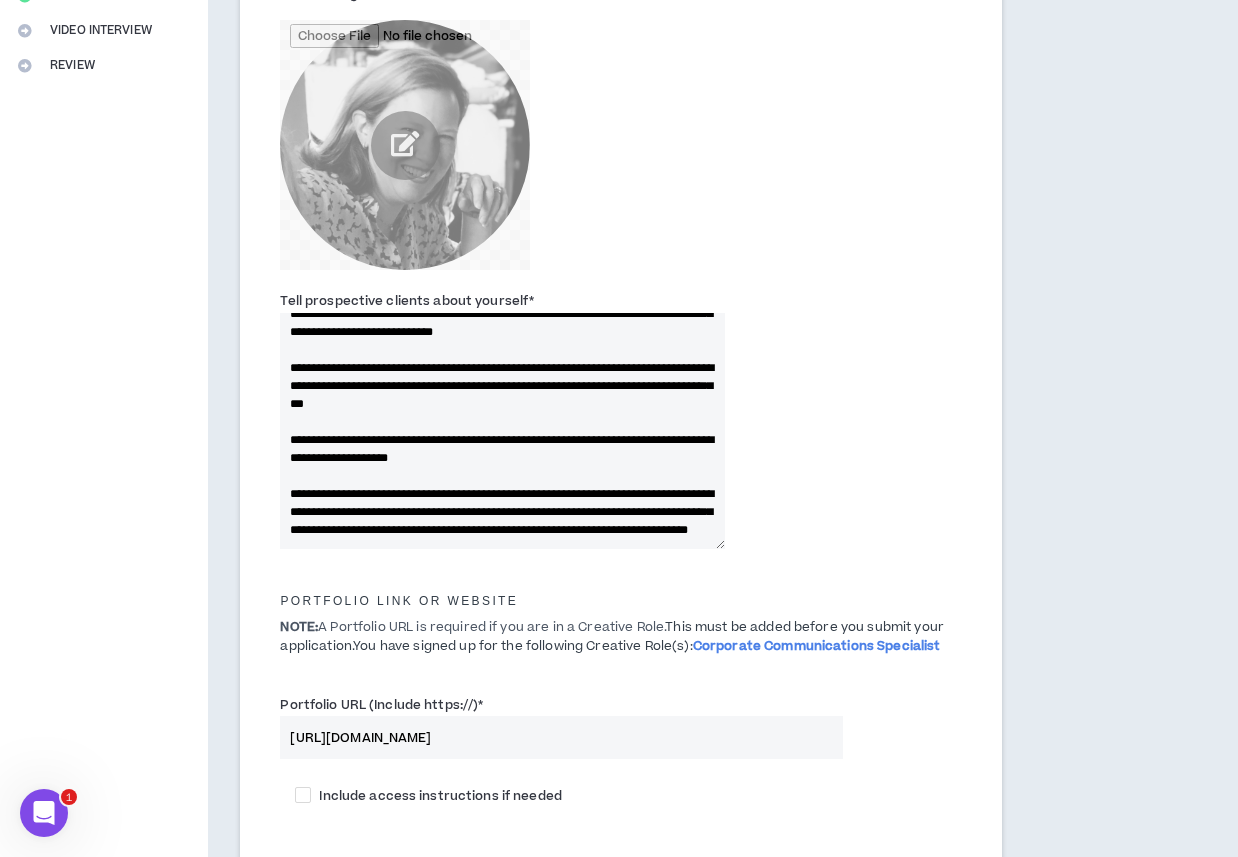 drag, startPoint x: 588, startPoint y: 511, endPoint x: 588, endPoint y: 496, distance: 15 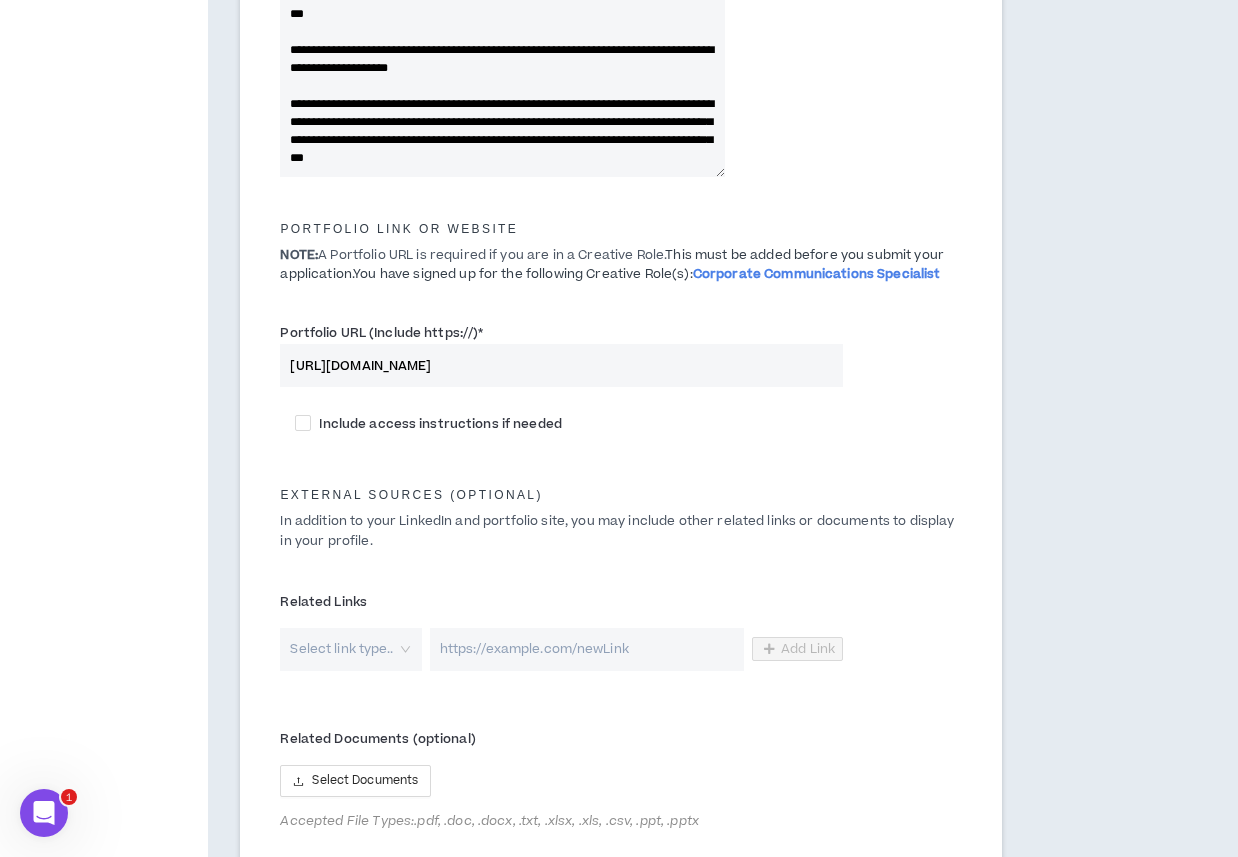 scroll, scrollTop: 982, scrollLeft: 0, axis: vertical 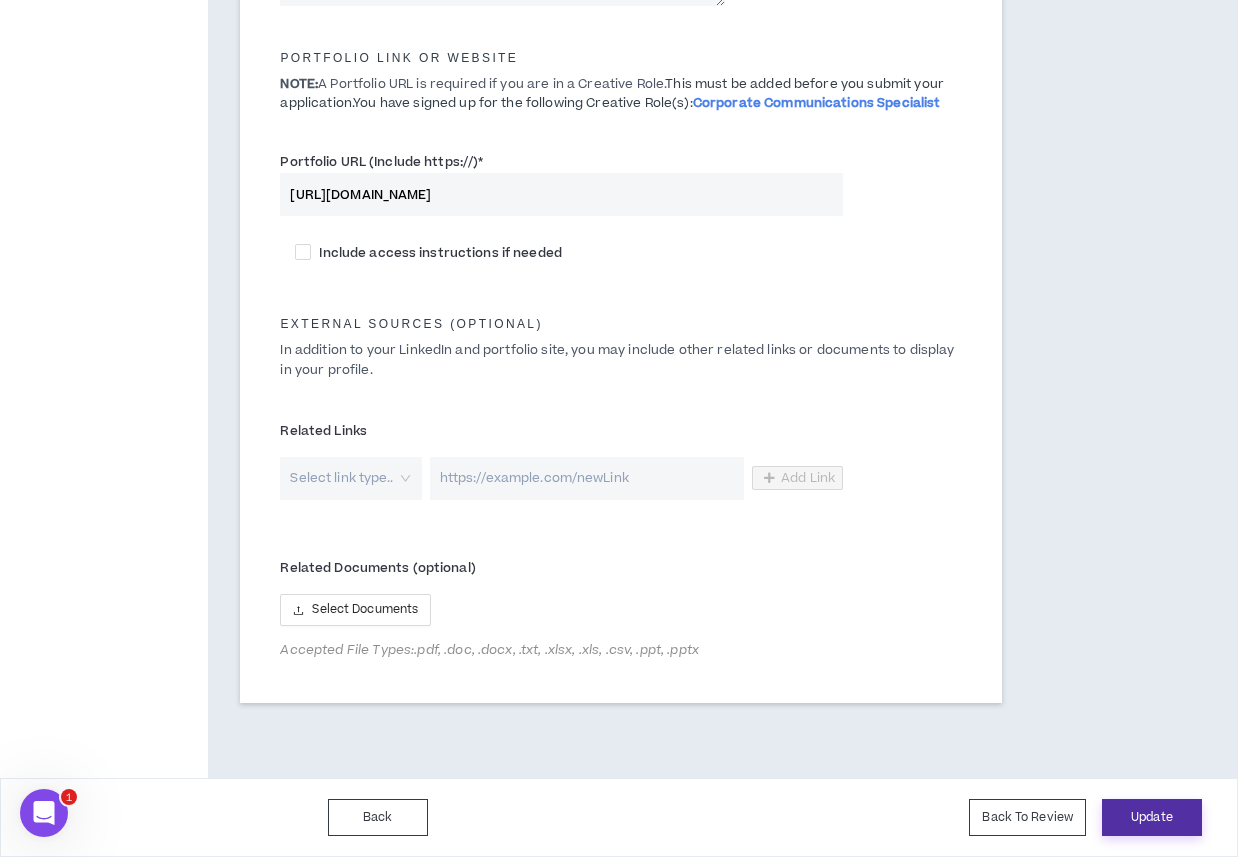 type on "**********" 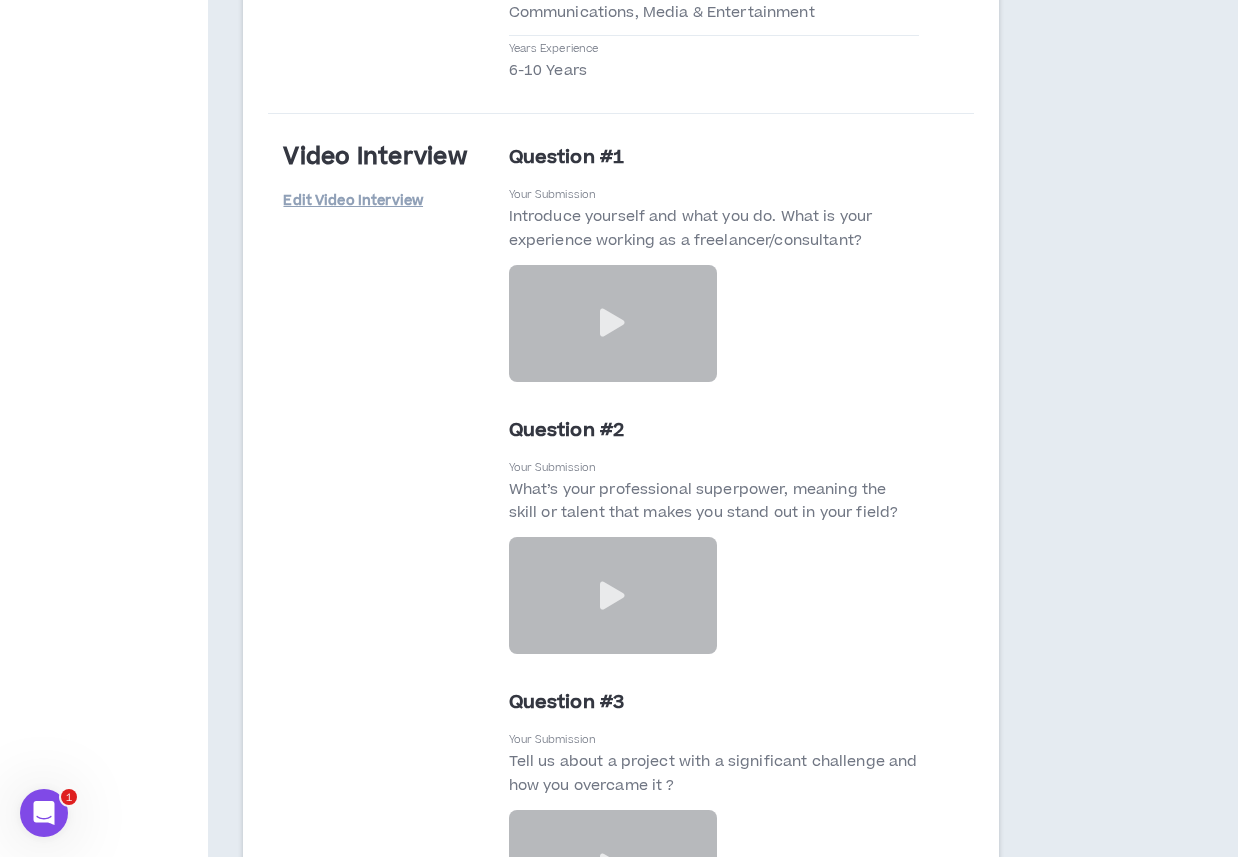 scroll, scrollTop: 8179, scrollLeft: 0, axis: vertical 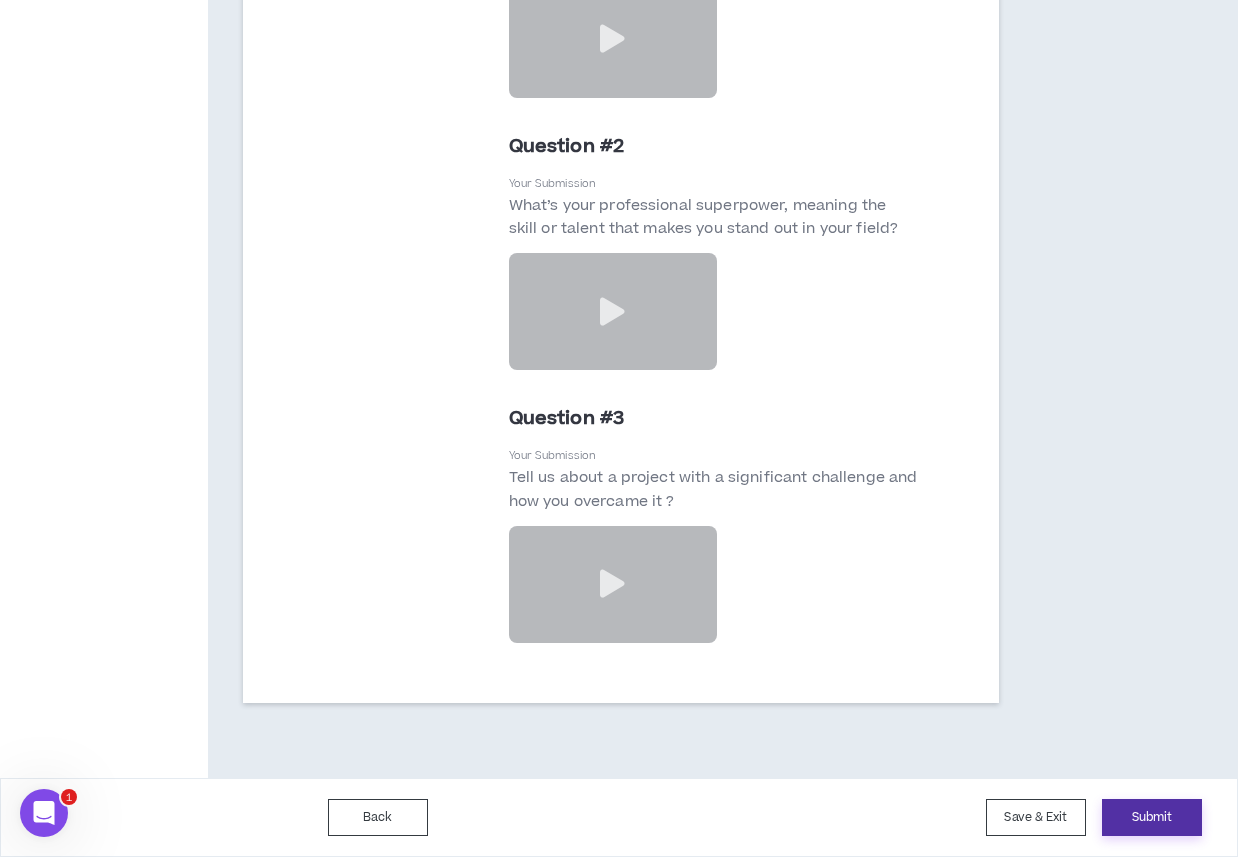 click on "Submit" at bounding box center (1152, 817) 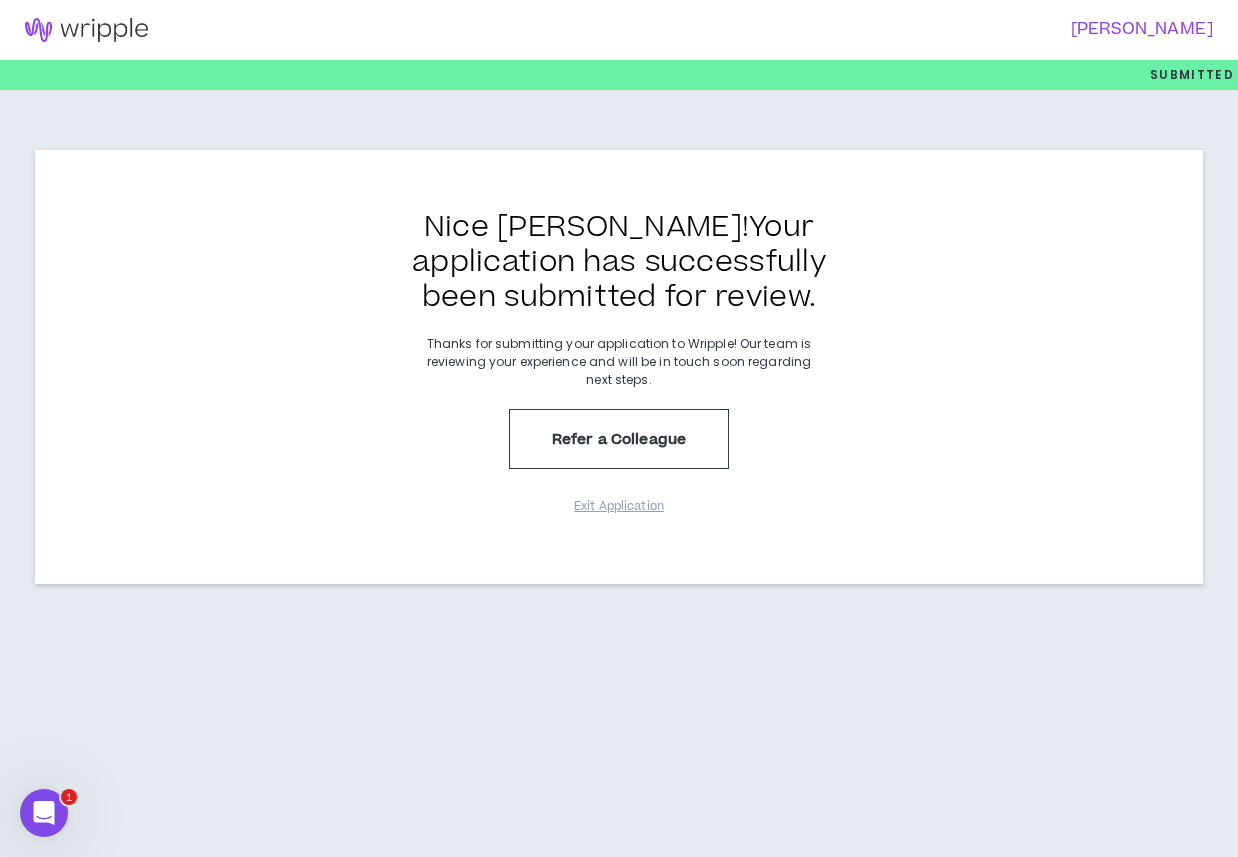scroll, scrollTop: 0, scrollLeft: 0, axis: both 